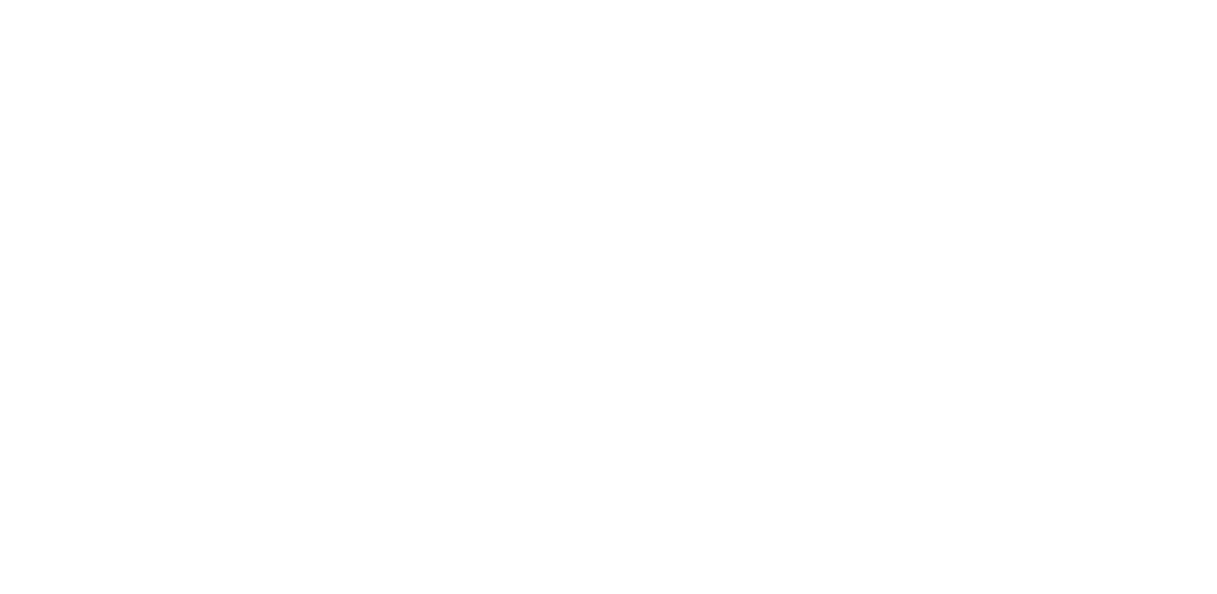 scroll, scrollTop: 0, scrollLeft: 0, axis: both 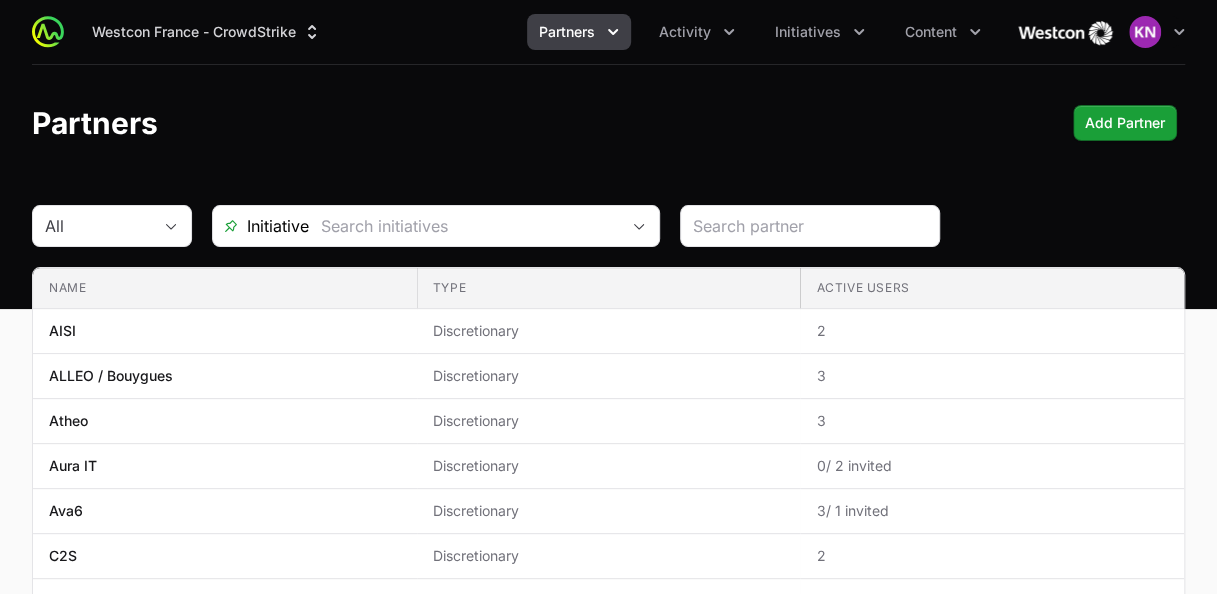 click on "Partners  Add Partner" 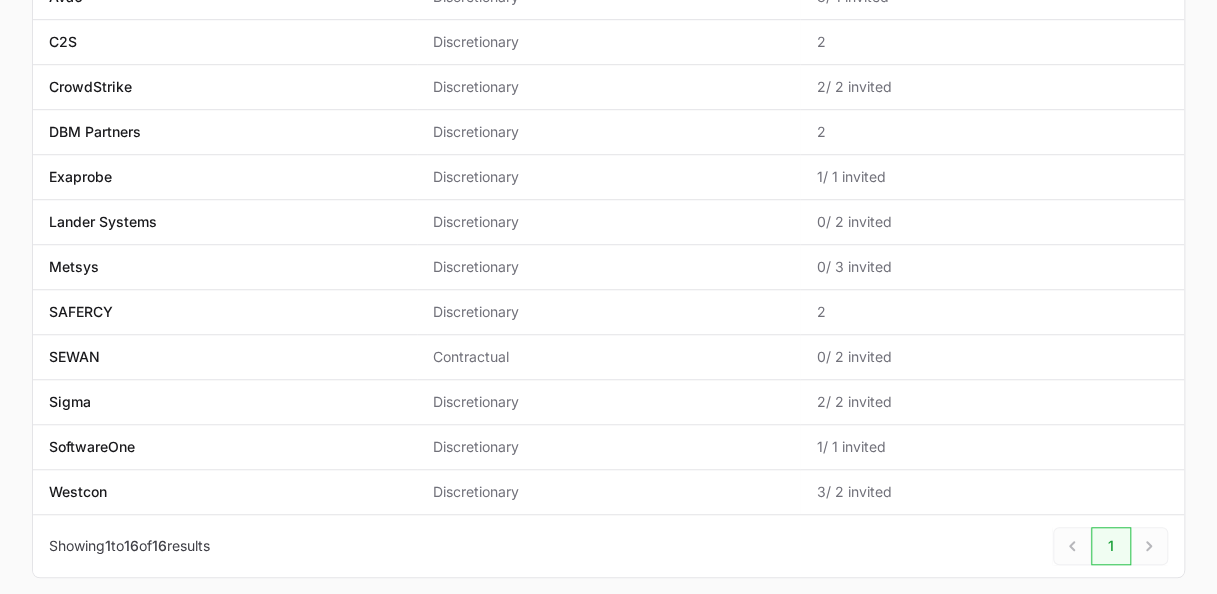 scroll, scrollTop: 520, scrollLeft: 0, axis: vertical 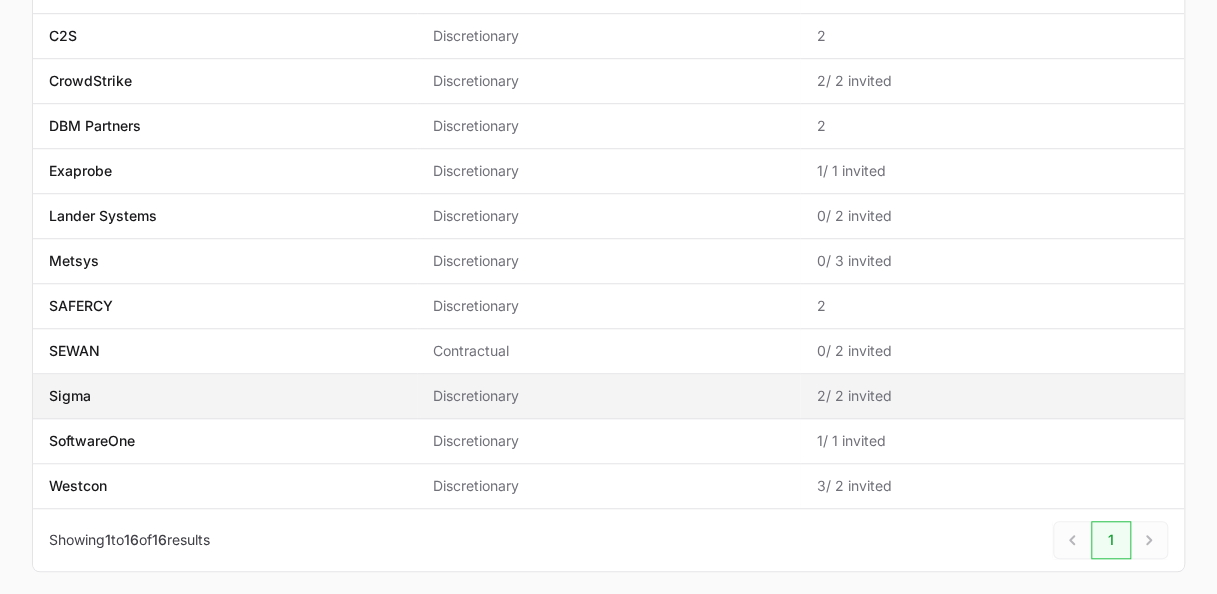 click on "Sigma" 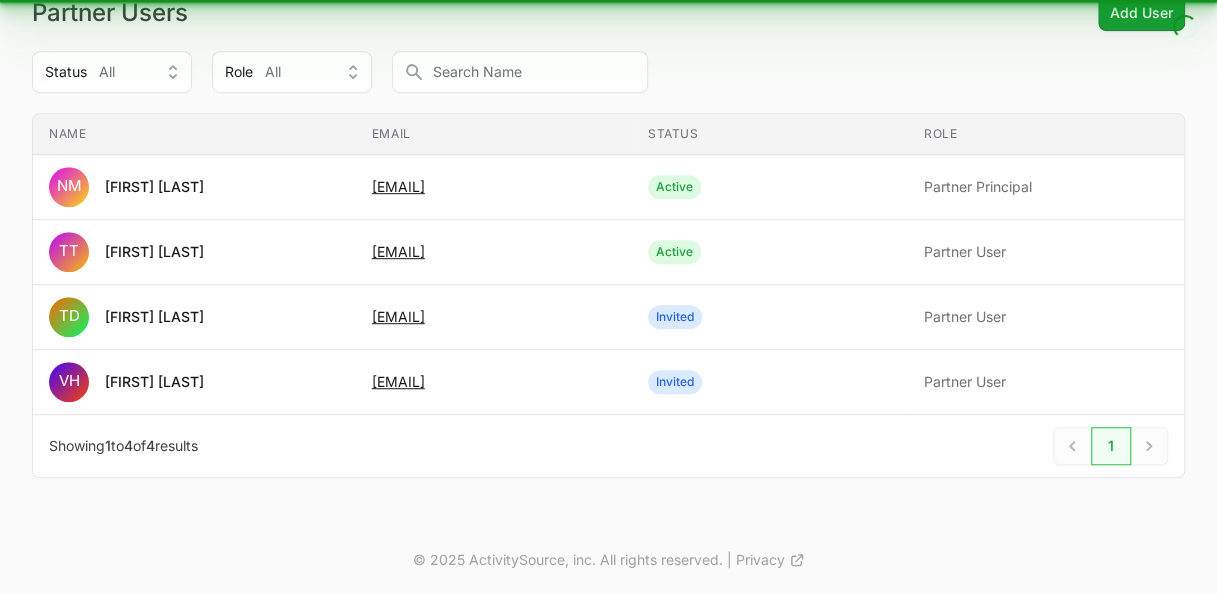 scroll, scrollTop: 0, scrollLeft: 0, axis: both 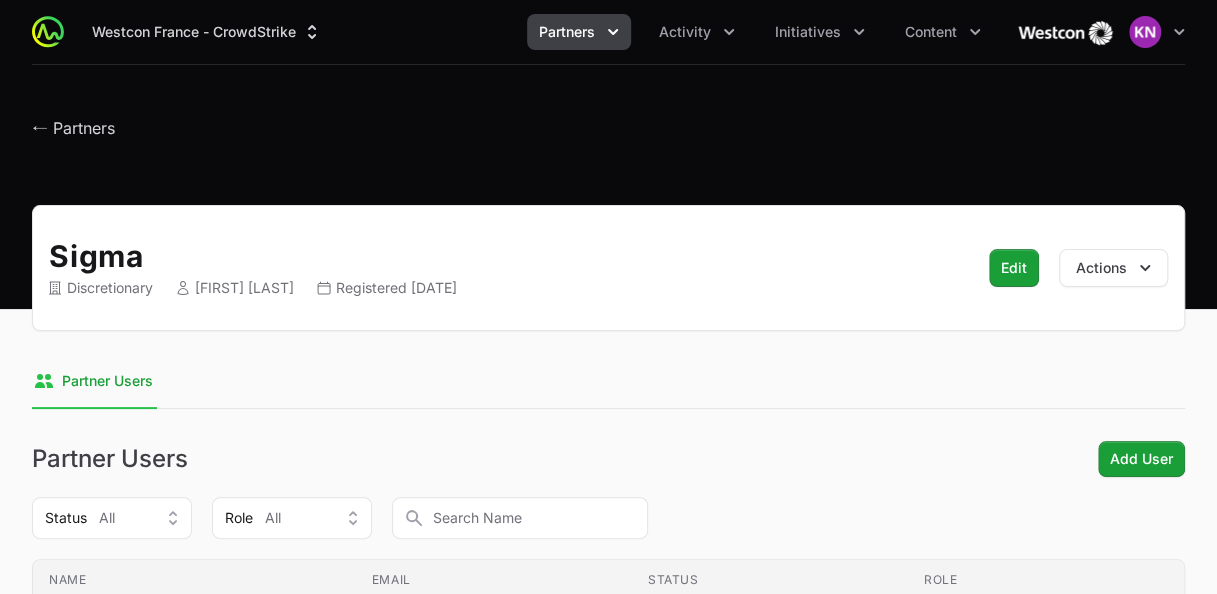 click on "Partner Users" 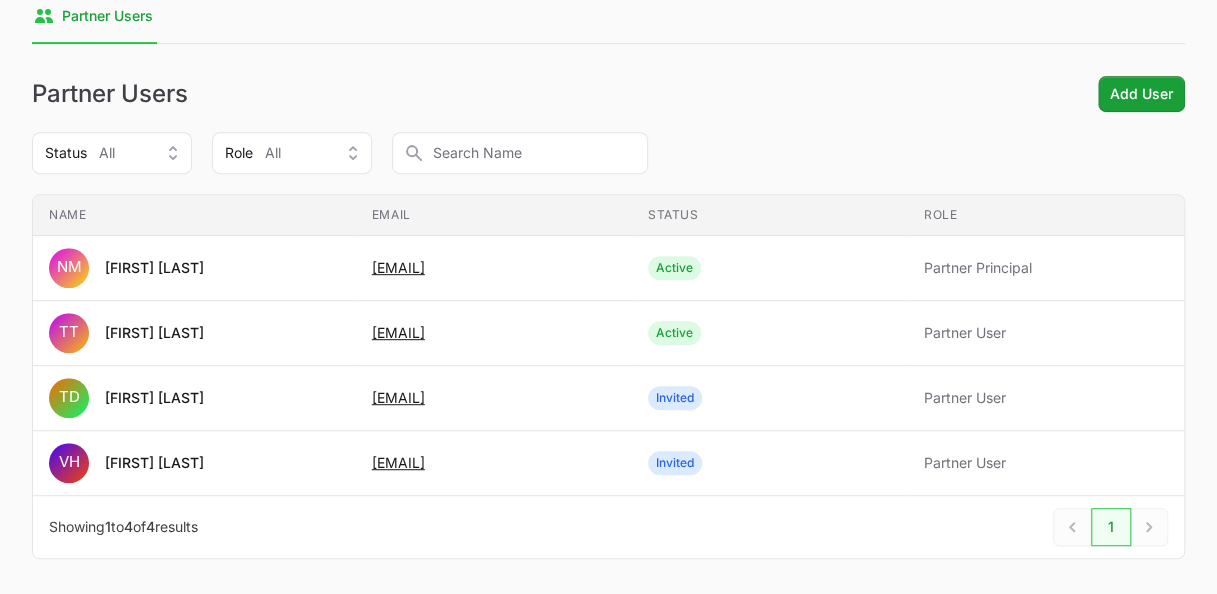 scroll, scrollTop: 440, scrollLeft: 0, axis: vertical 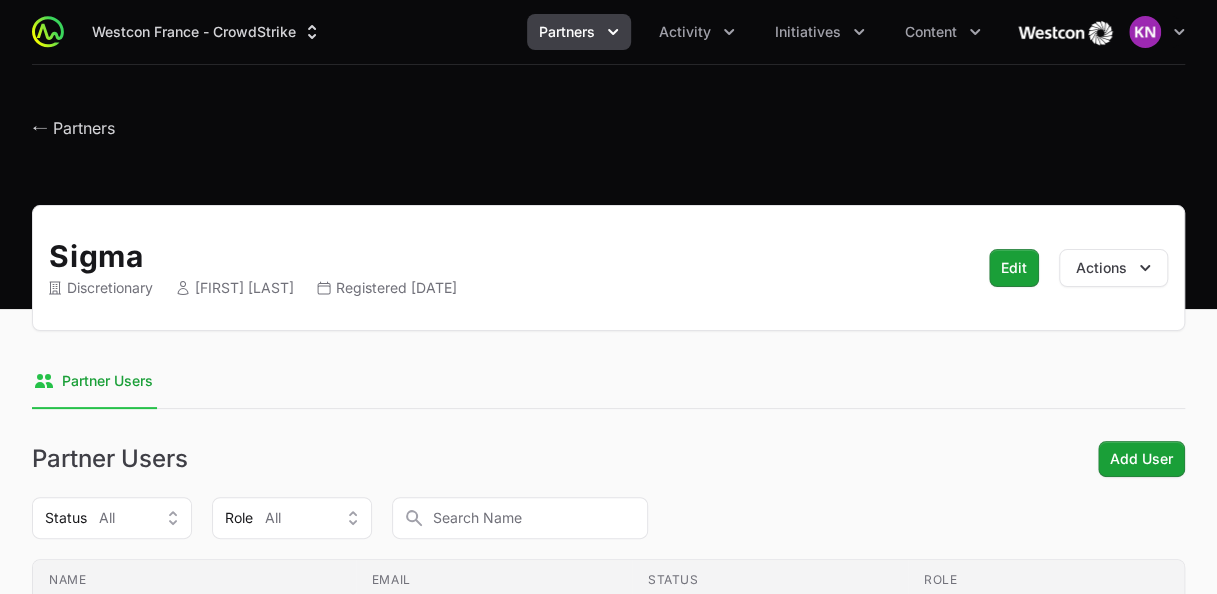 click on "Partners" 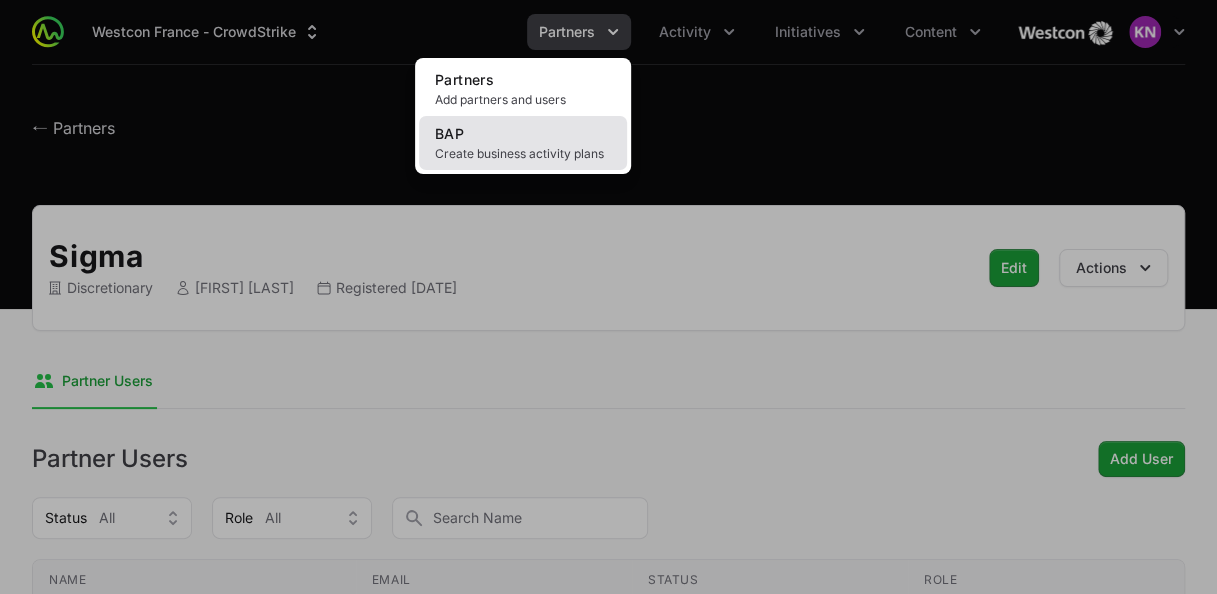 click on "Create business activity plans" 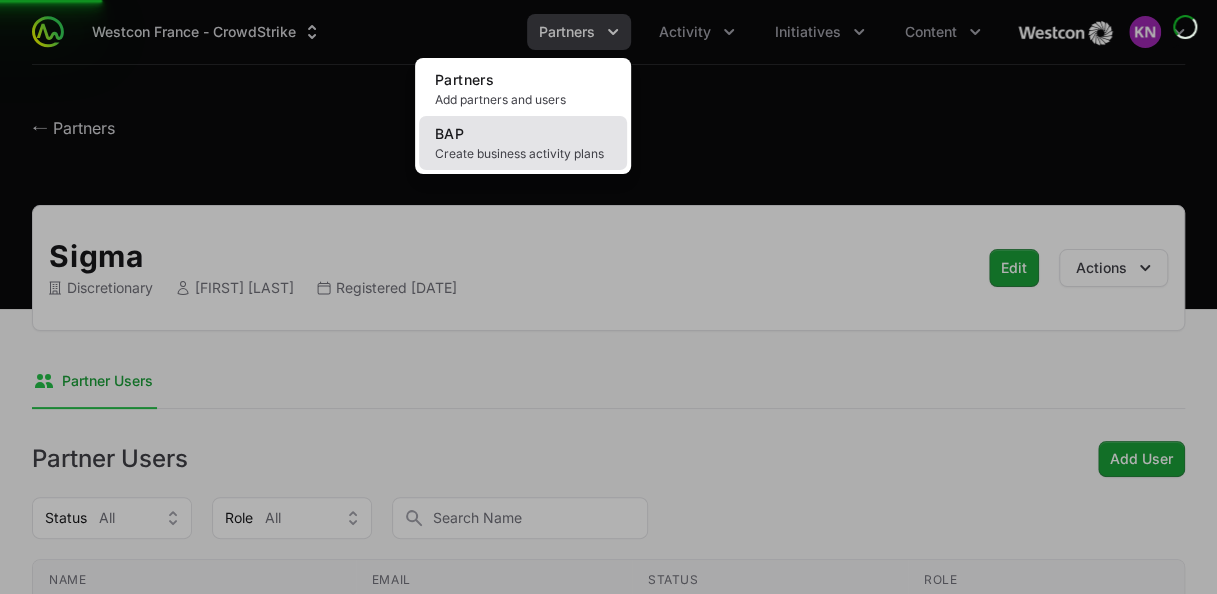 click on "BAP Create business activity plans" 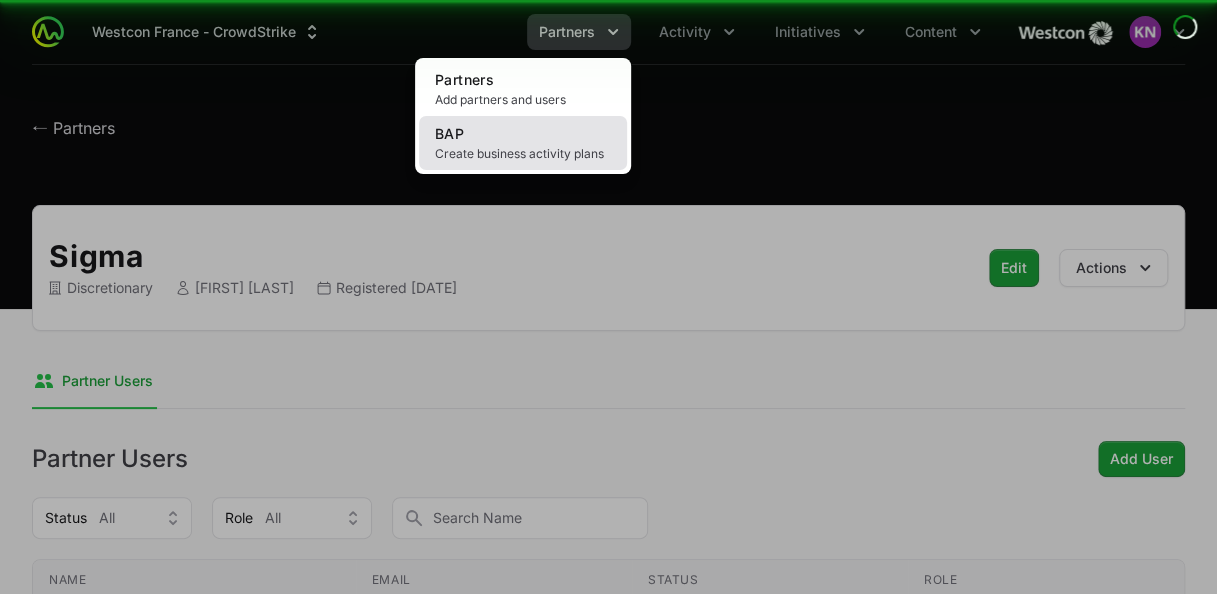 click on "BAP Create business activity plans" 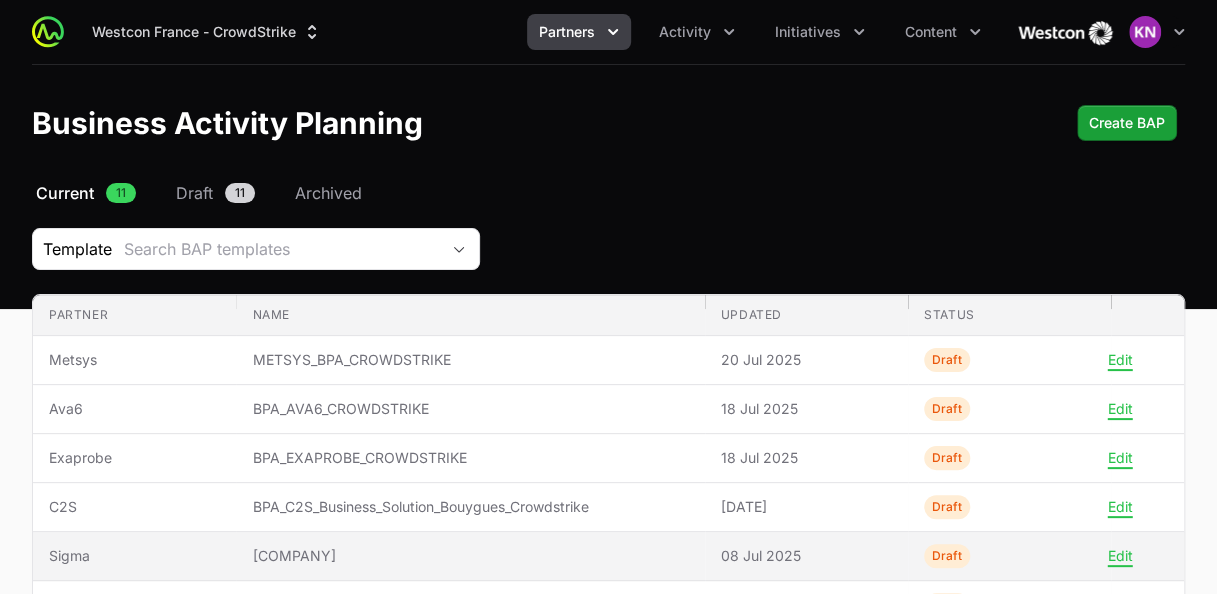 click on "[COMPANY]" 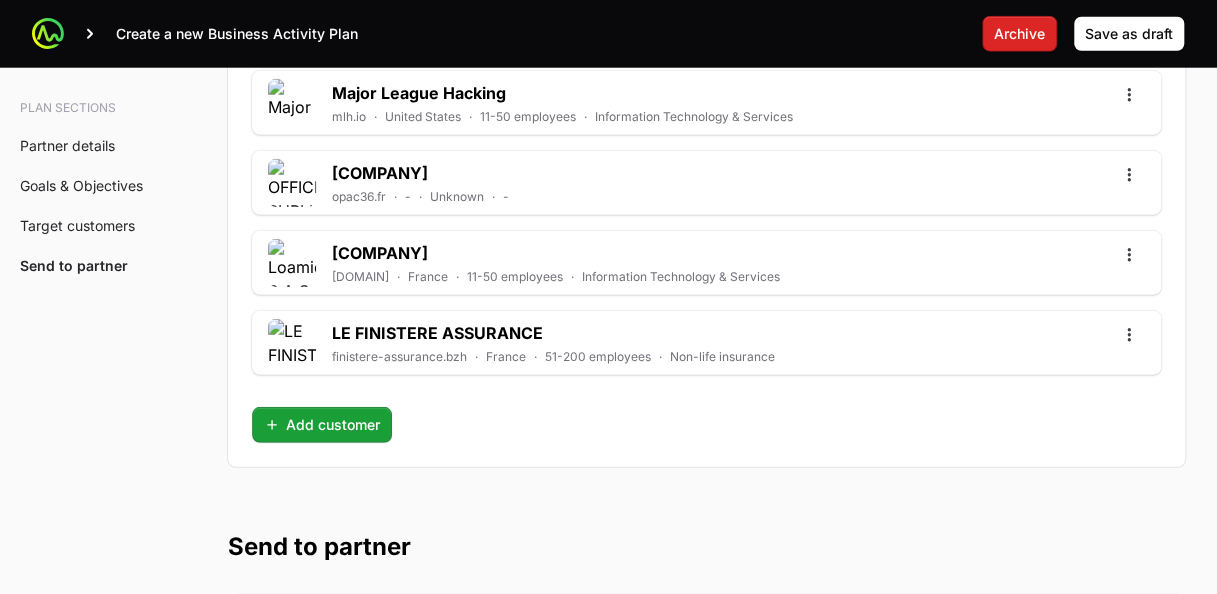 scroll, scrollTop: 6181, scrollLeft: 0, axis: vertical 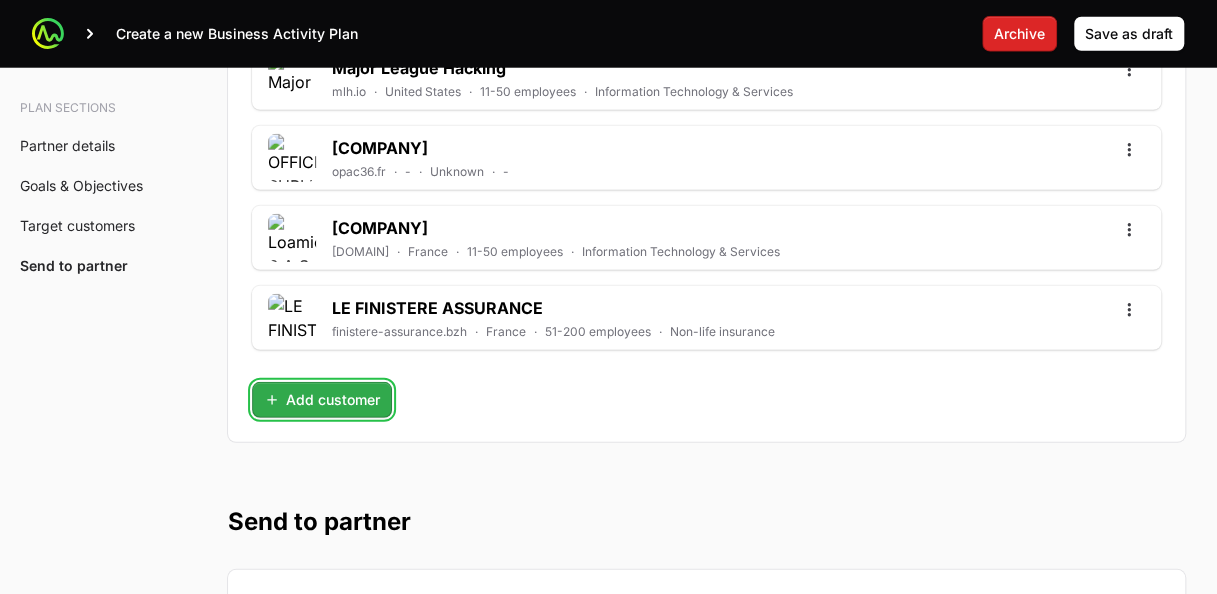 click on "Add customer" 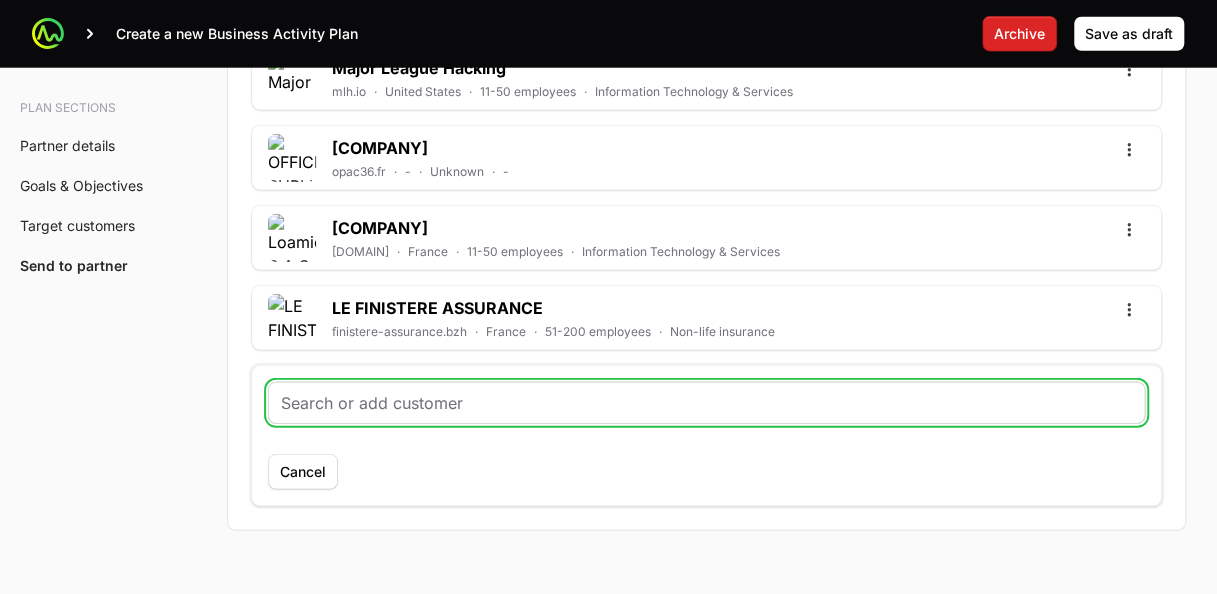 paste on "https://olmix.com/fr/" 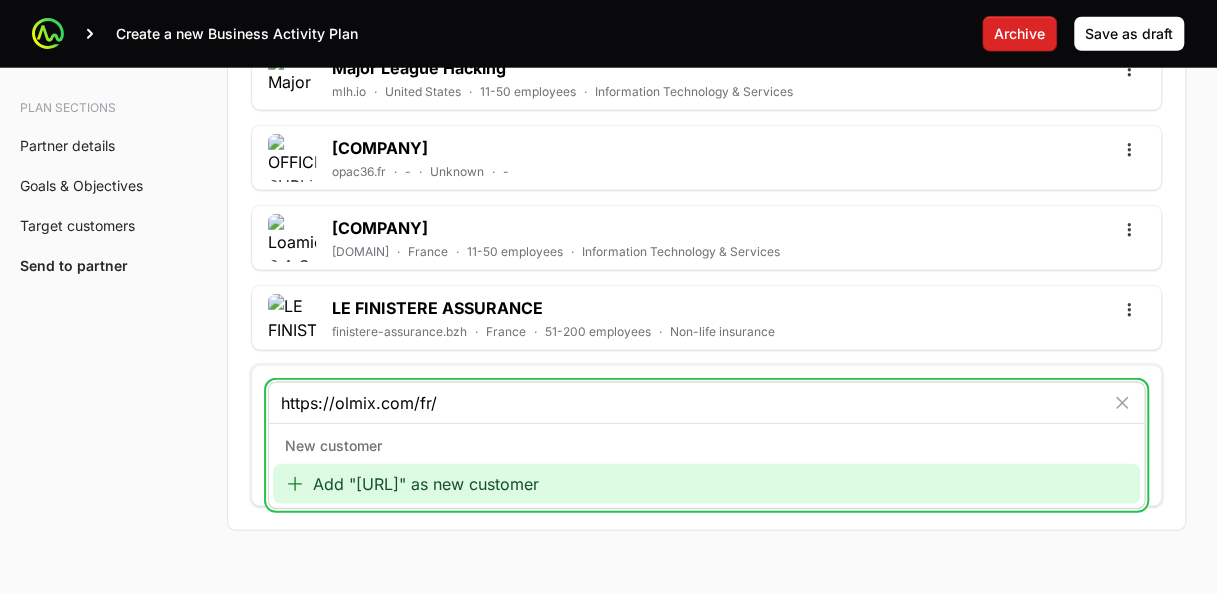 type on "https://olmix.com/fr/" 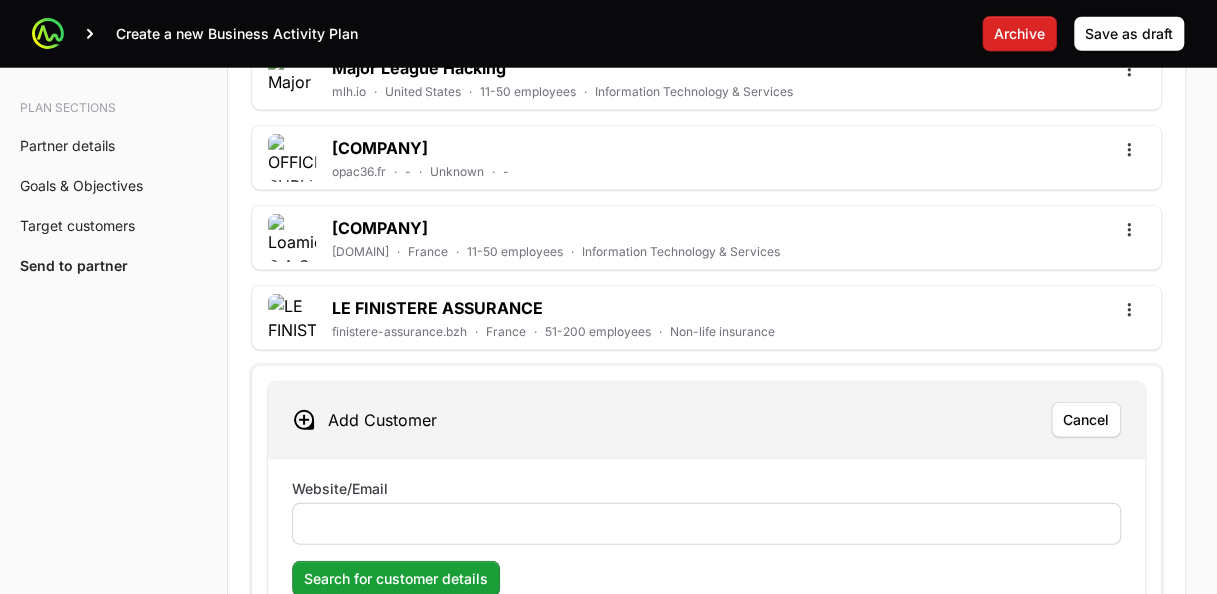 click on "Website/Email" 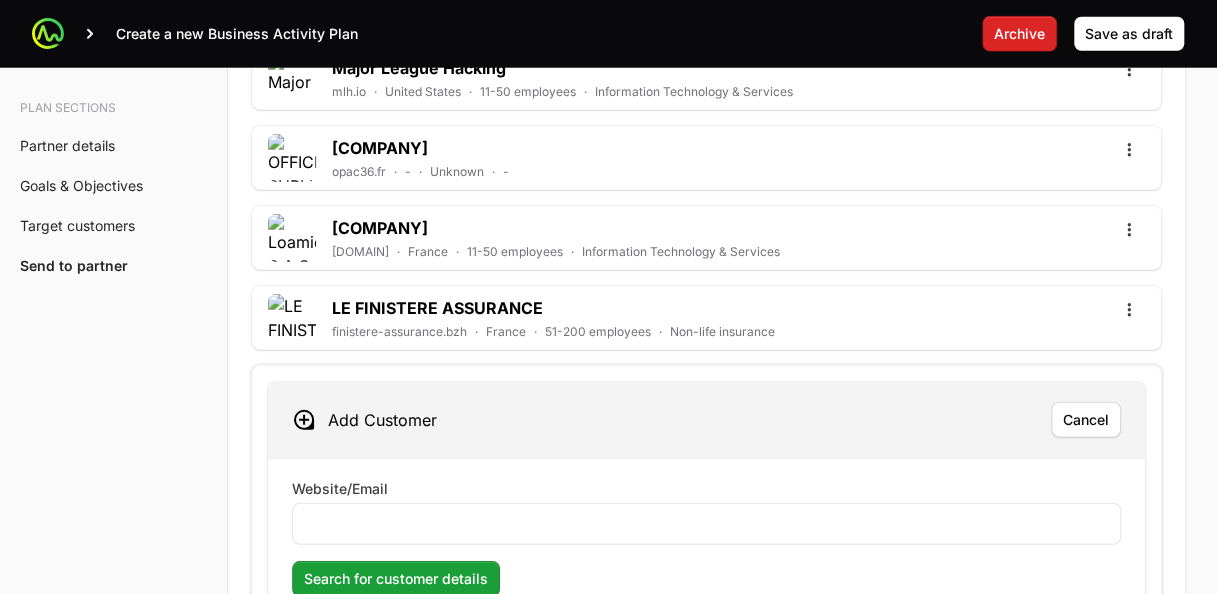 click on "[COMPANY] [DOMAIN] · [COUNTRY] · [EMPLOYEE_COUNT] employees · [INDUSTRY]" 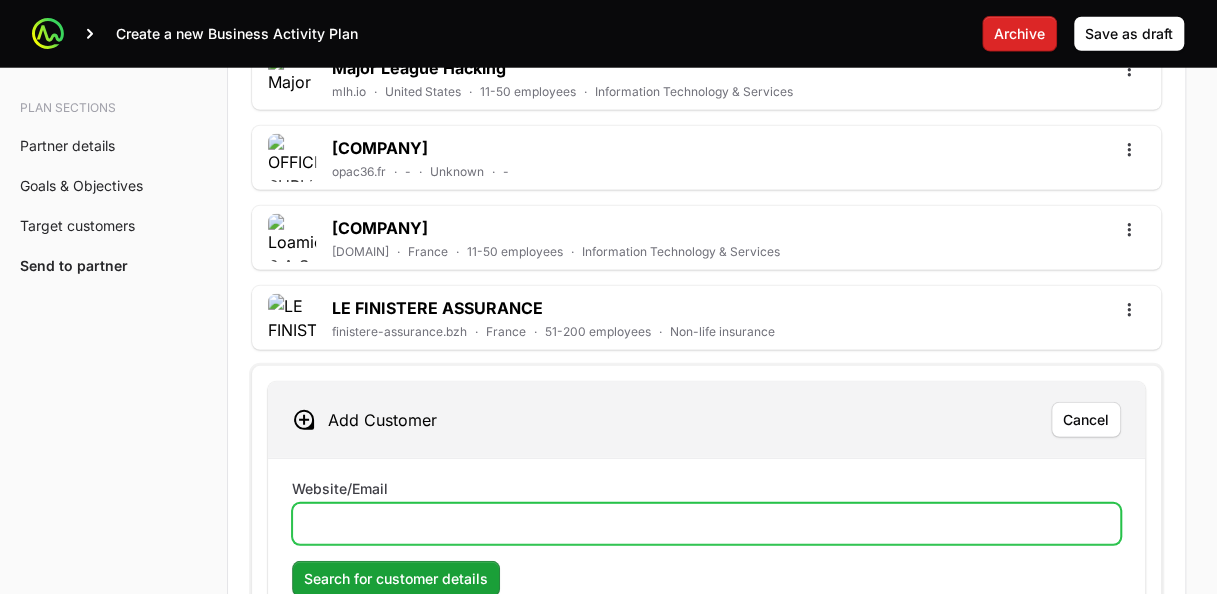 click on "Website/Email" 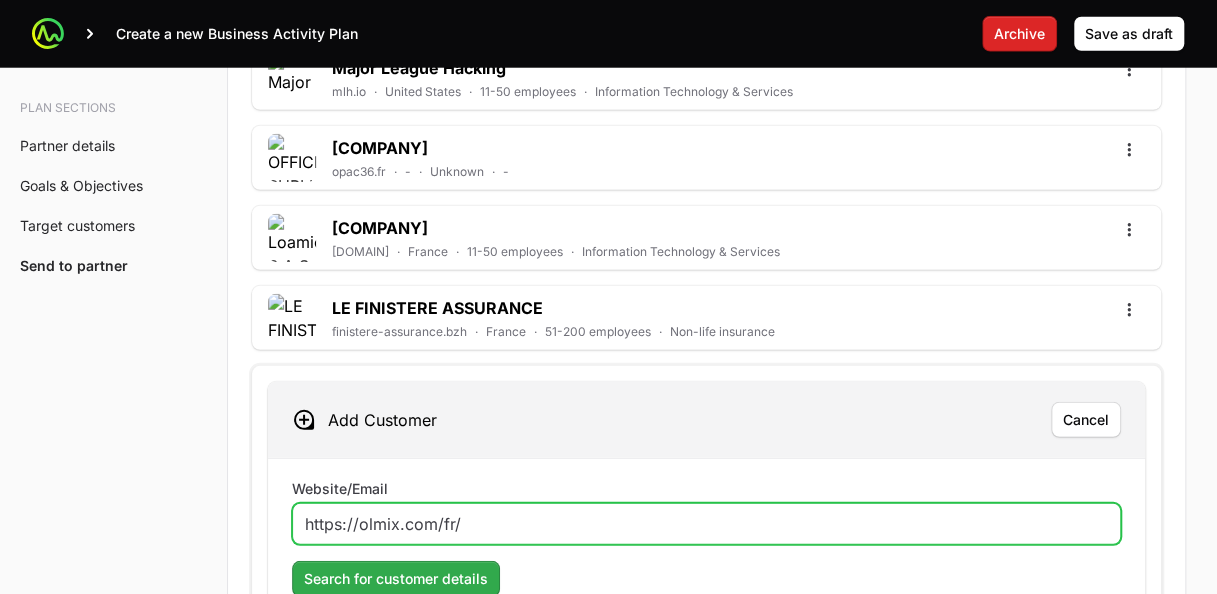 type on "https://olmix.com/fr/" 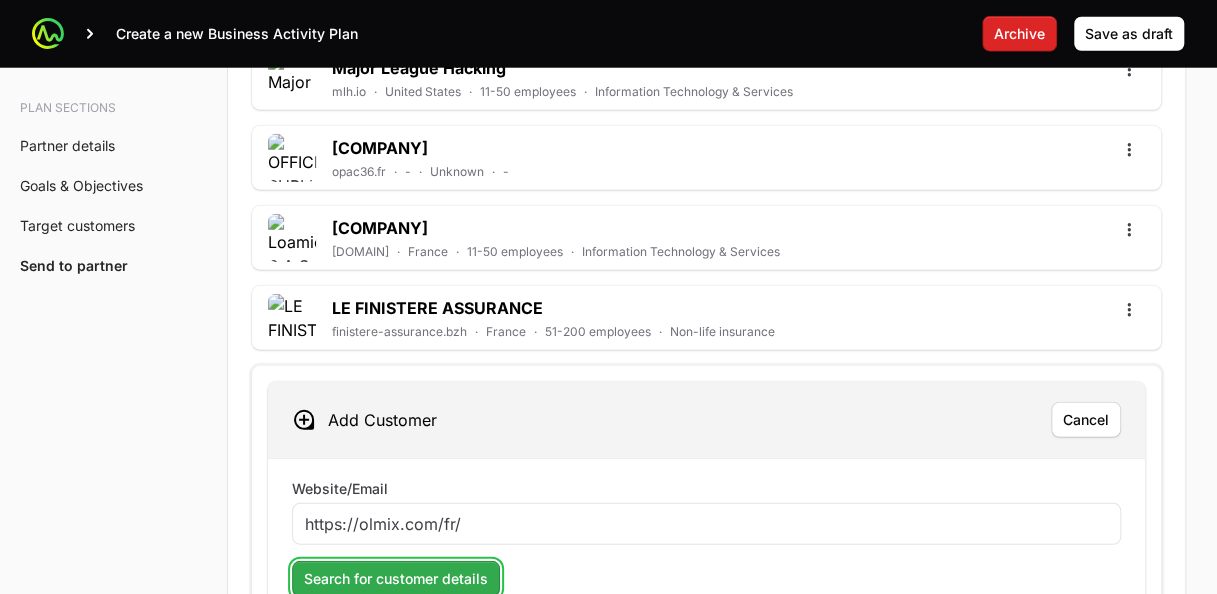 click on "Search for customer details" 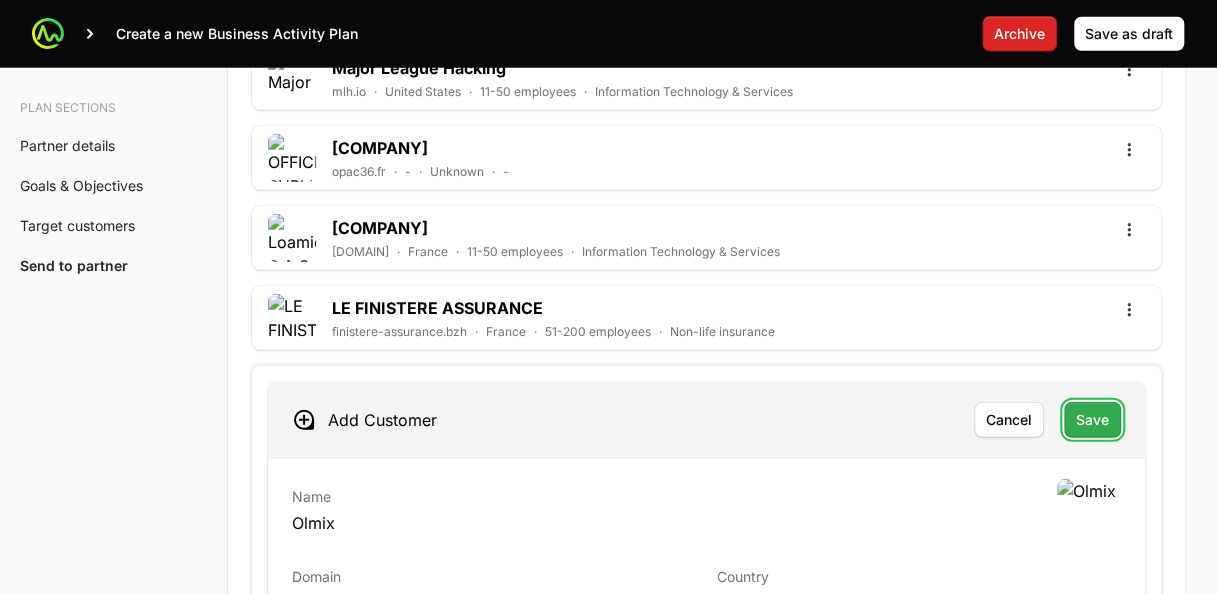 click on "Save" 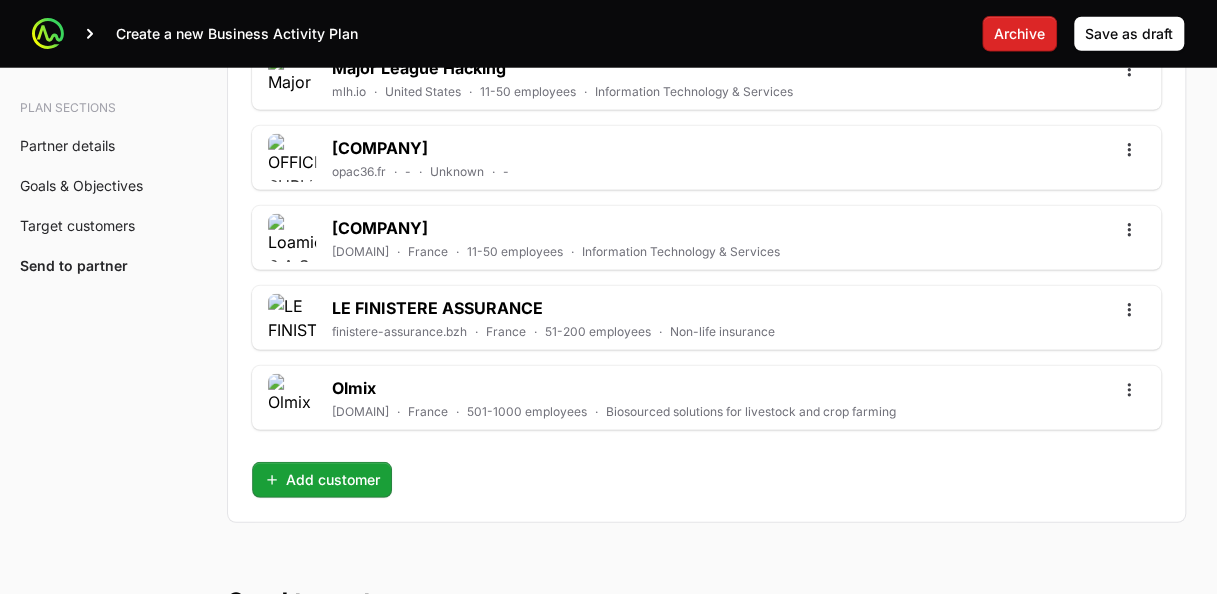 drag, startPoint x: 1210, startPoint y: 495, endPoint x: 1212, endPoint y: 450, distance: 45.044422 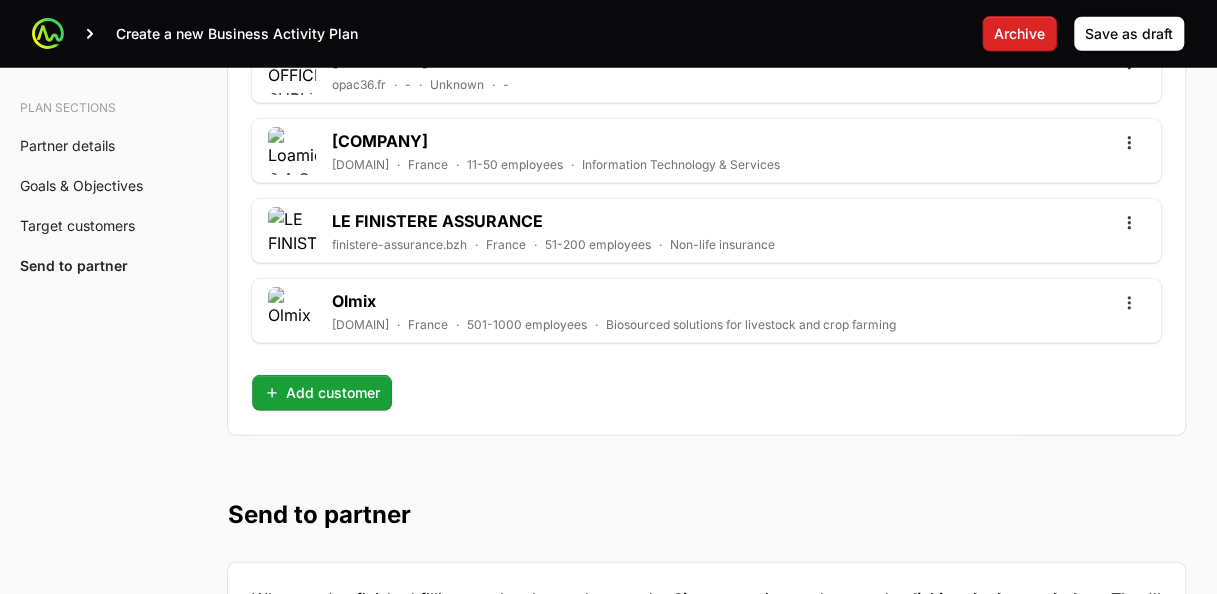 scroll, scrollTop: 6276, scrollLeft: 0, axis: vertical 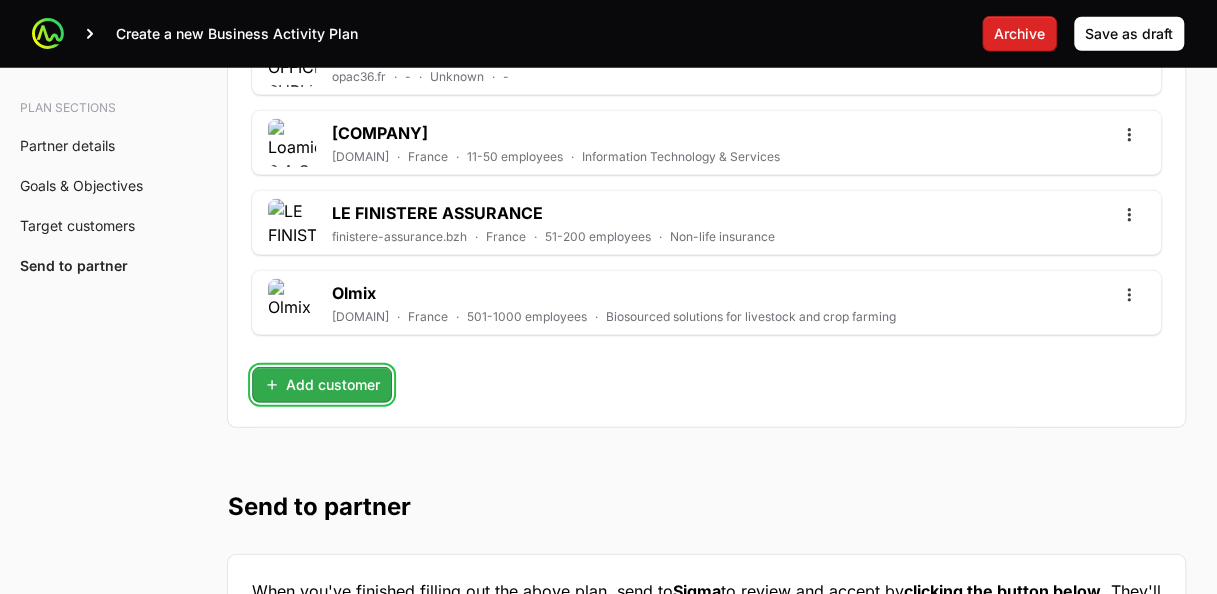 click on "Add customer" 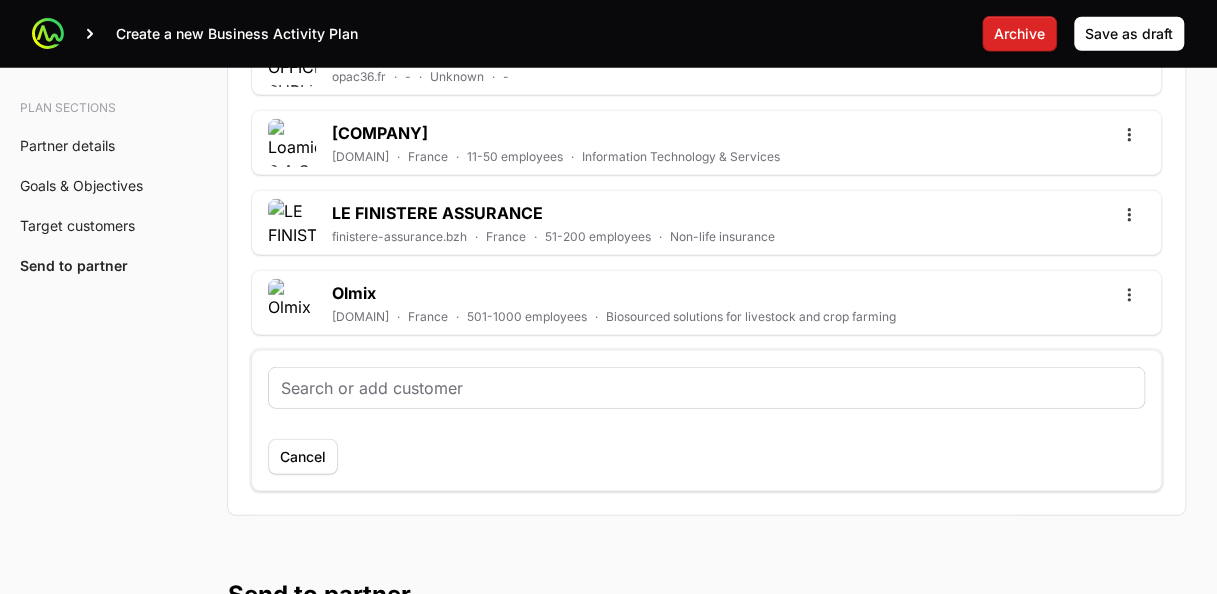 type on "[URL]" 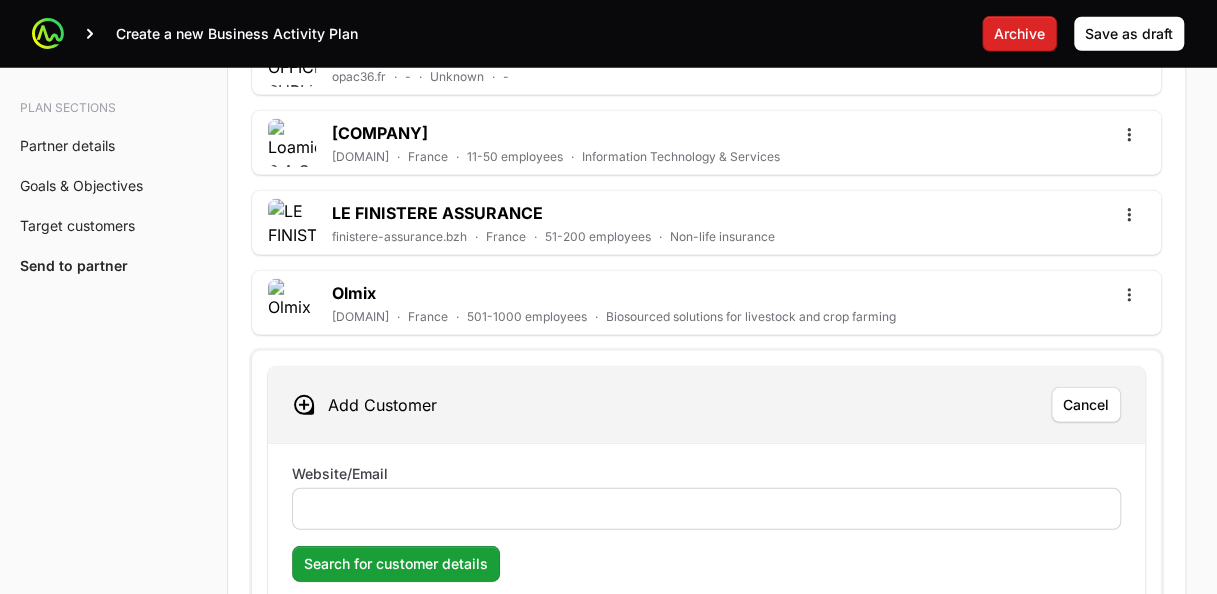 click 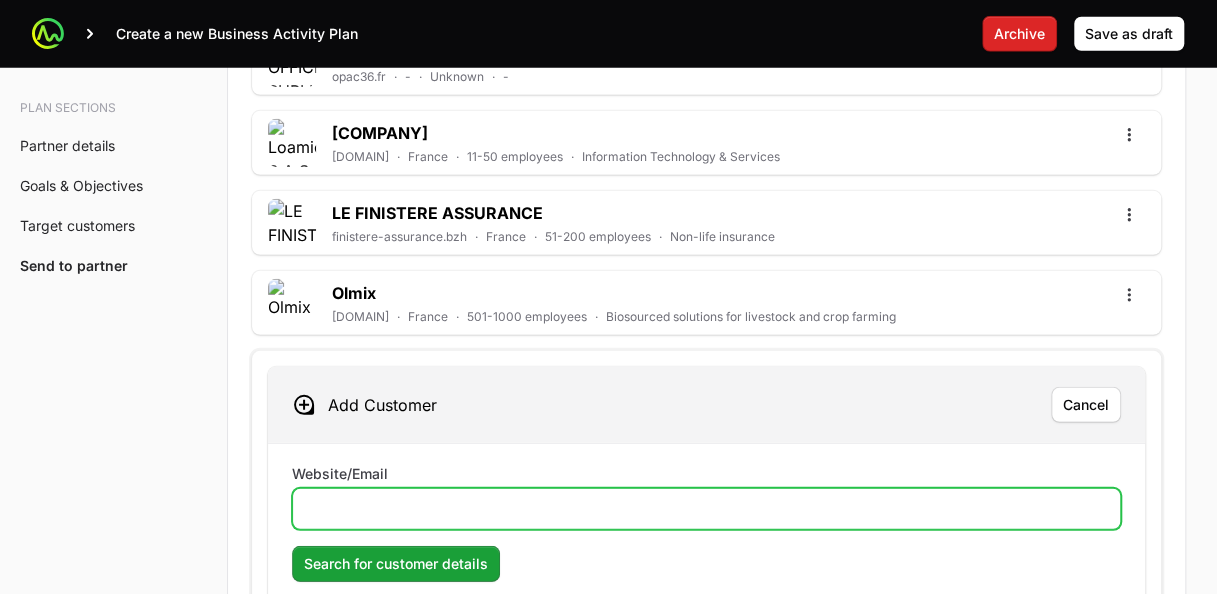 click on "Website/Email" 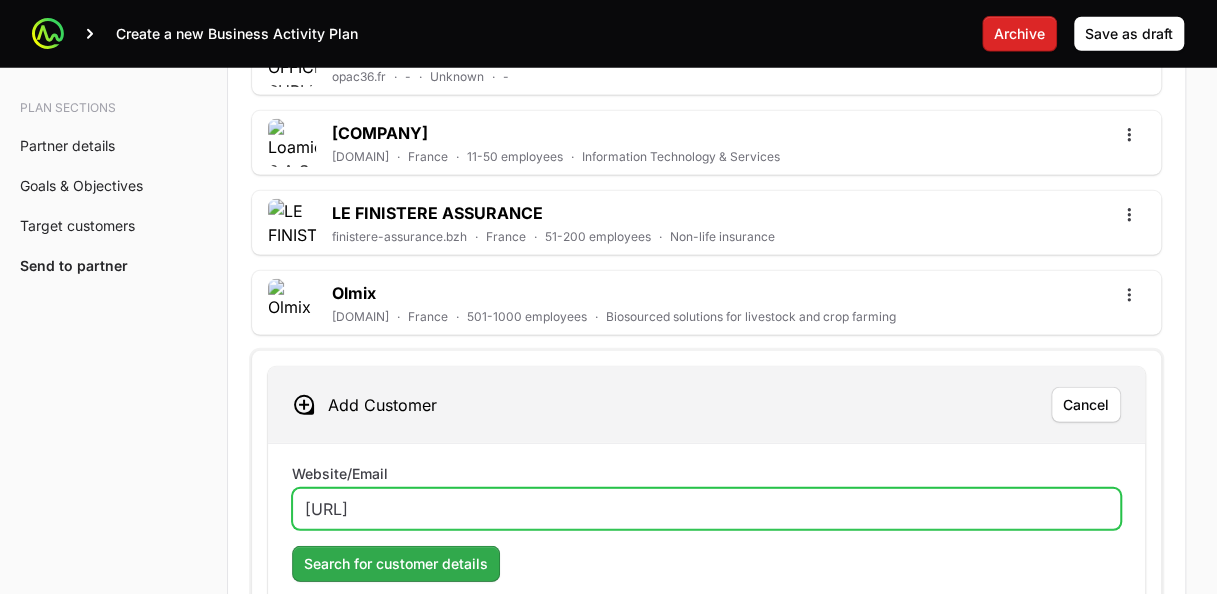 type on "[URL]" 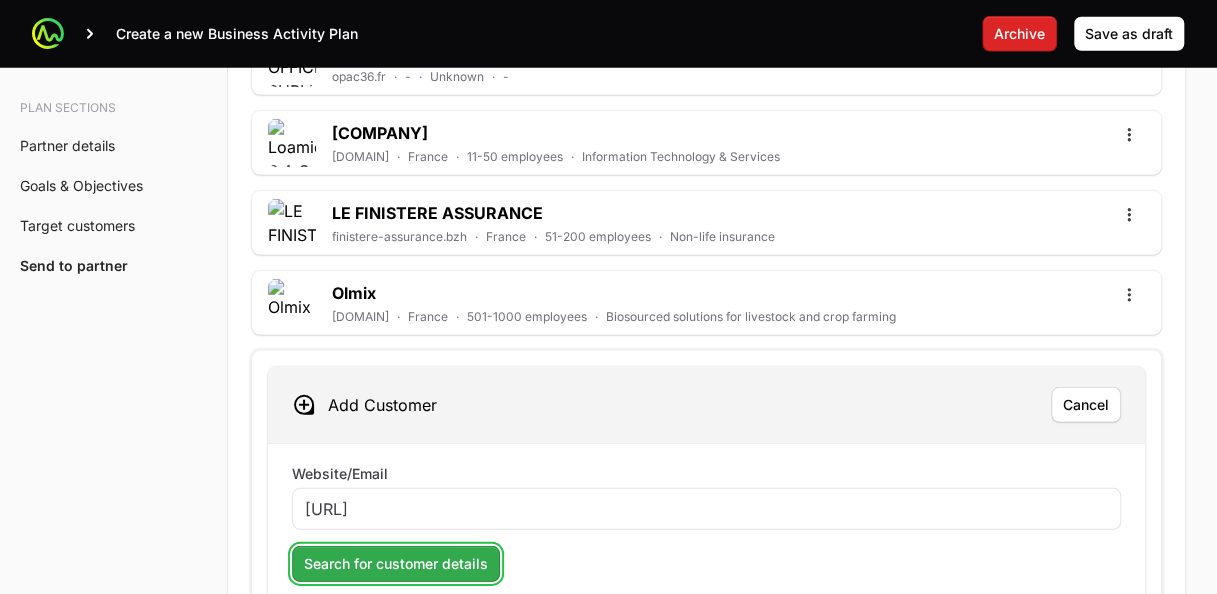 click on "Search for customer details" 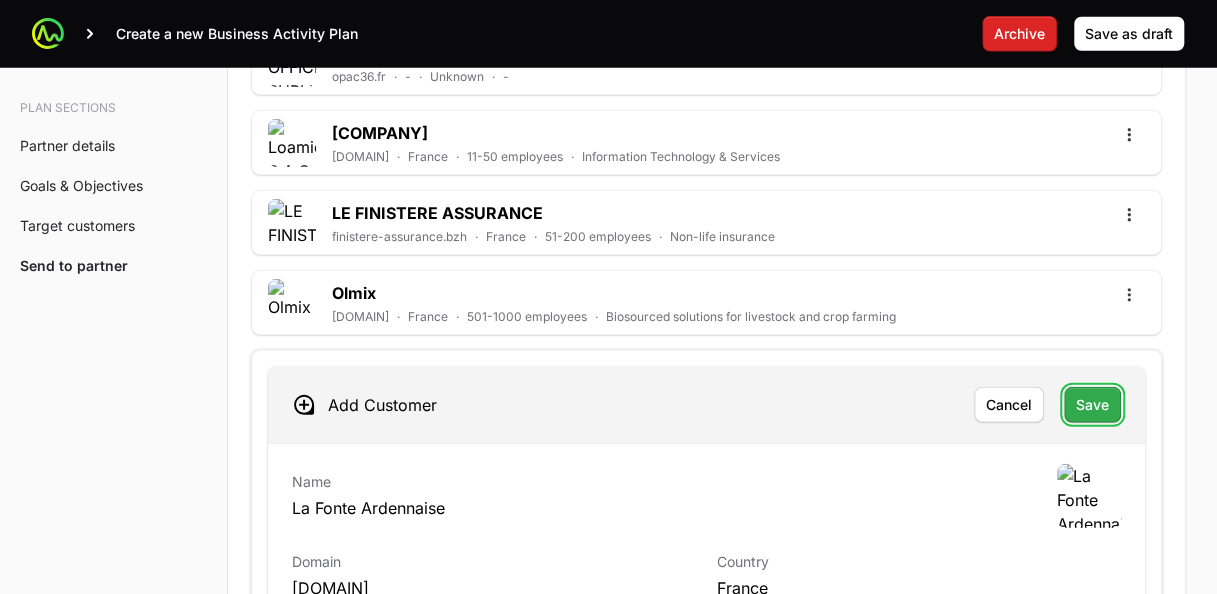 click on "Save" 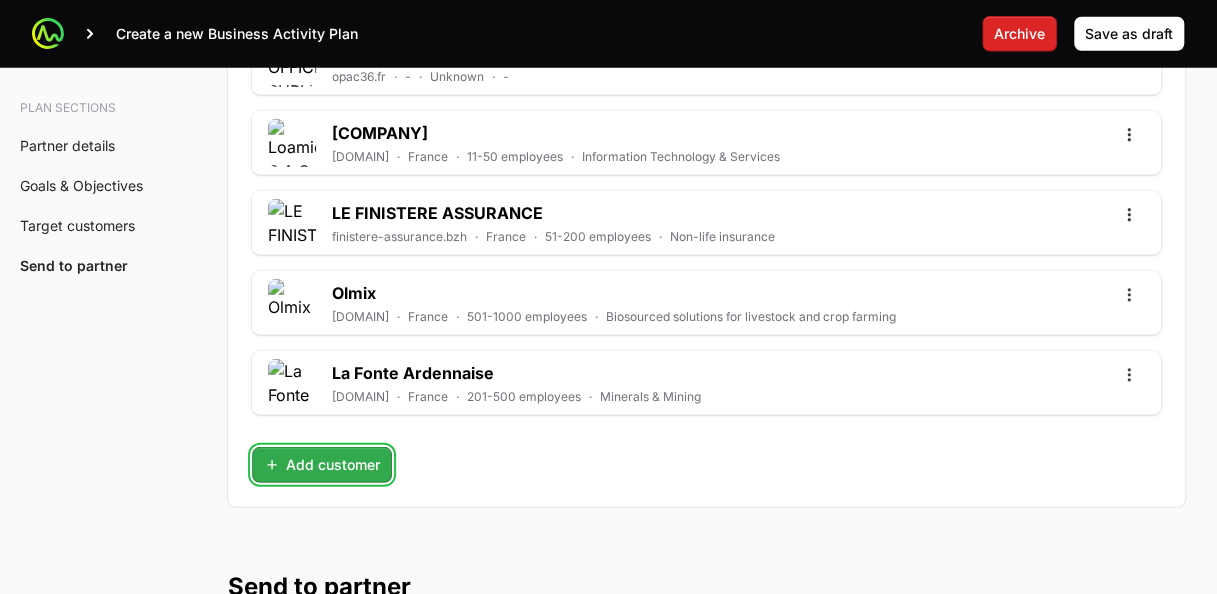 click on "Add customer" 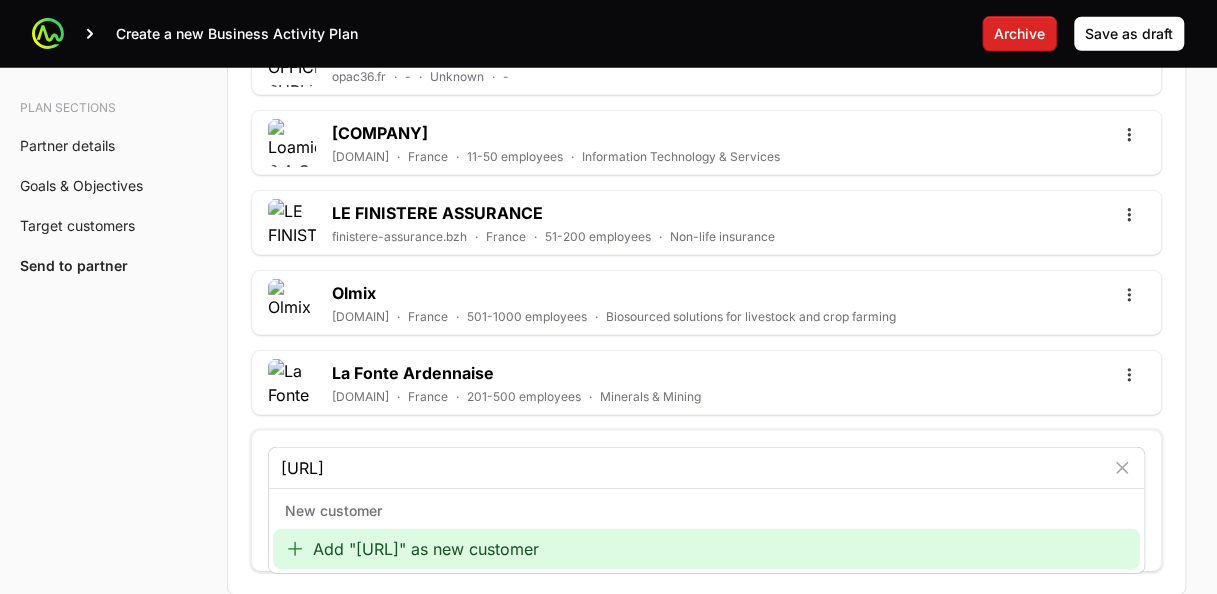 type on "[URL]" 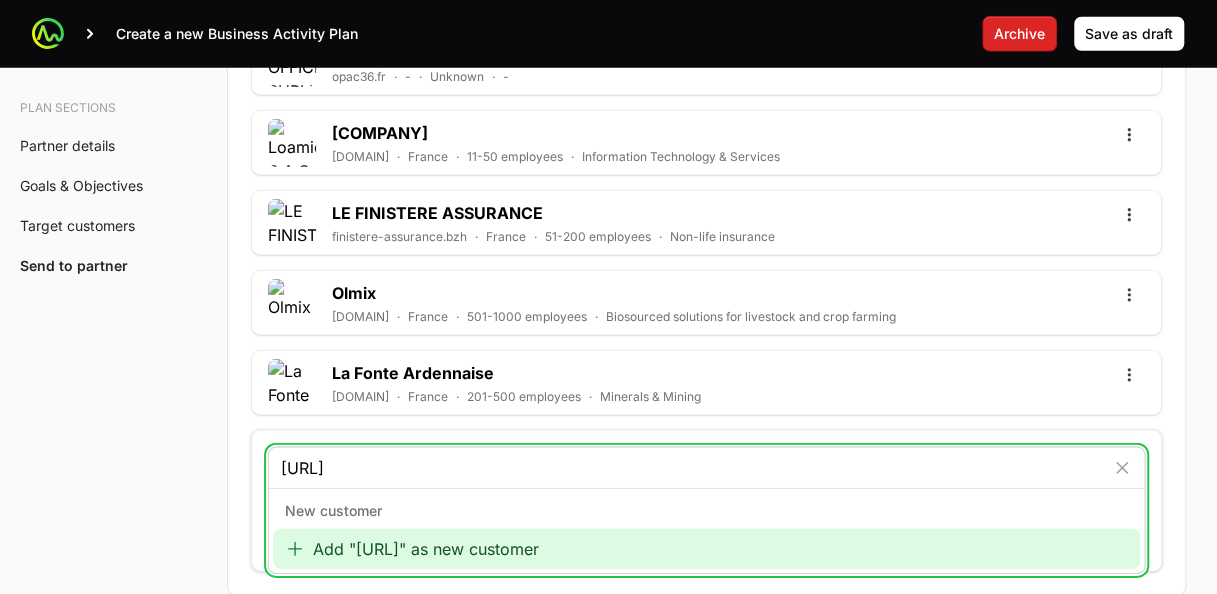 click on "Add "[URL]" as new customer" 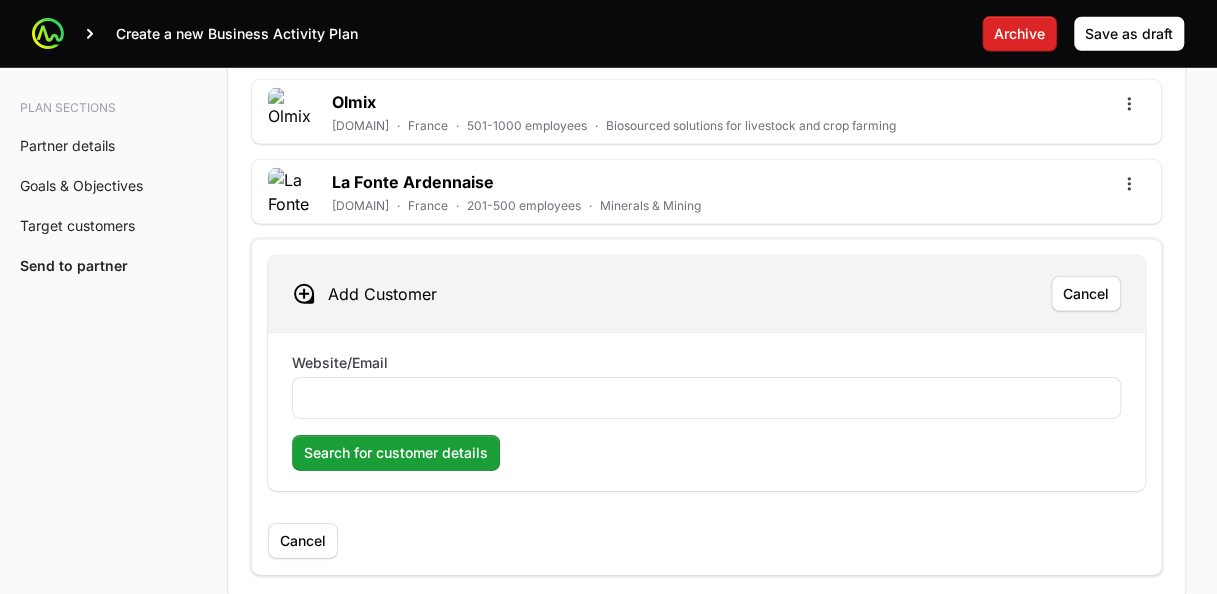 scroll, scrollTop: 6449, scrollLeft: 0, axis: vertical 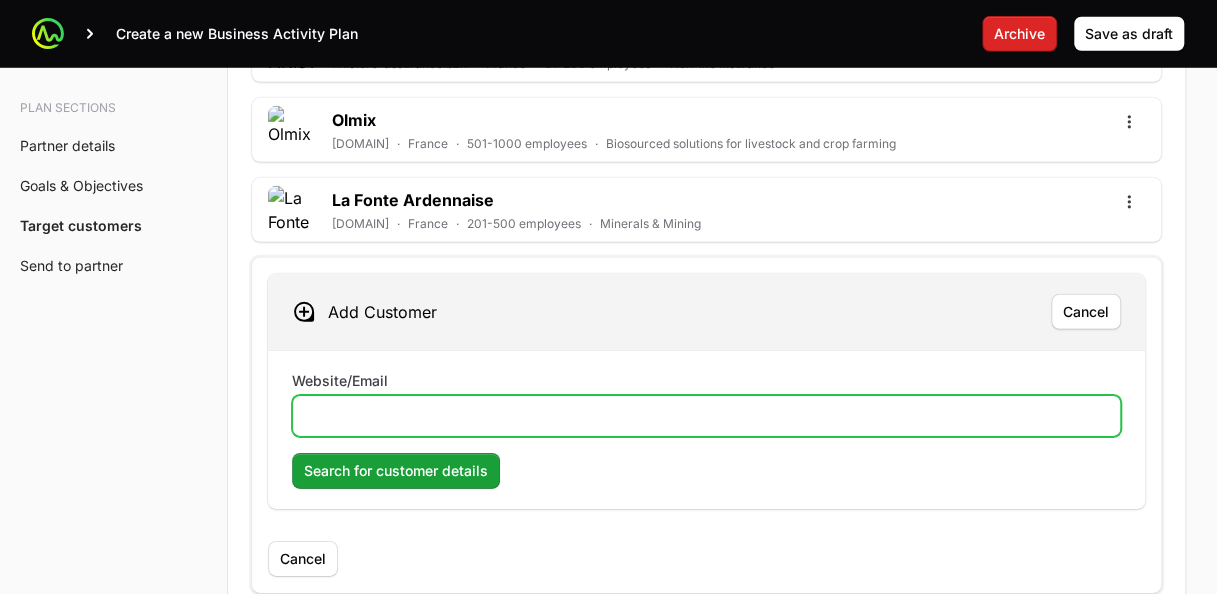click on "Website/Email" 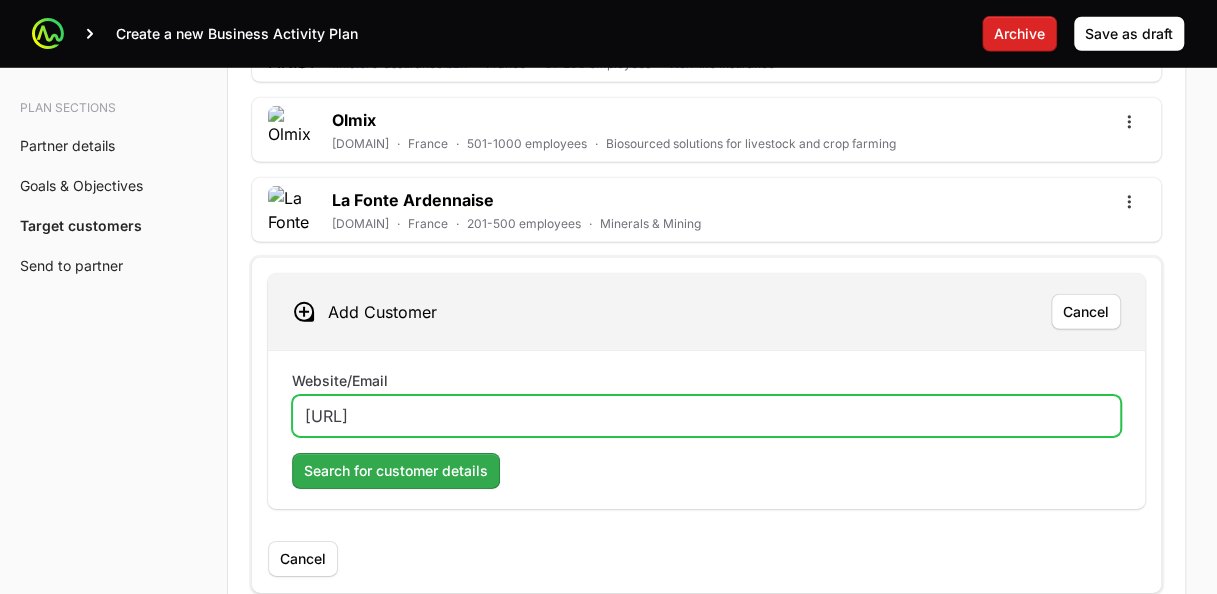 type on "[URL]" 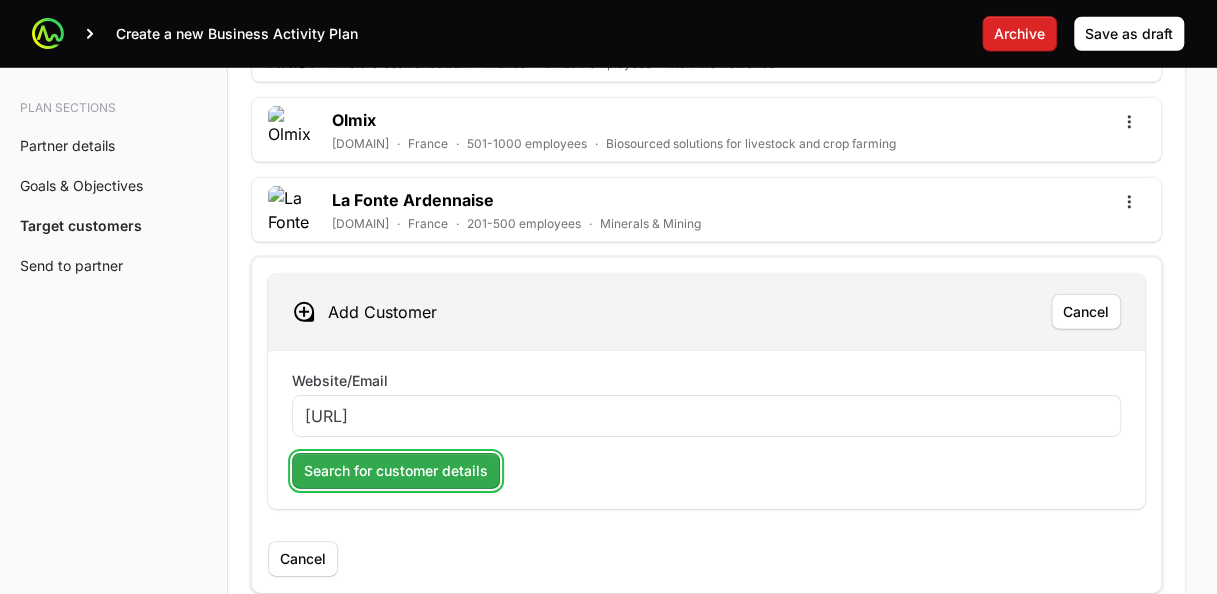click on "Search for customer details" 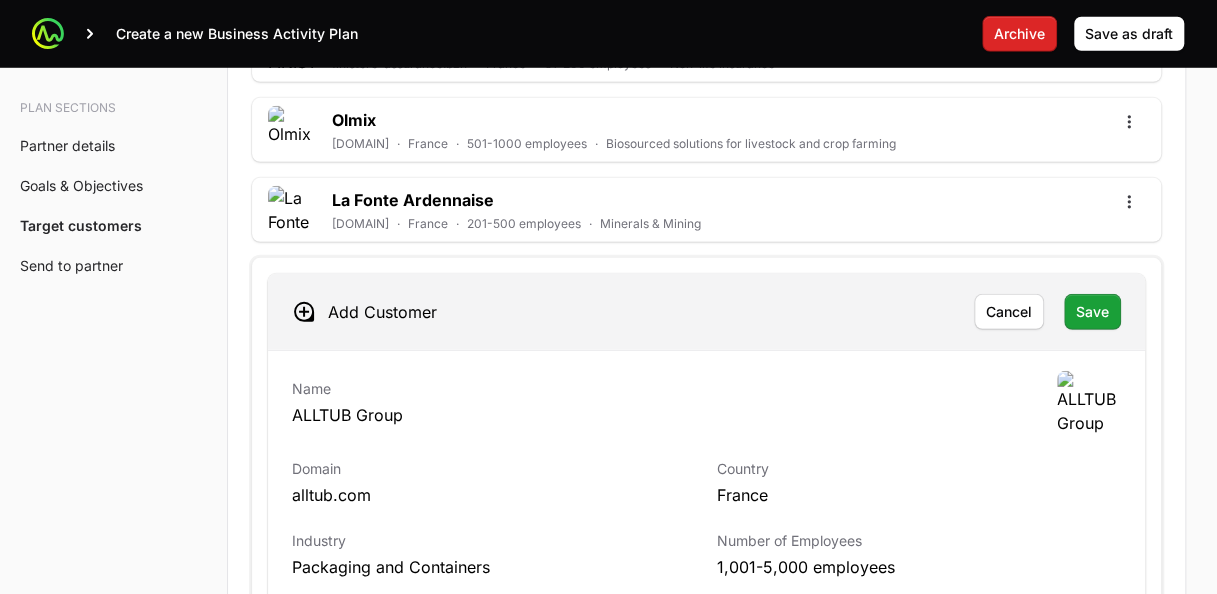 click on "Cancel Save" 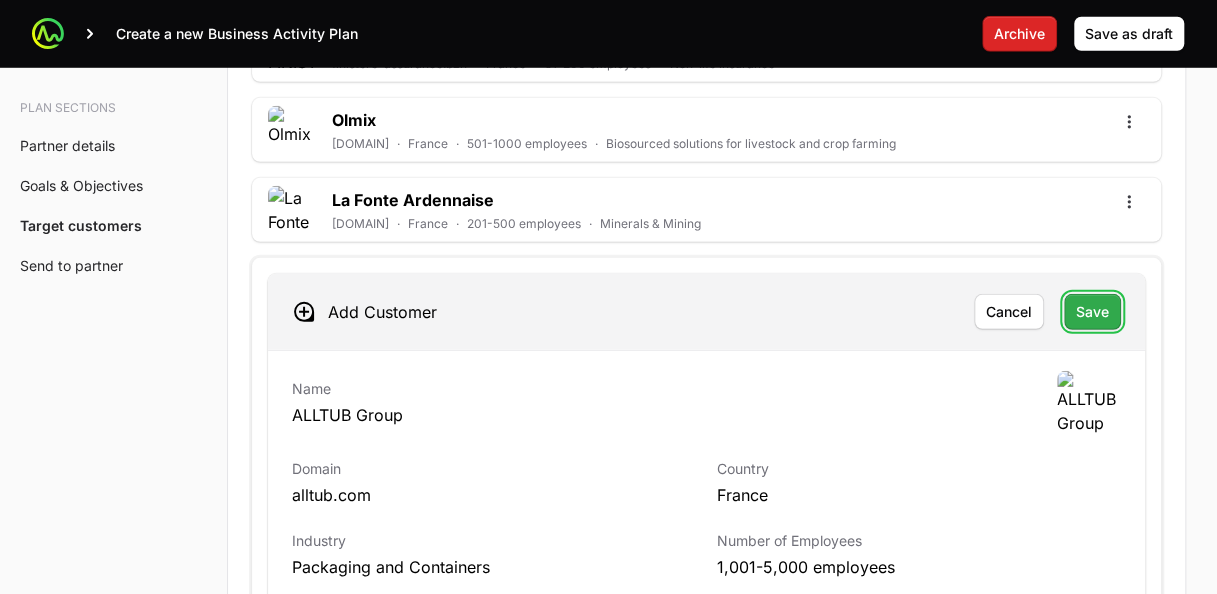 click on "Save" 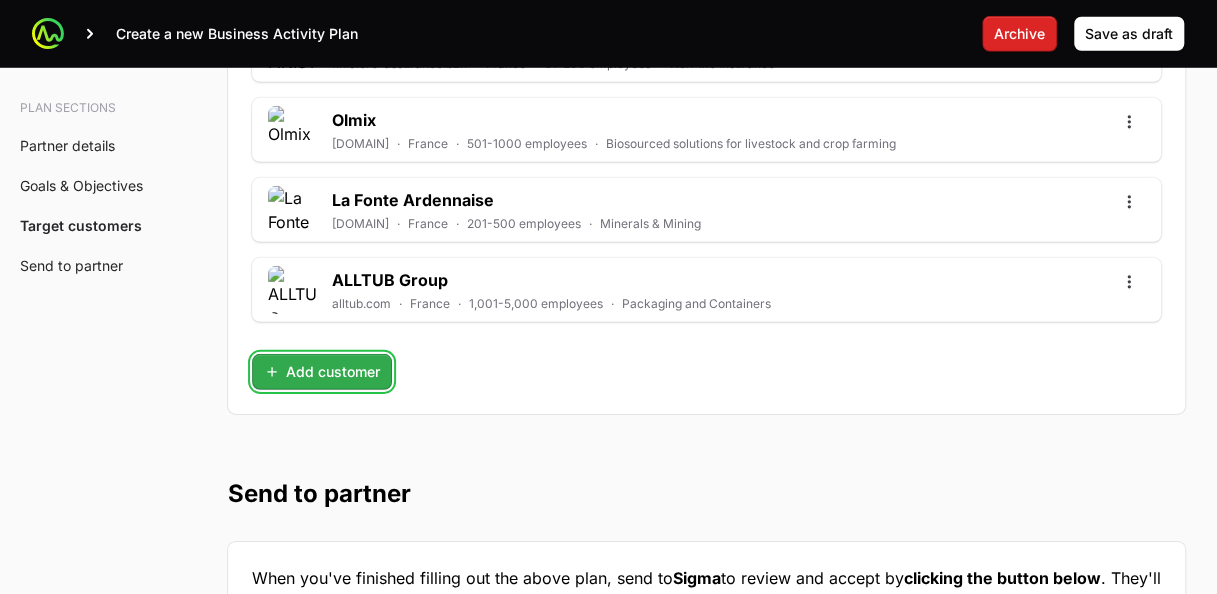 click on "Add customer" 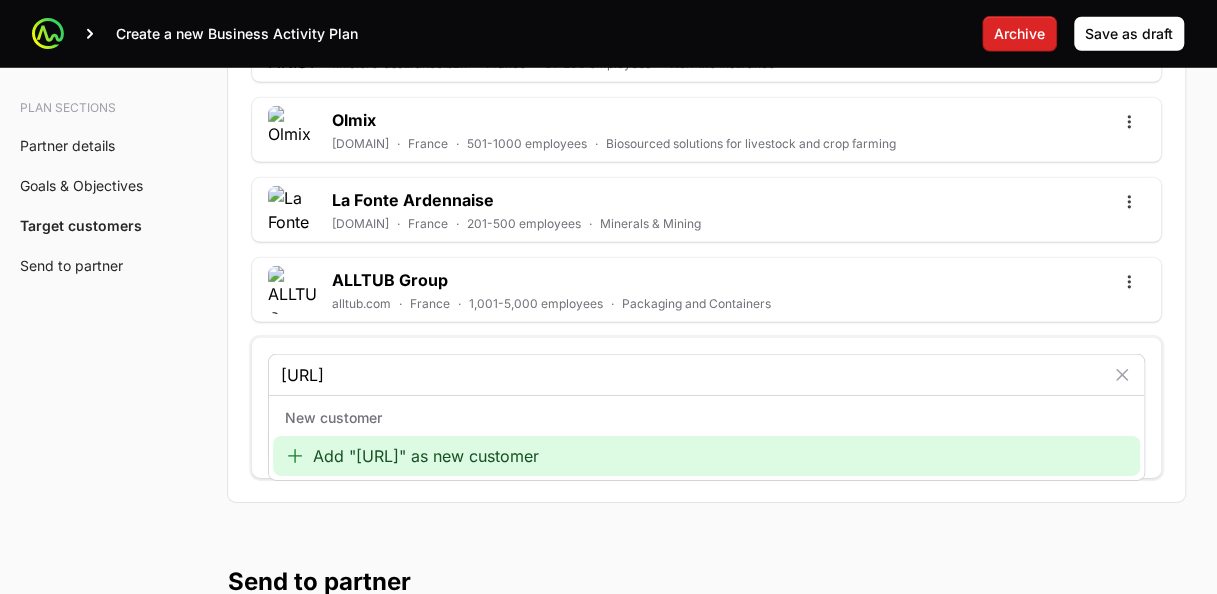 type on "[URL]" 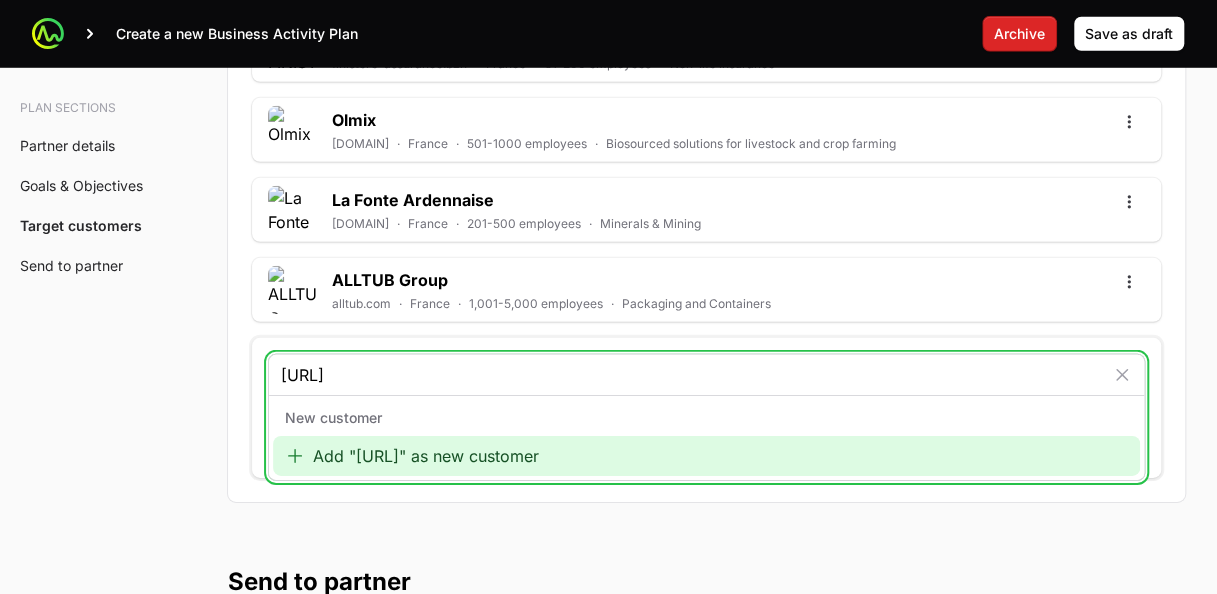click on "Add "[URL]" as new customer" 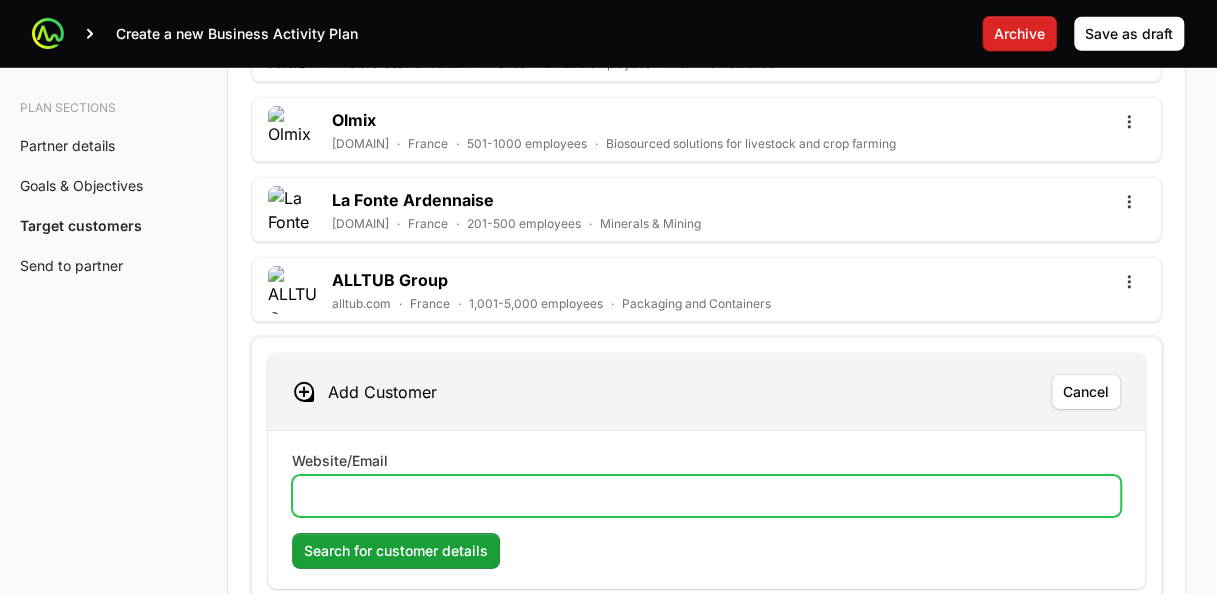 click on "Website/Email" 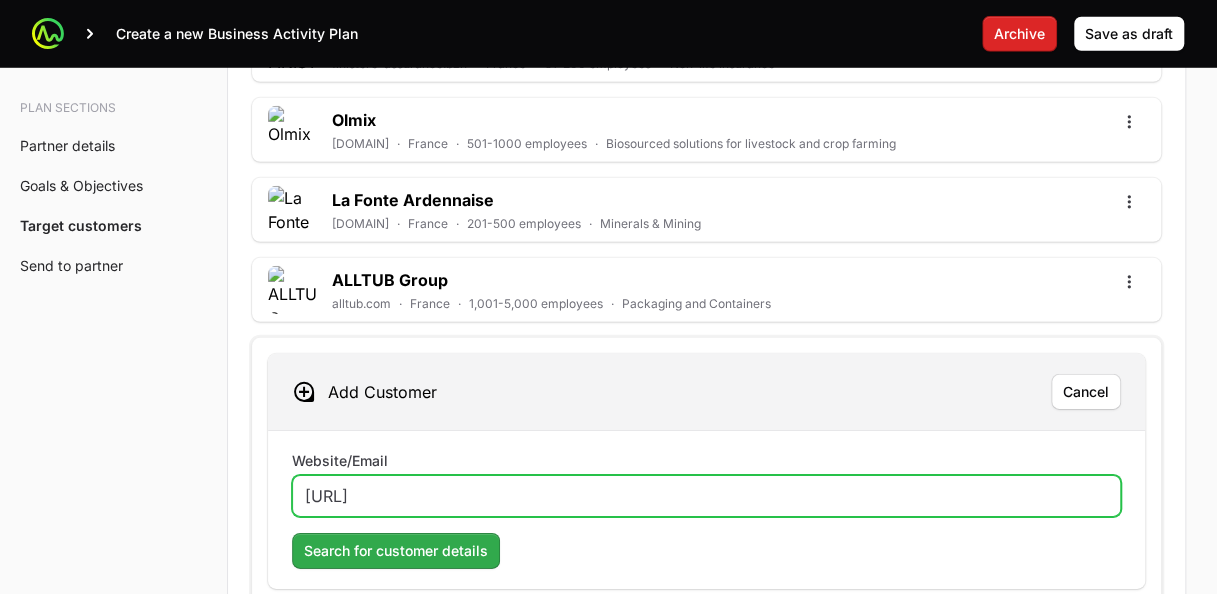 type on "[URL]" 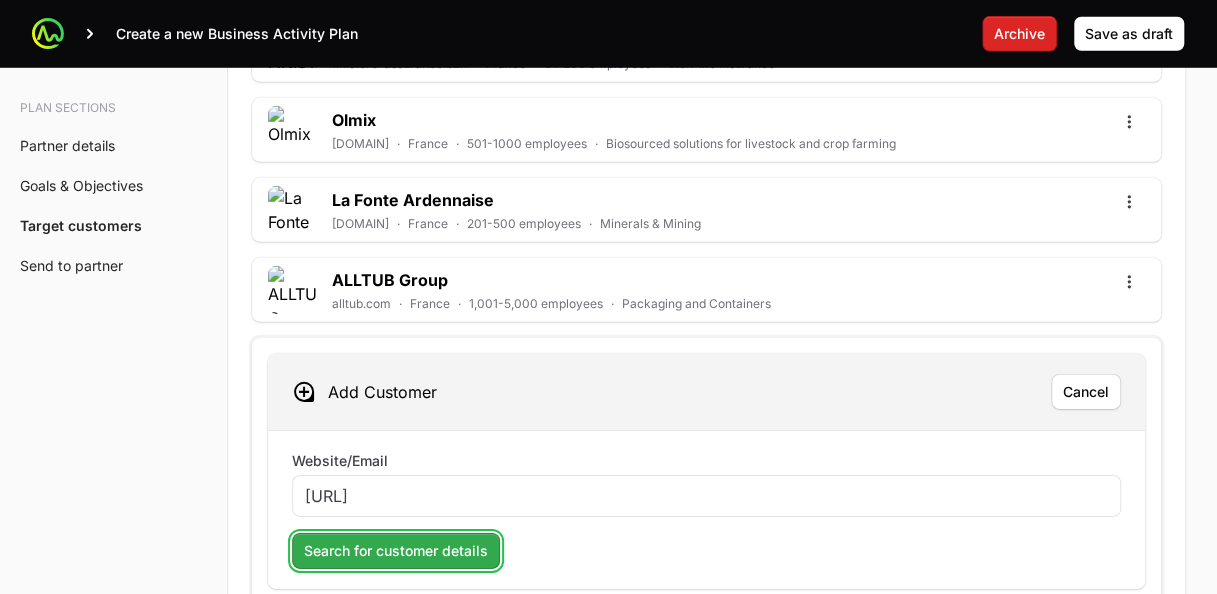 click on "Search for customer details" 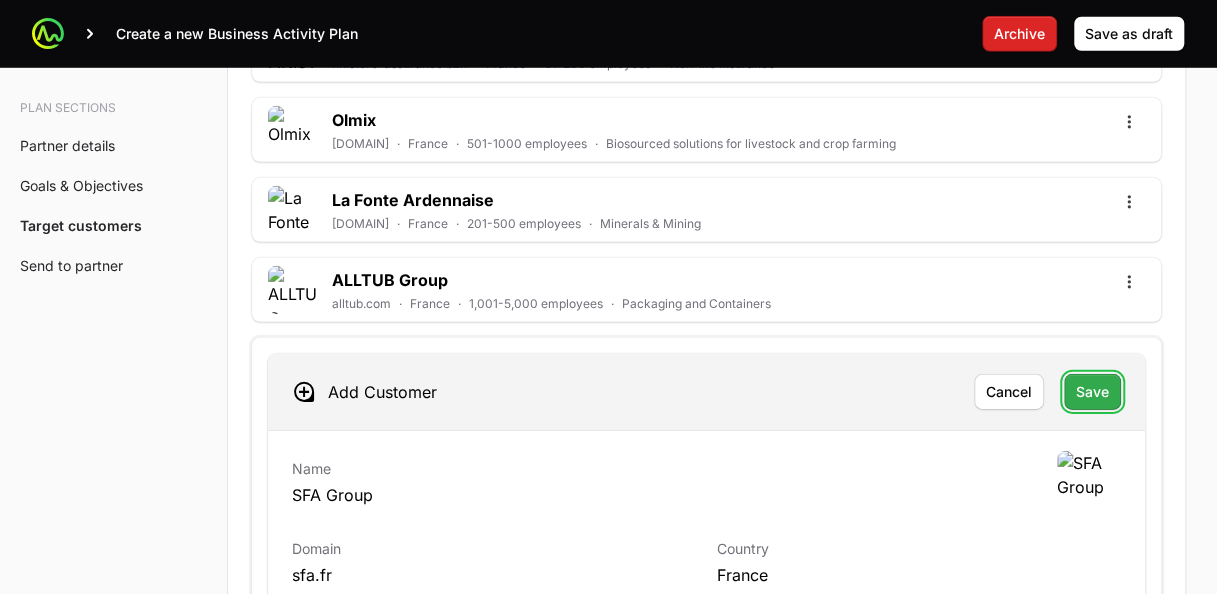 click on "Save" 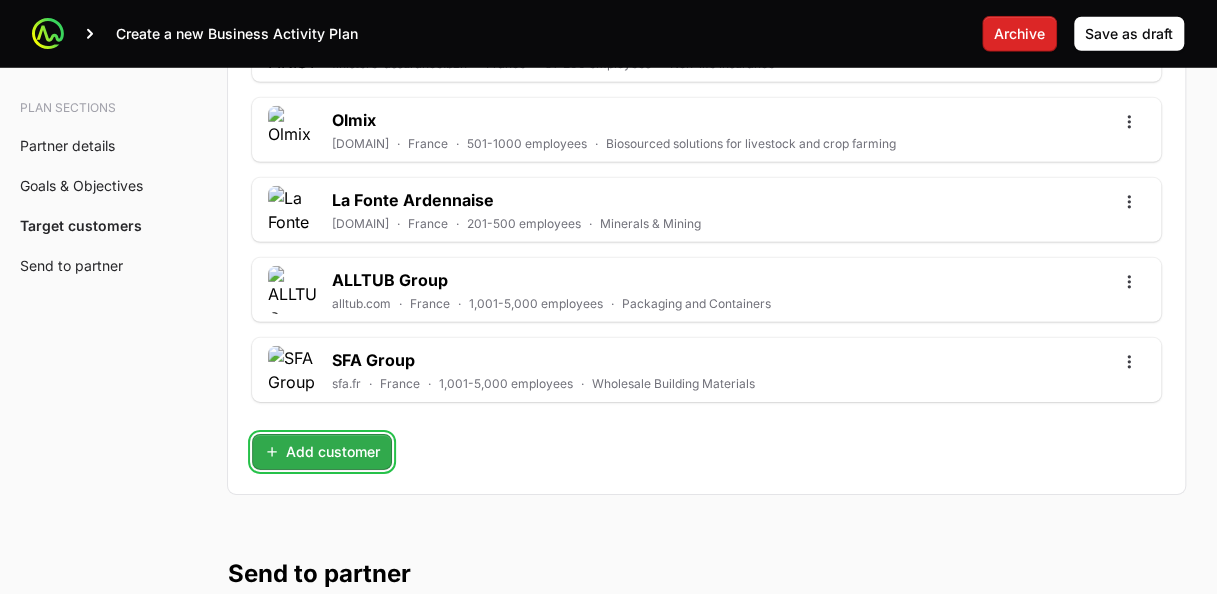 click on "Add customer" 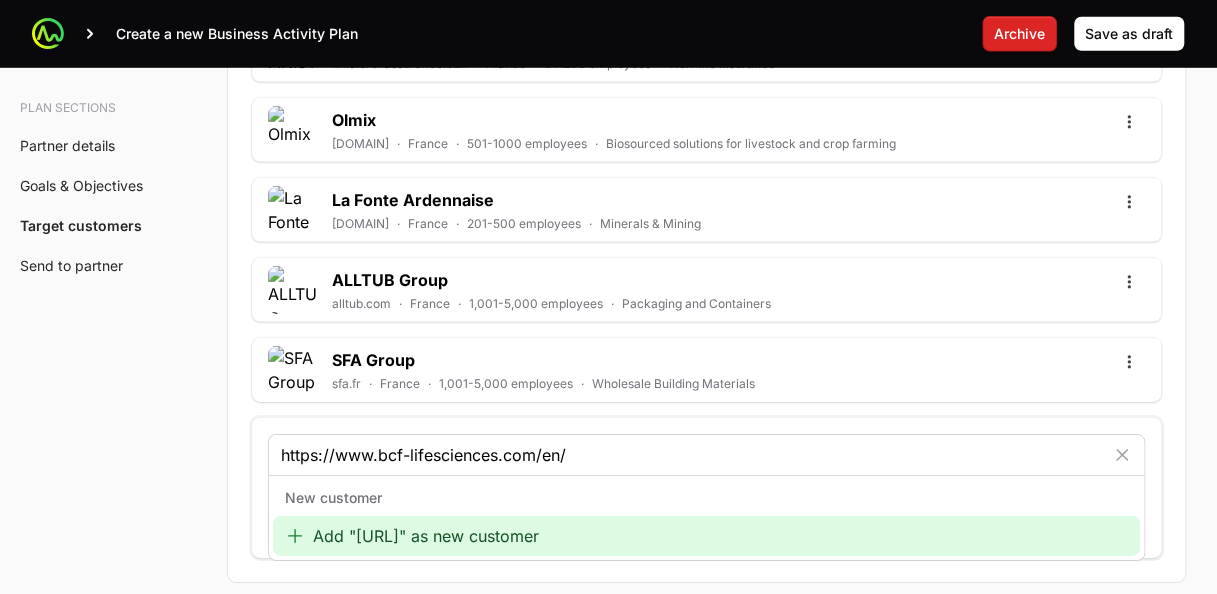 type on "https://www.bcf-lifesciences.com/en/" 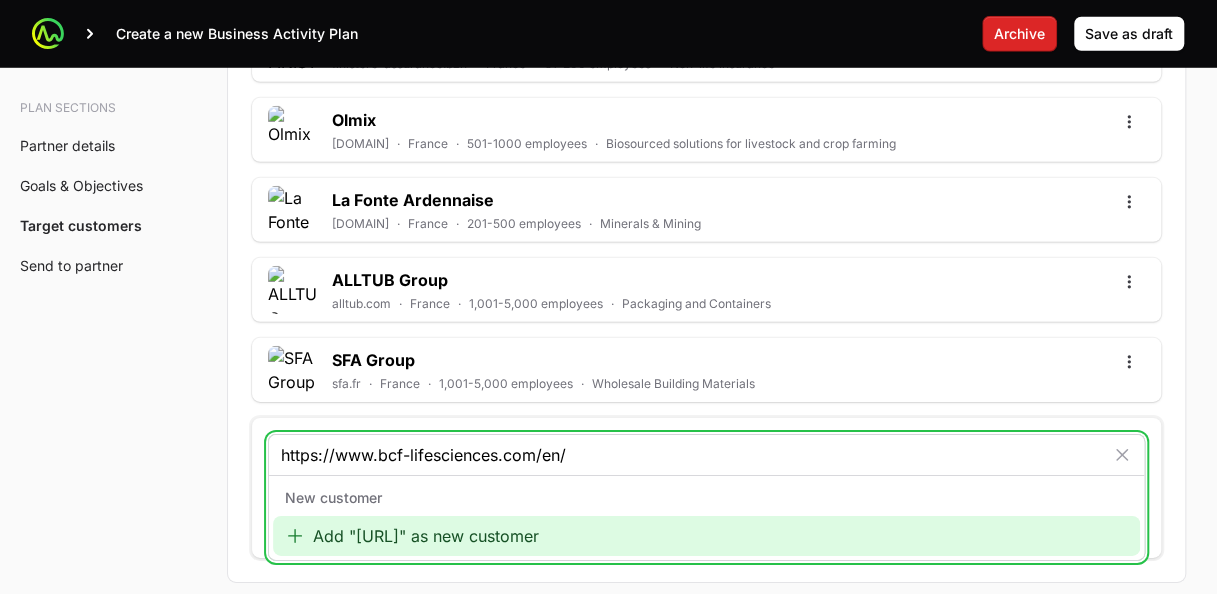 click on "Add "[URL]" as new customer" 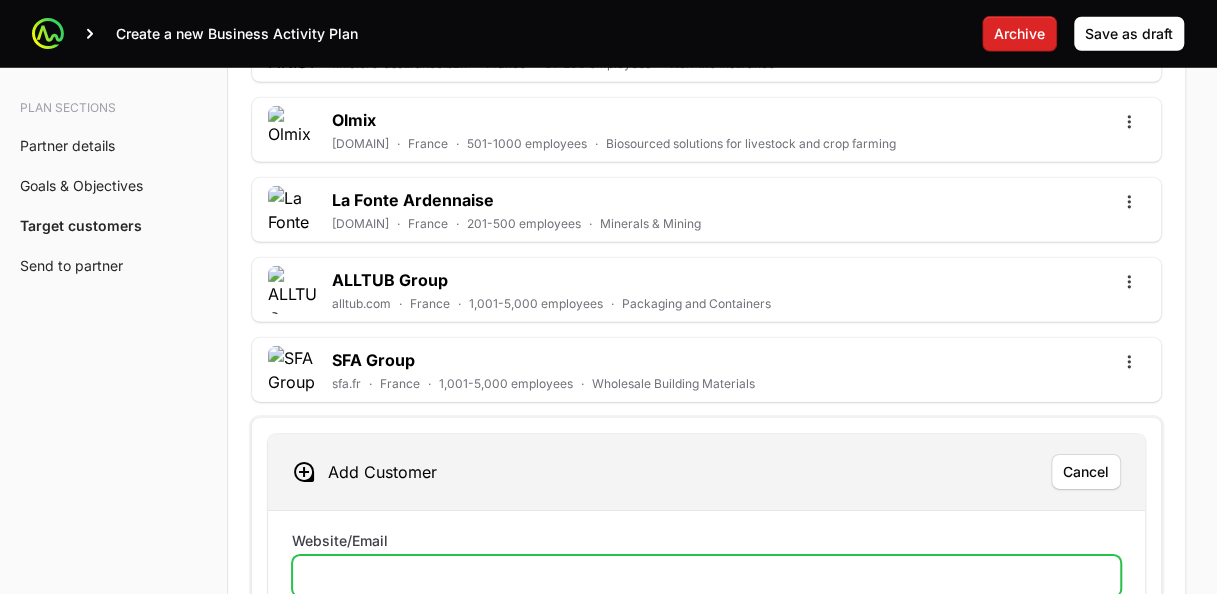 click on "Website/Email" 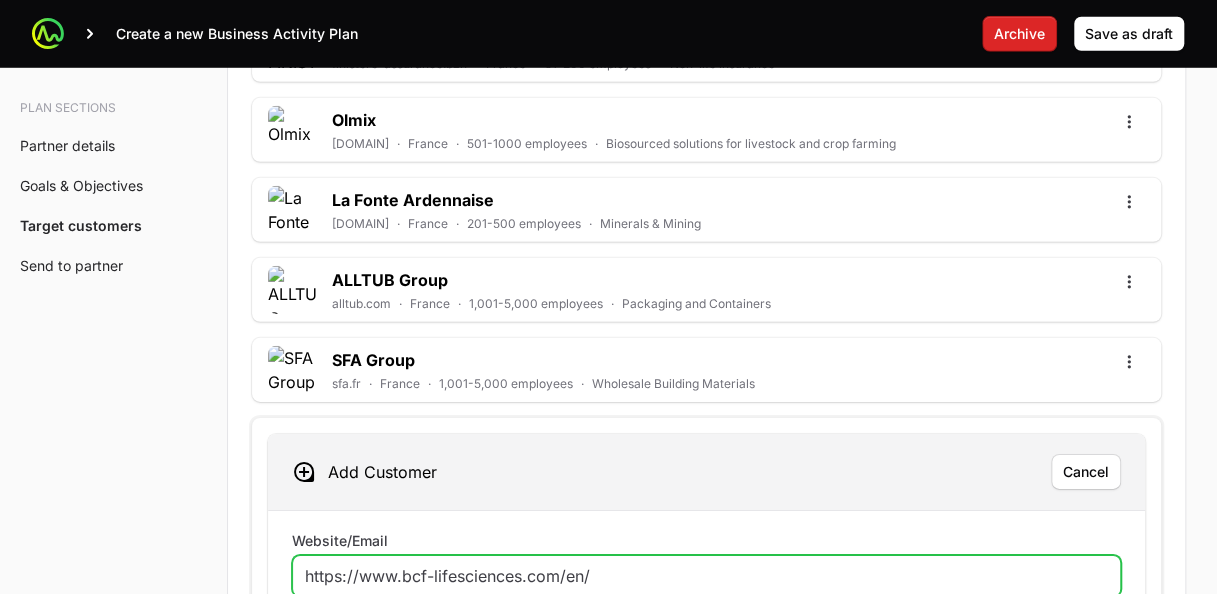 type on "https://www.bcf-lifesciences.com/en/" 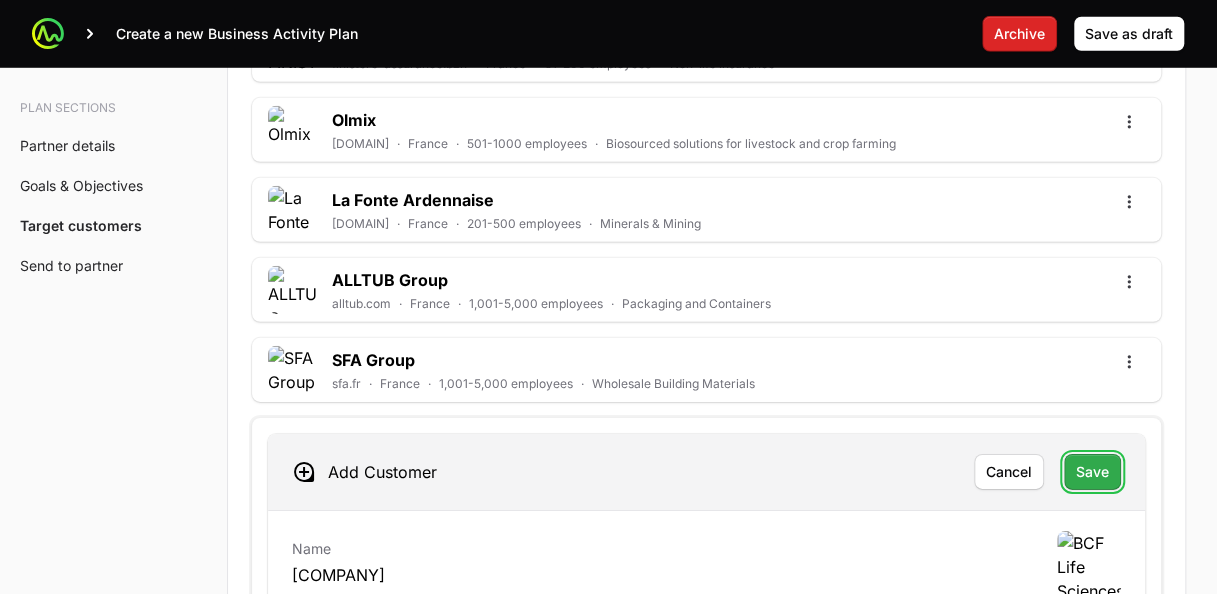 click on "Save" 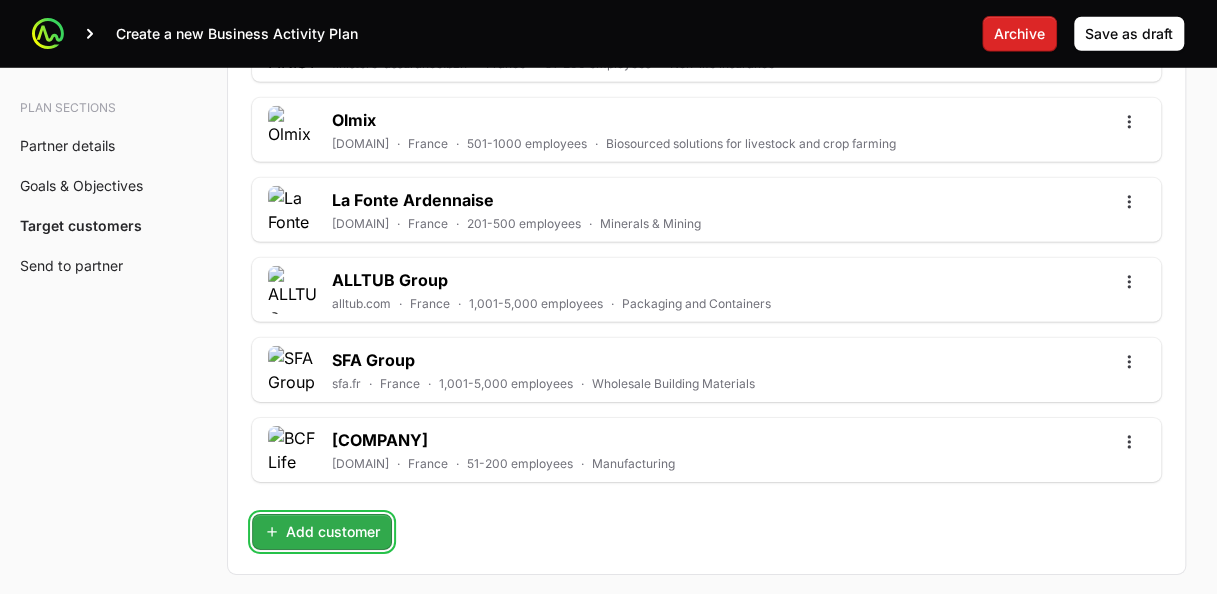 click on "Add customer" 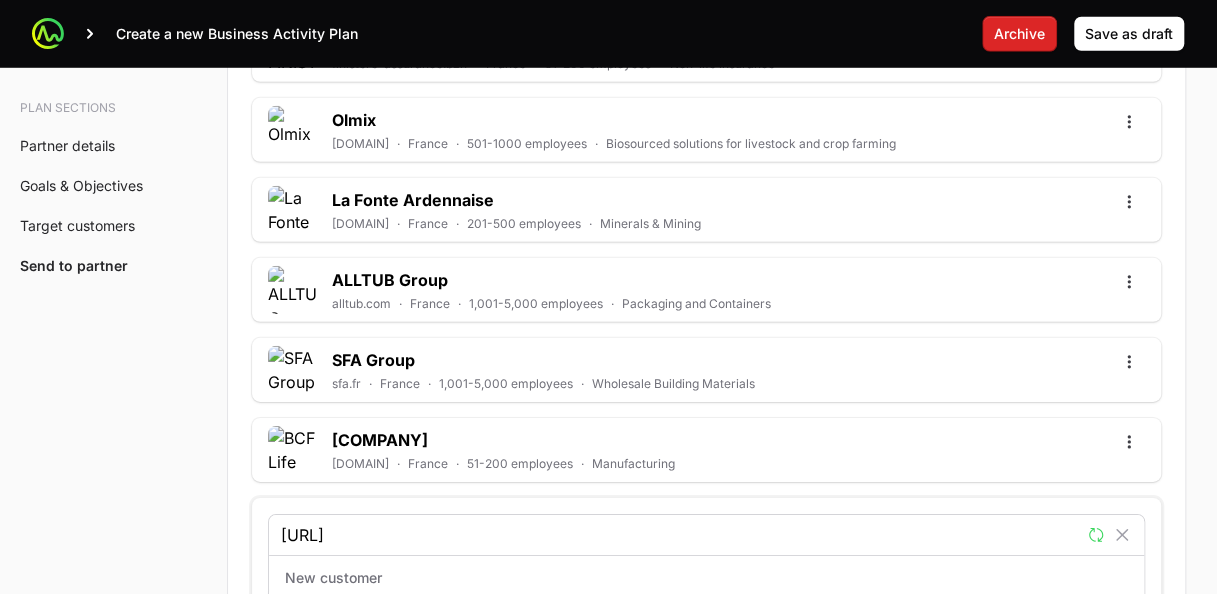 scroll, scrollTop: 6476, scrollLeft: 0, axis: vertical 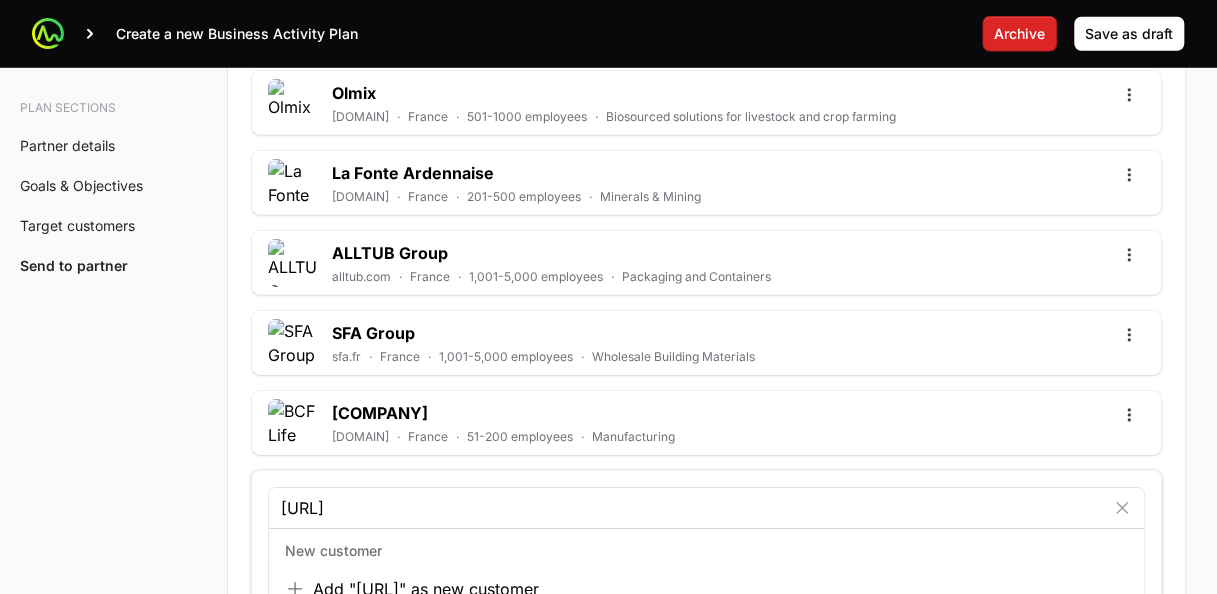 type on "[URL]" 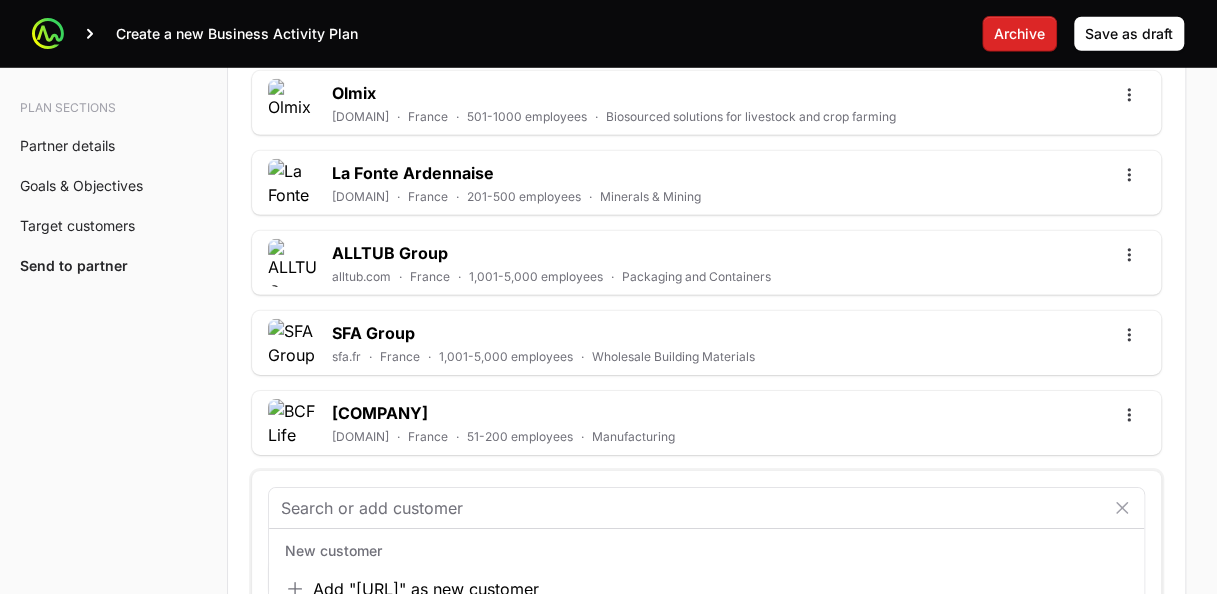 click on "Plan sections Partner details Goals & Objectives Target customers Send to partner A  Business Activity Plan  is an agreement between the partner and the distributor about the targets they will aim for and the activities they will run to hit those targets. The Distributor will arrange a meeting to talk through the business activity plan below. This BAP will be filled out by the the Distributor Rep during the call. The BAP will be assigned to the Partner to review on the portal. Partner will then accept the BAP in the portal. Partner details Tell us about your business How many salespeople do you have? [NUMBER] How many engineers do you have? [NUMBER] Which country do you operate in? [COUNTRY] How many customers do you have? [NUMBER] What are your marketing capabilities? Direct Marketing, Content Marketing, Email Marketing, Social Media Marketing What are your goals for the APEX initiative? How many new deals will you register? (Minimum [NUMBER]) [NUMBER] How many Championship points will you earn? [CURRENCY] [NUMBER] Training and enablement targets [NUMBER] [NUMBER] [NUMBER]" 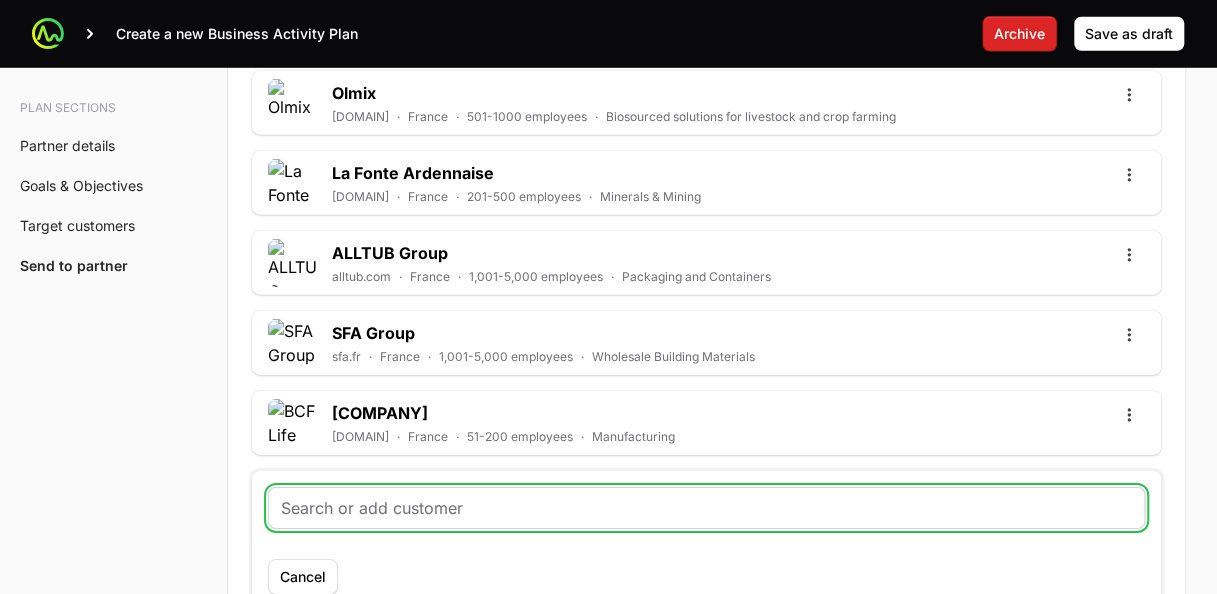 click 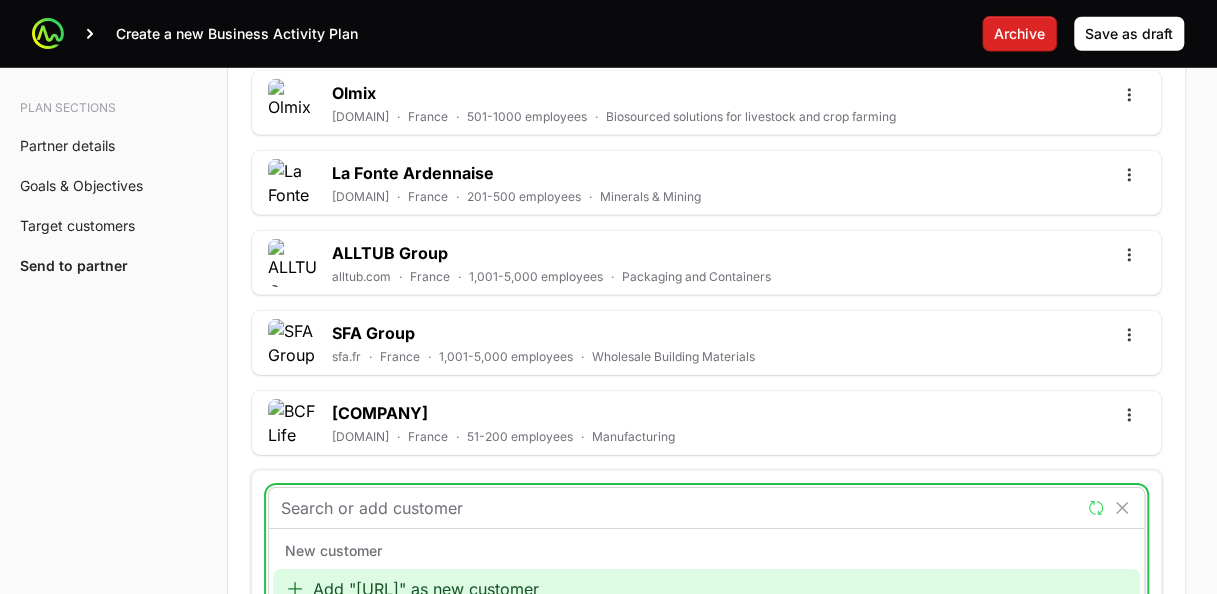 type on "[URL]" 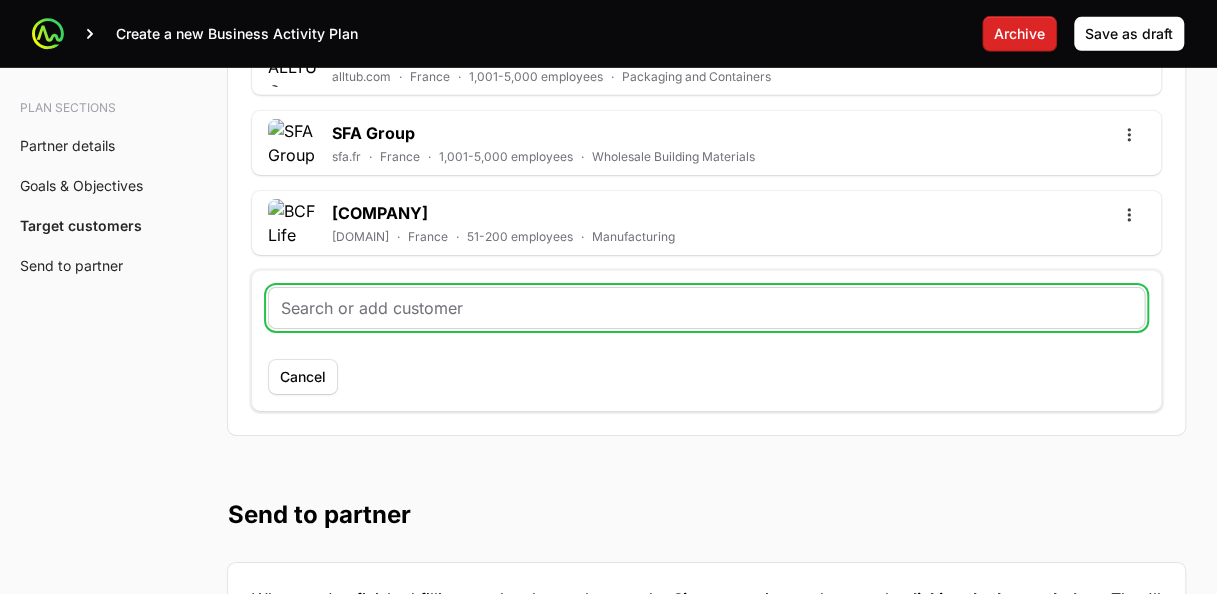 scroll, scrollTop: 6658, scrollLeft: 0, axis: vertical 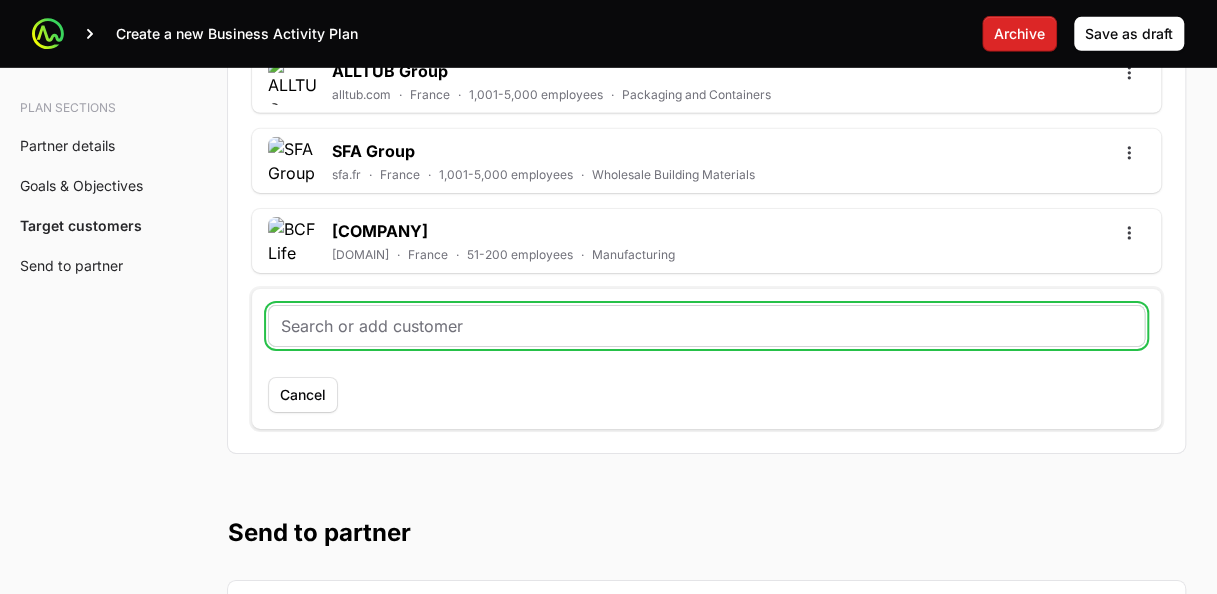 click 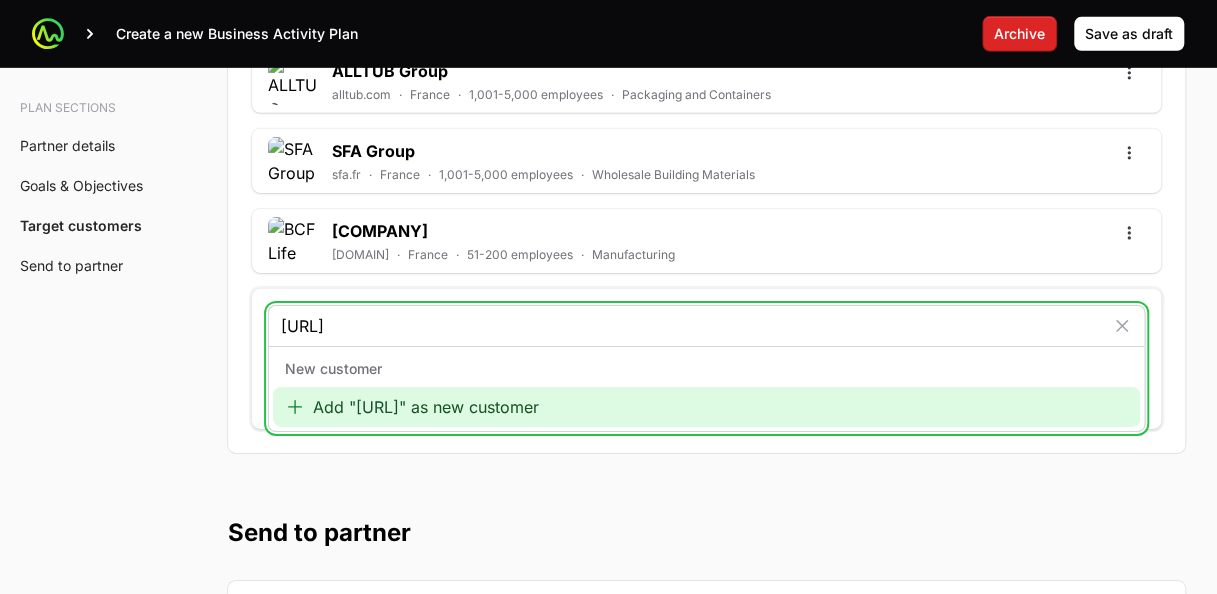 type on "[URL]" 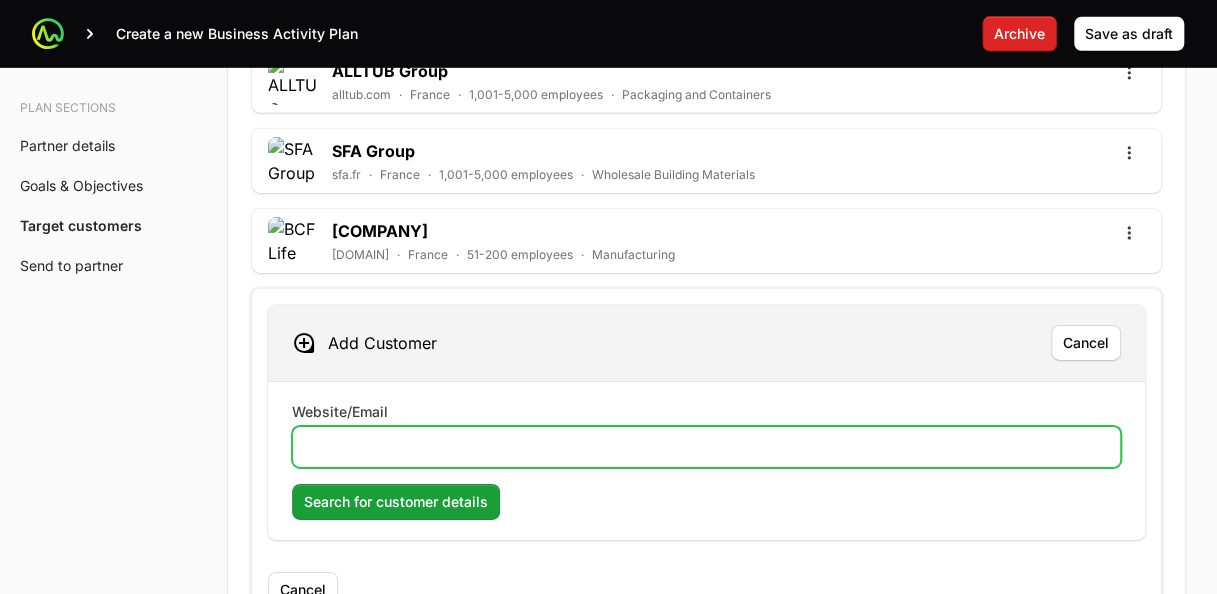 click on "Website/Email" 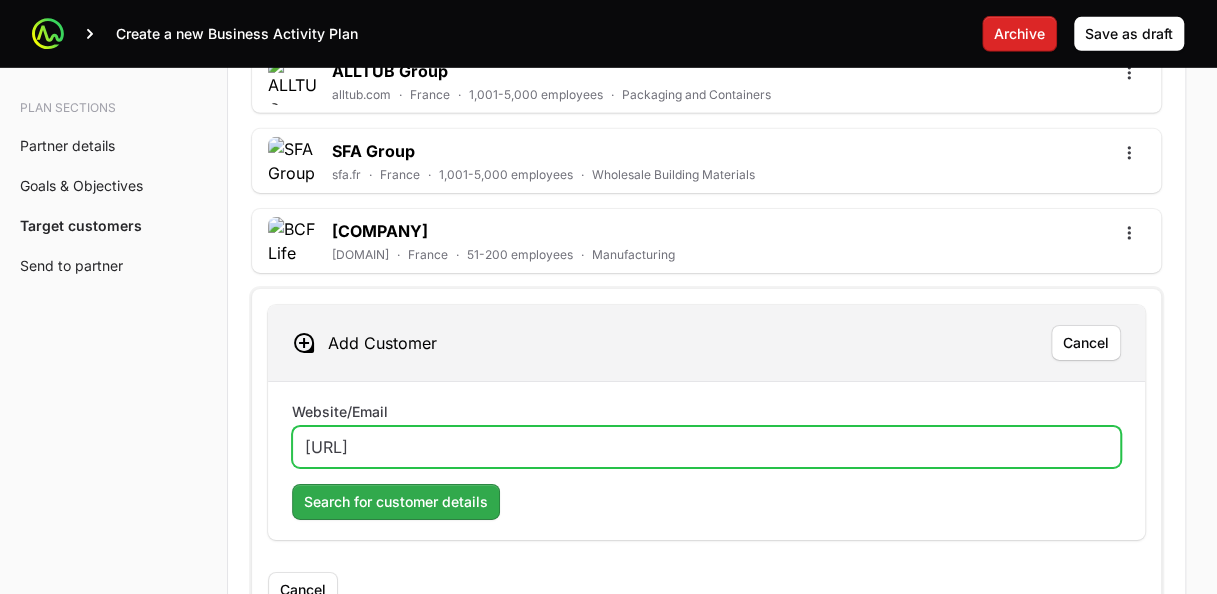 type on "[URL]" 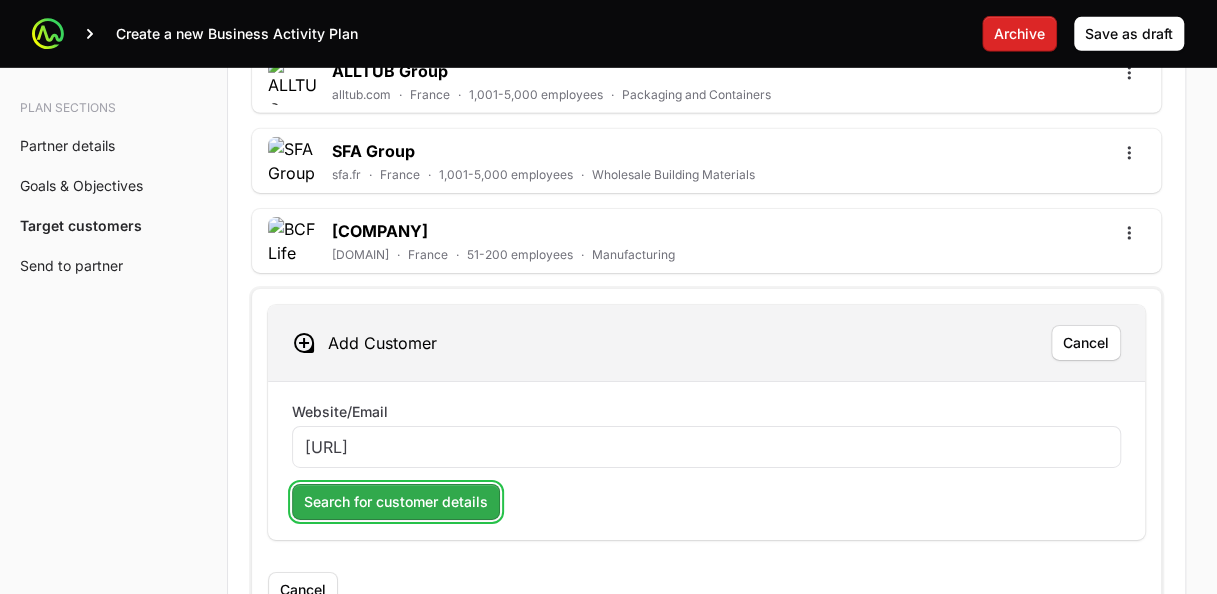 click on "Search for customer details" 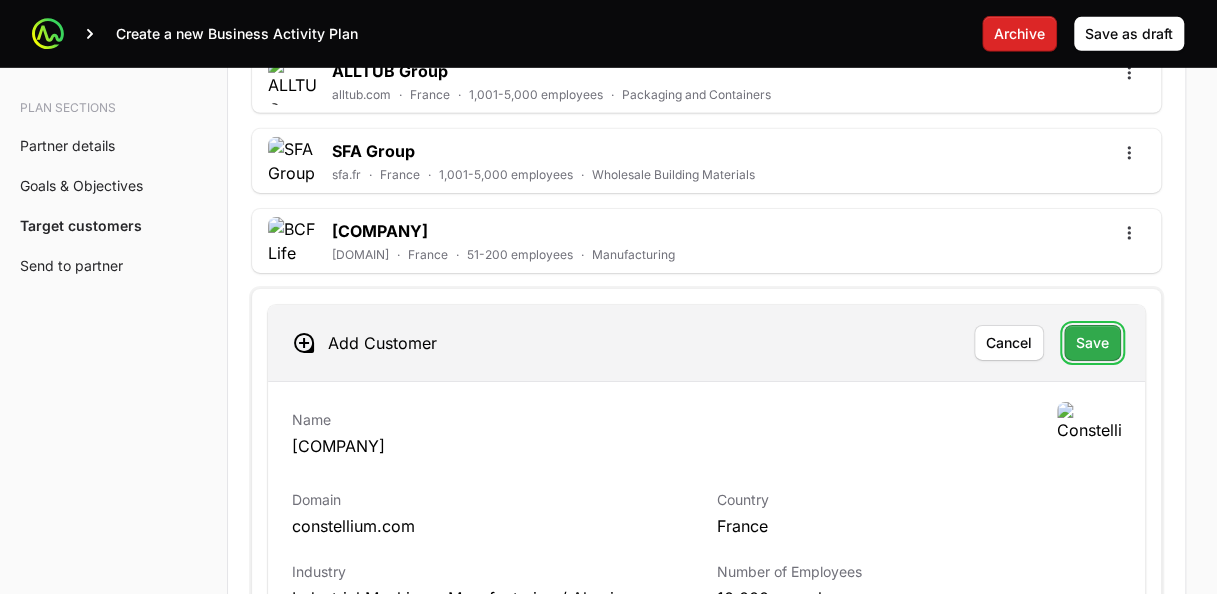 click on "Save" 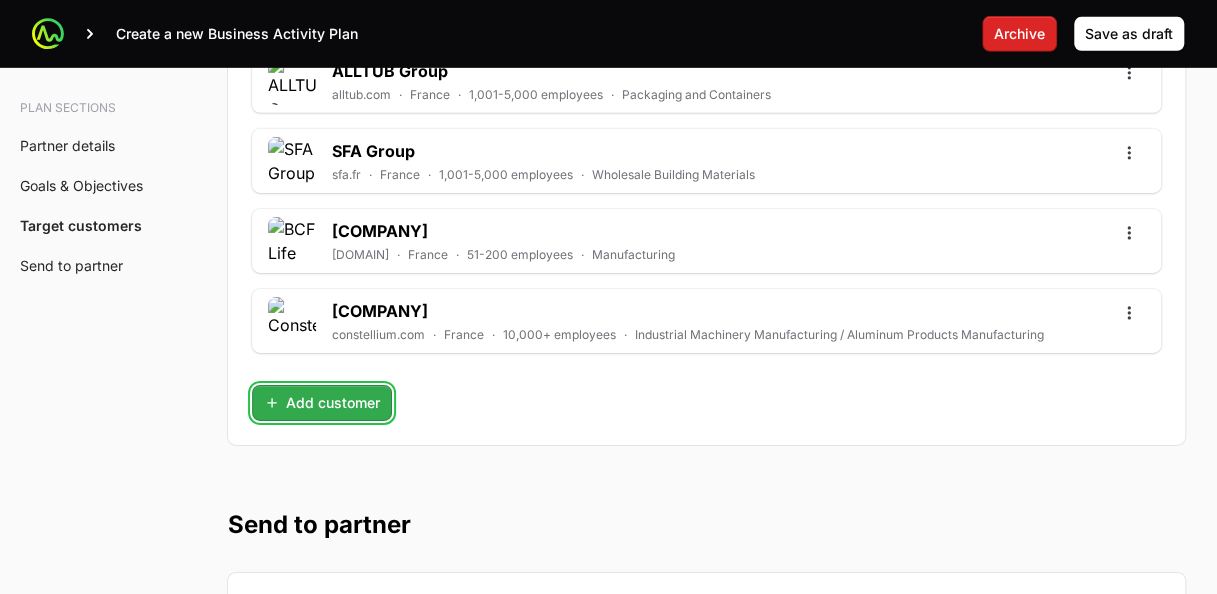 click on "Add customer" 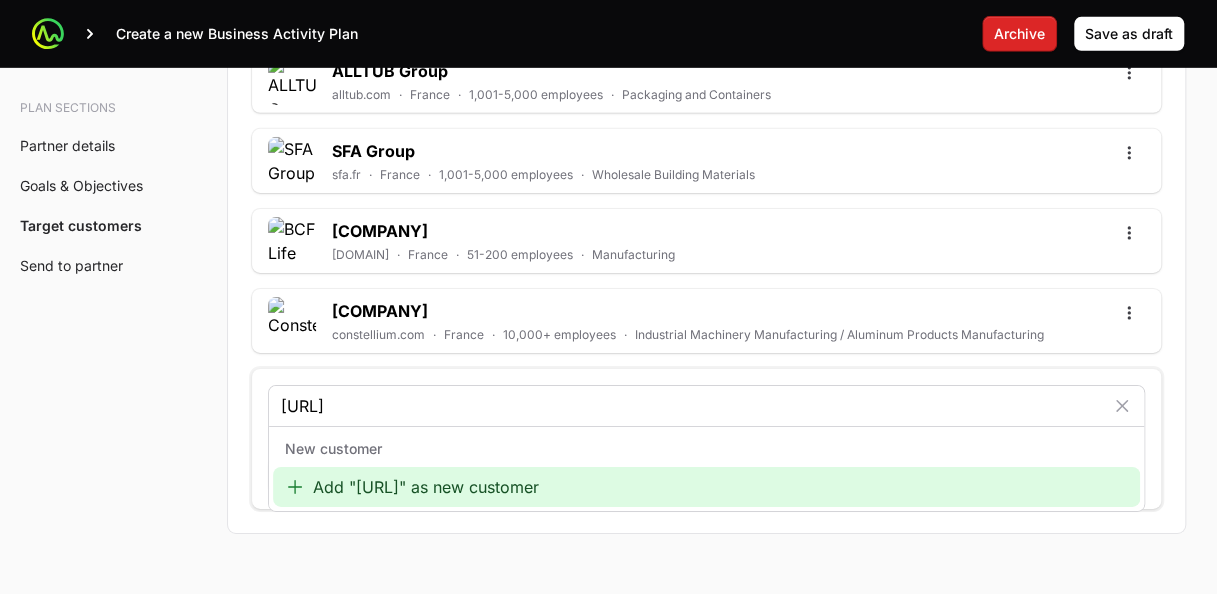 type on "[URL]" 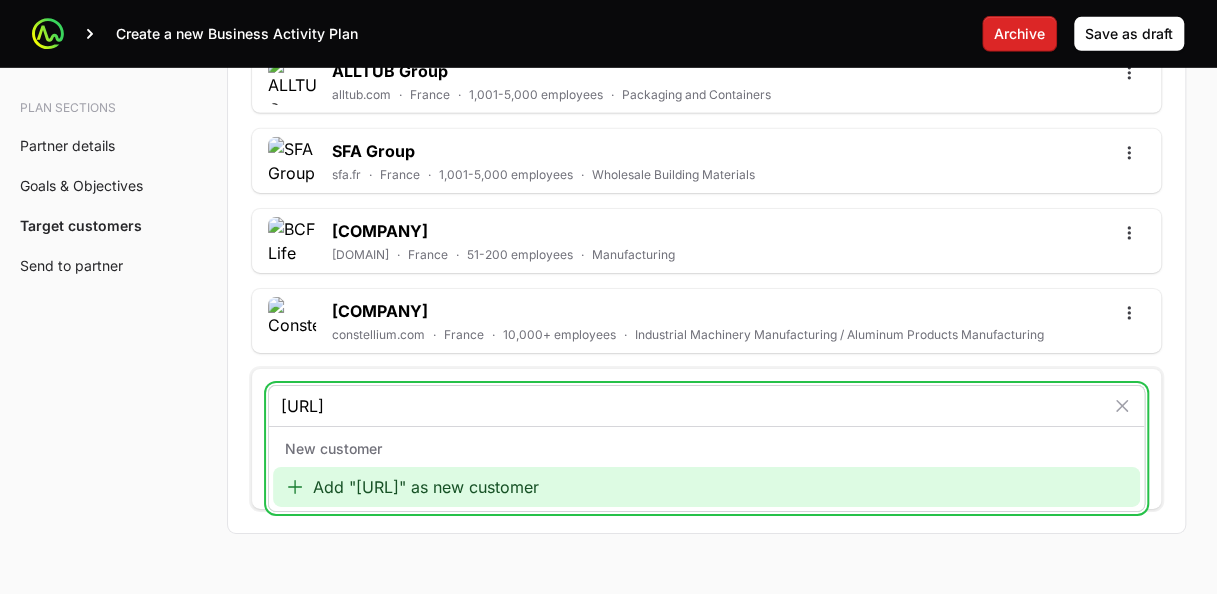 click on "Add "[URL]" as new customer" 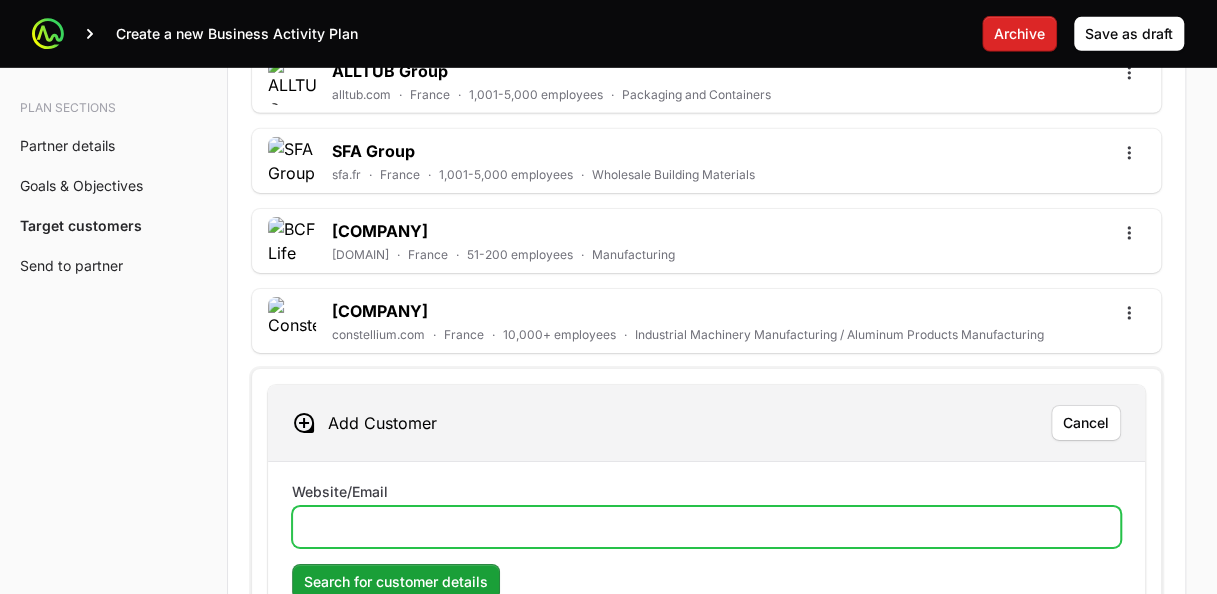 click on "Website/Email" 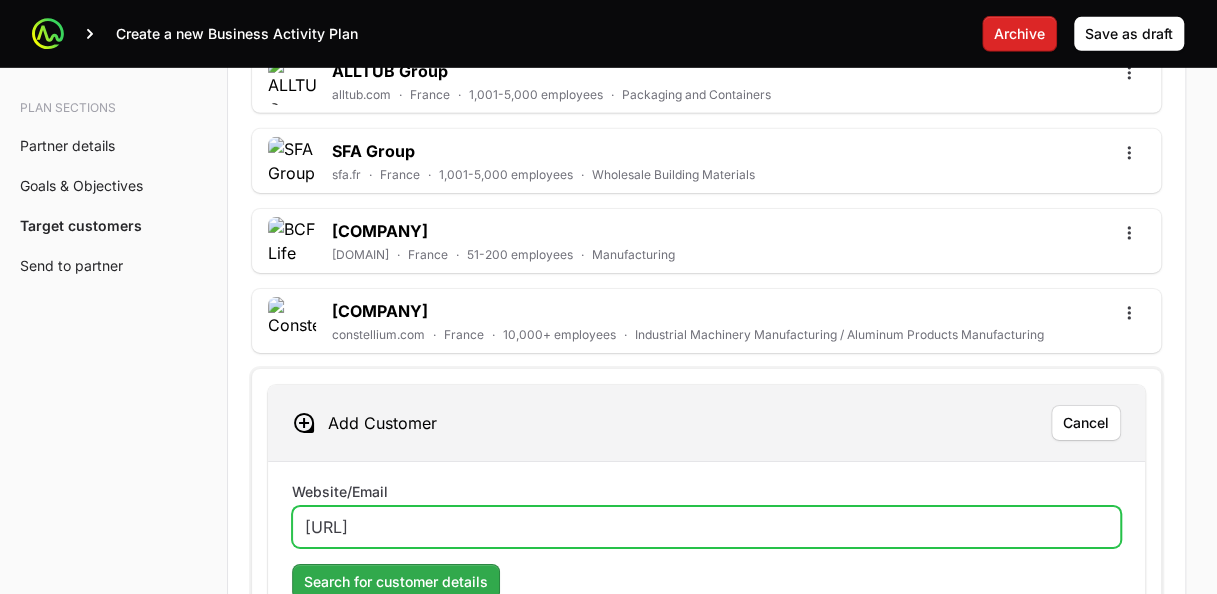 type on "[URL]" 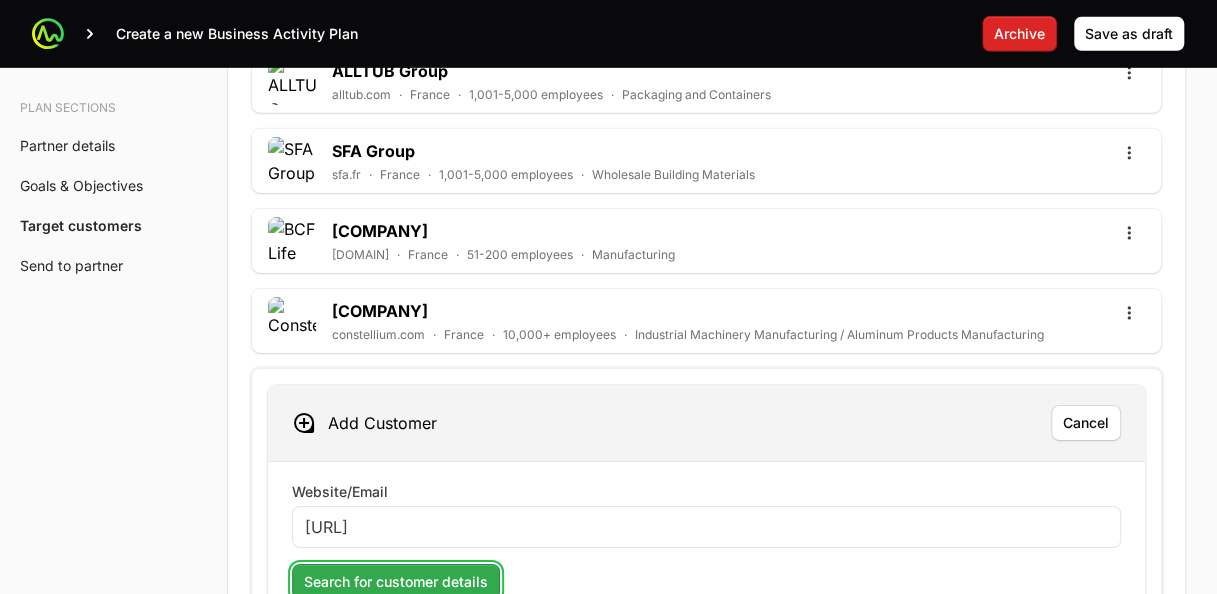 click on "Search for customer details" 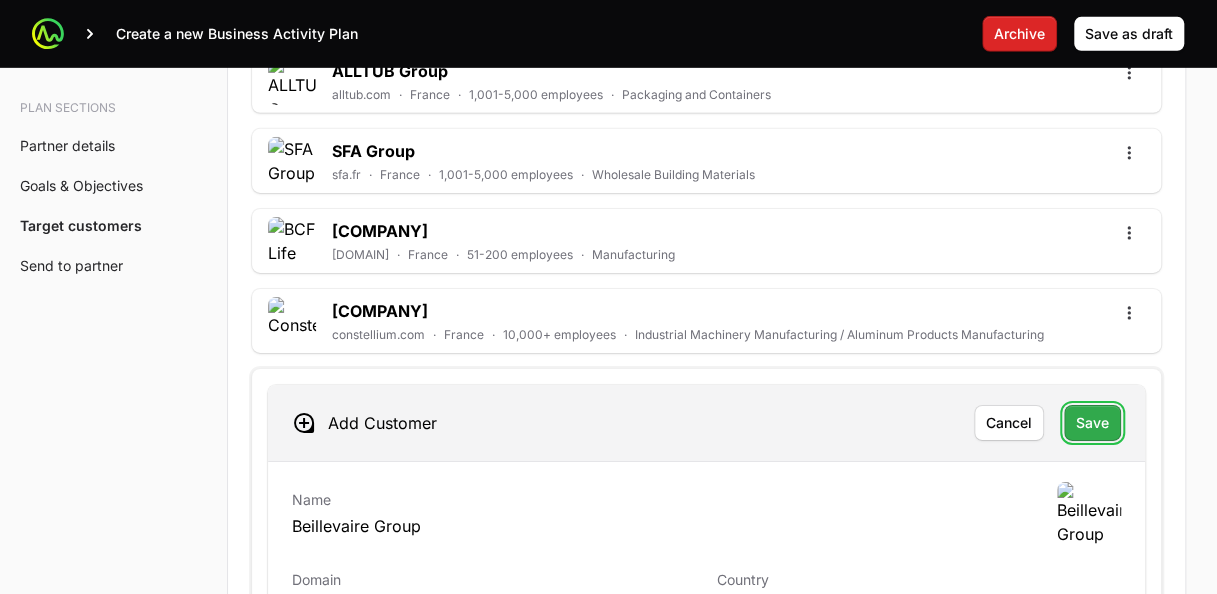 click on "Save" 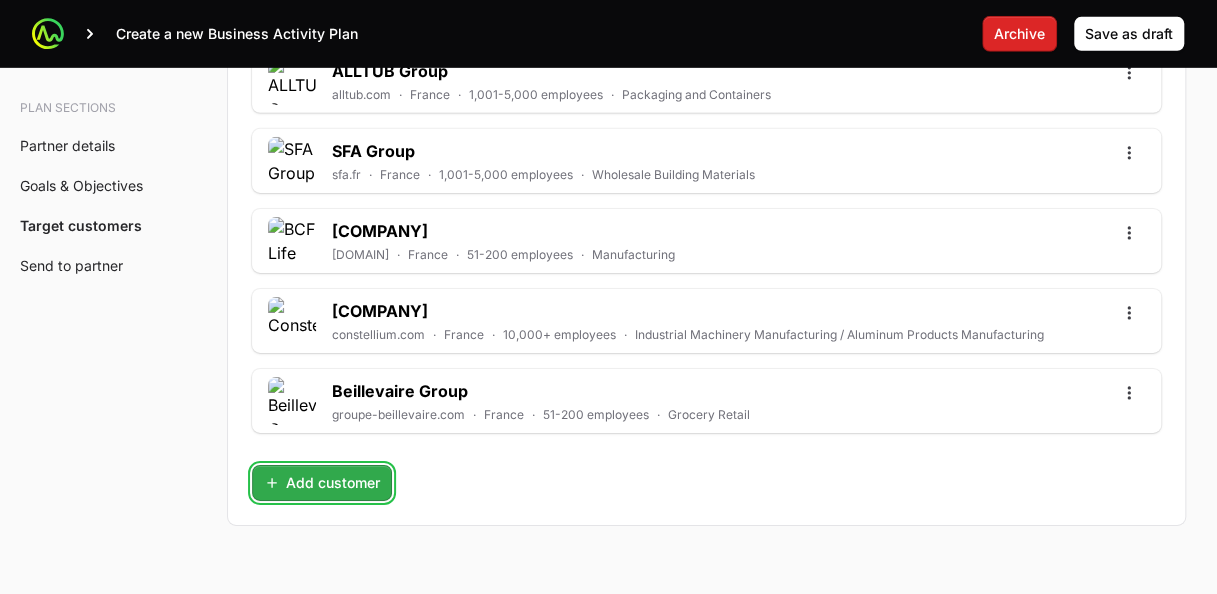 click on "Add customer" 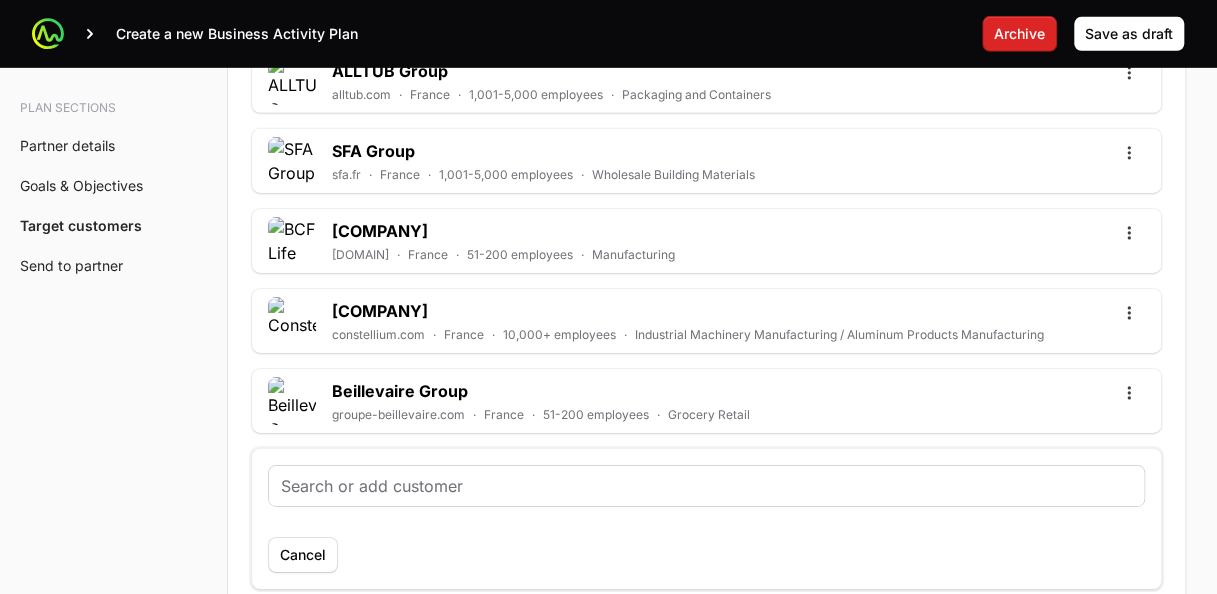 type on "http://www.bremaud.com" 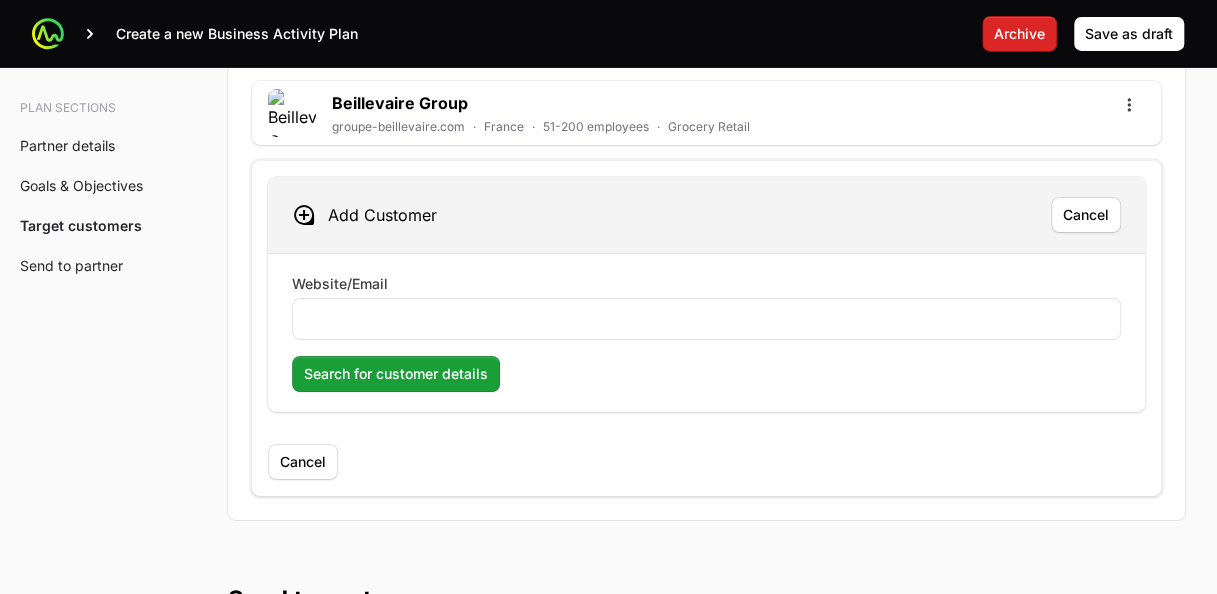 scroll, scrollTop: 6926, scrollLeft: 0, axis: vertical 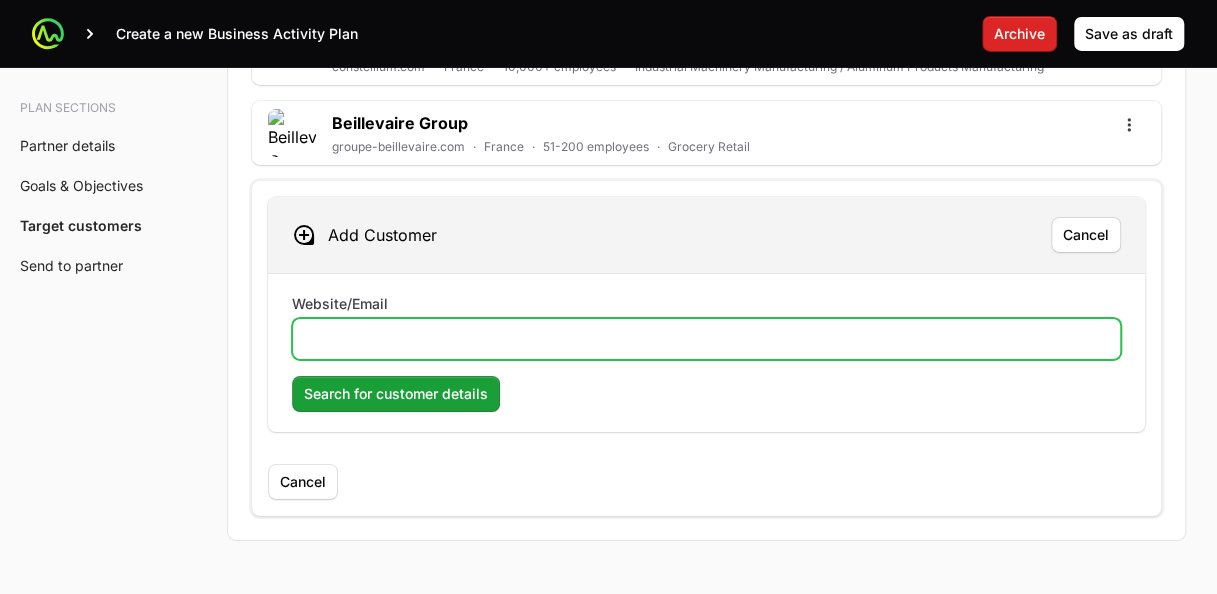 click on "Website/Email" 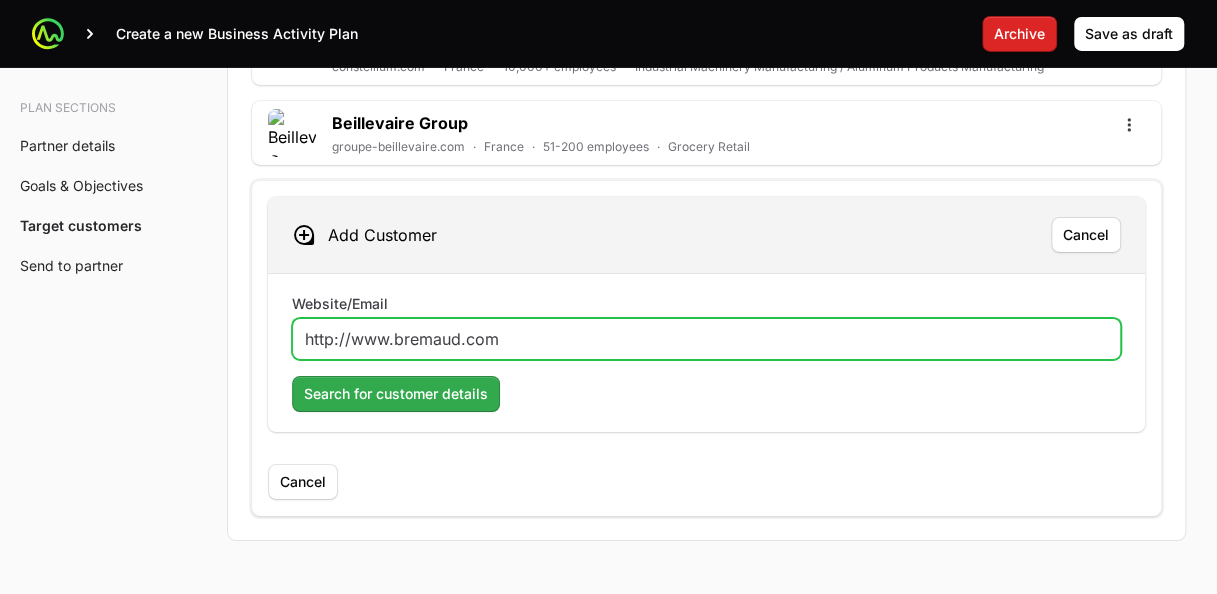 type on "http://www.bremaud.com" 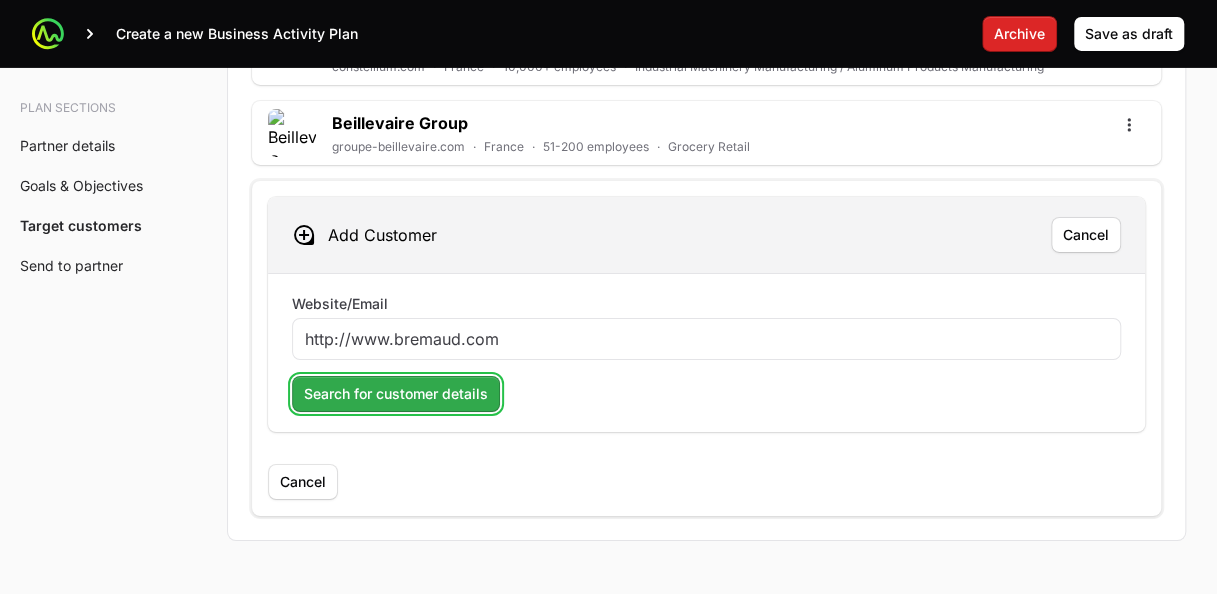 click on "Search for customer details" 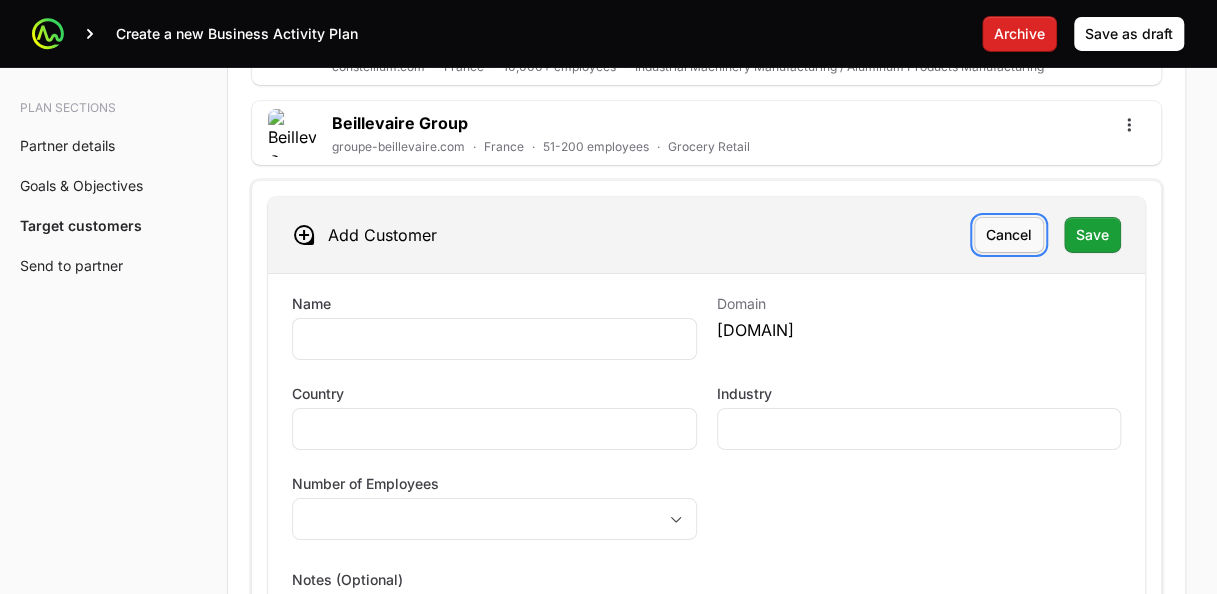click on "Cancel" 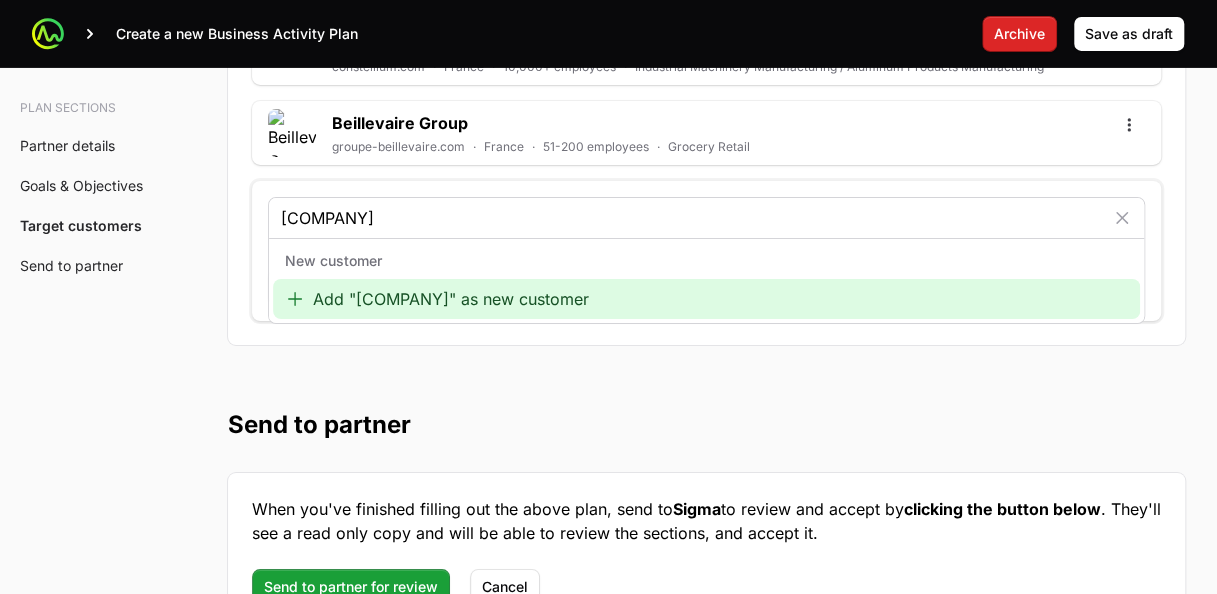 type on "[COMPANY]" 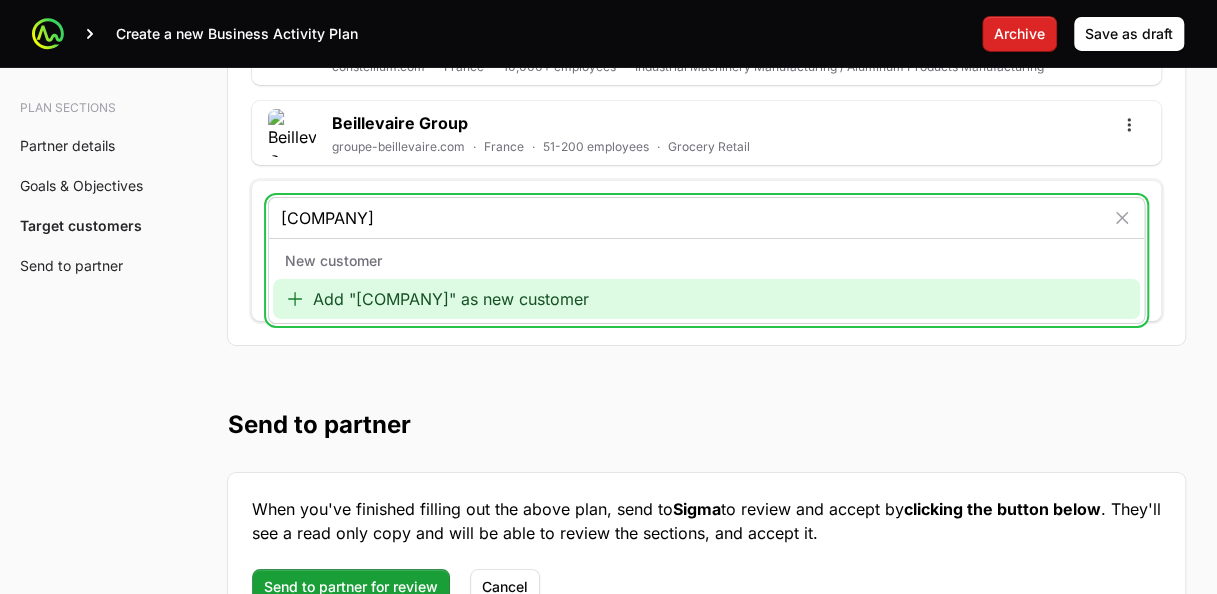 click on "Add "[COMPANY]" as new customer" 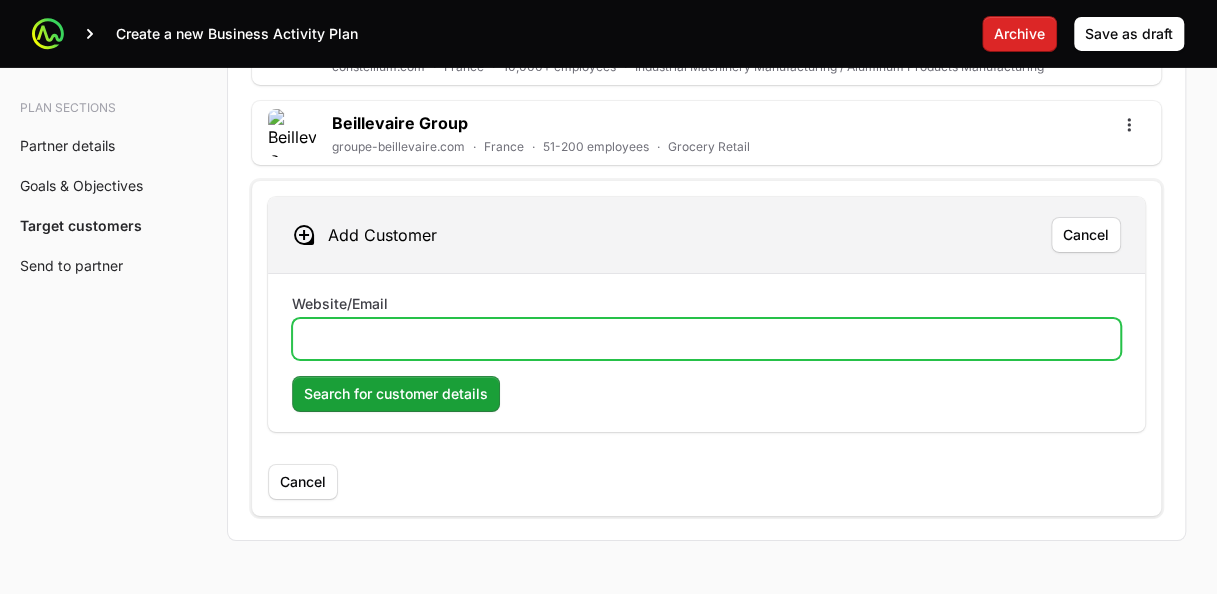 click on "Website/Email" 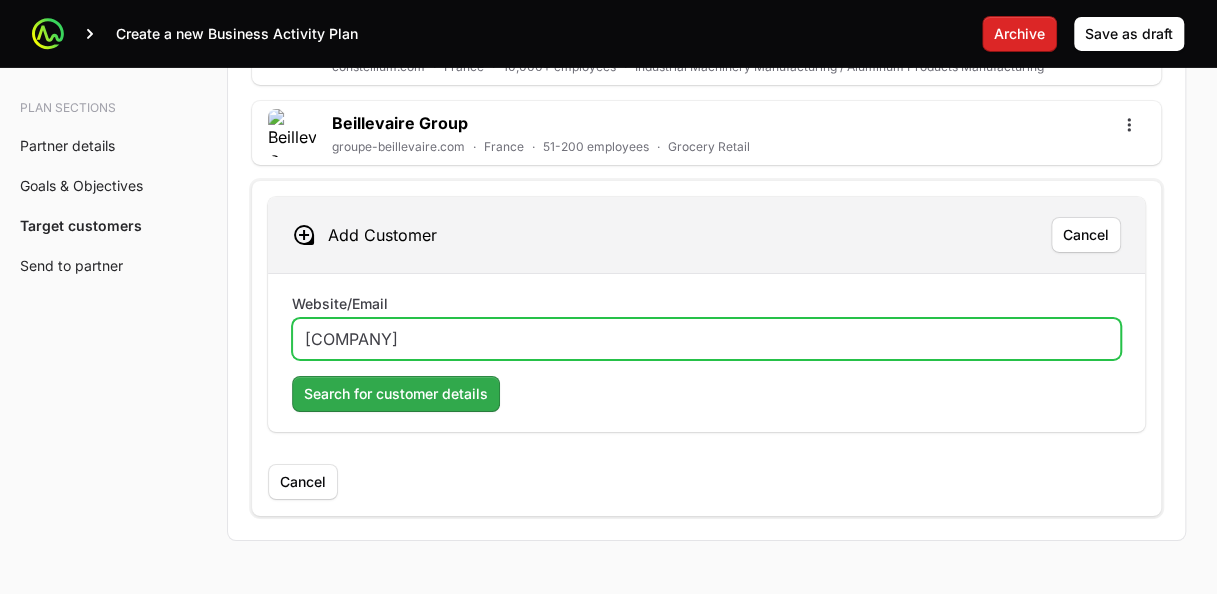type on "[COMPANY]" 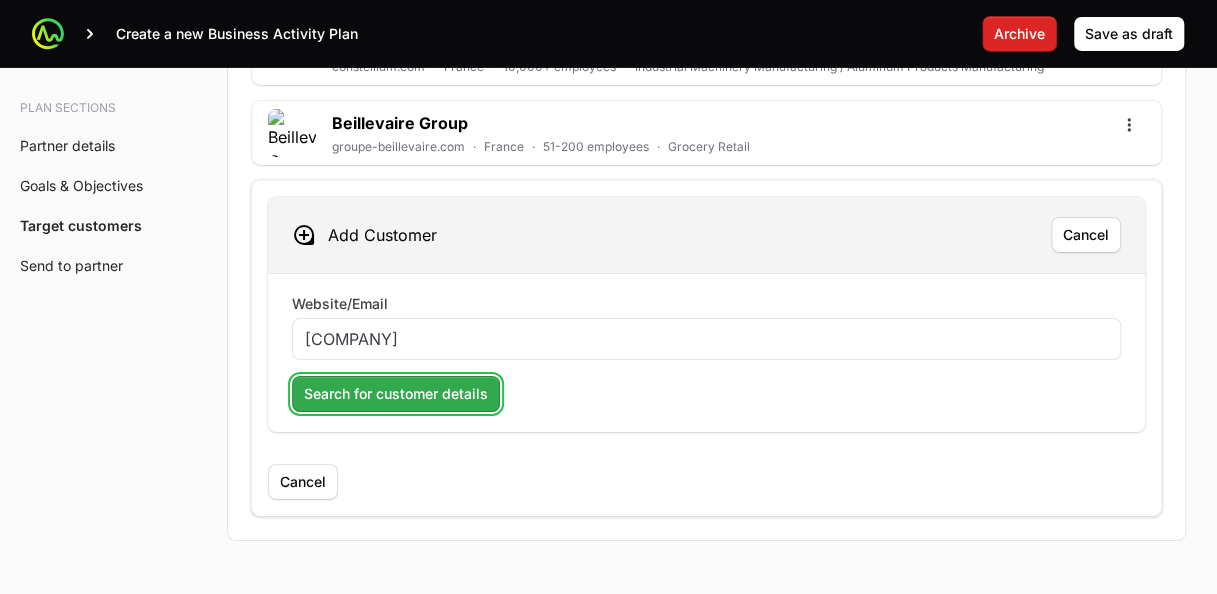click on "Search for customer details" 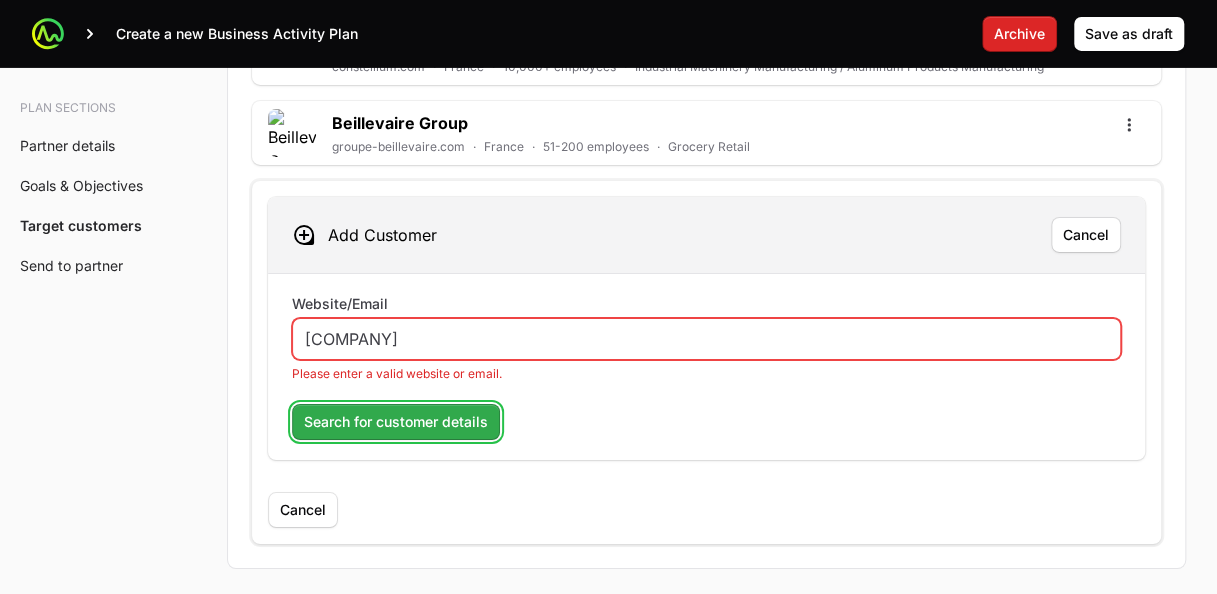 click on "Search for customer details" 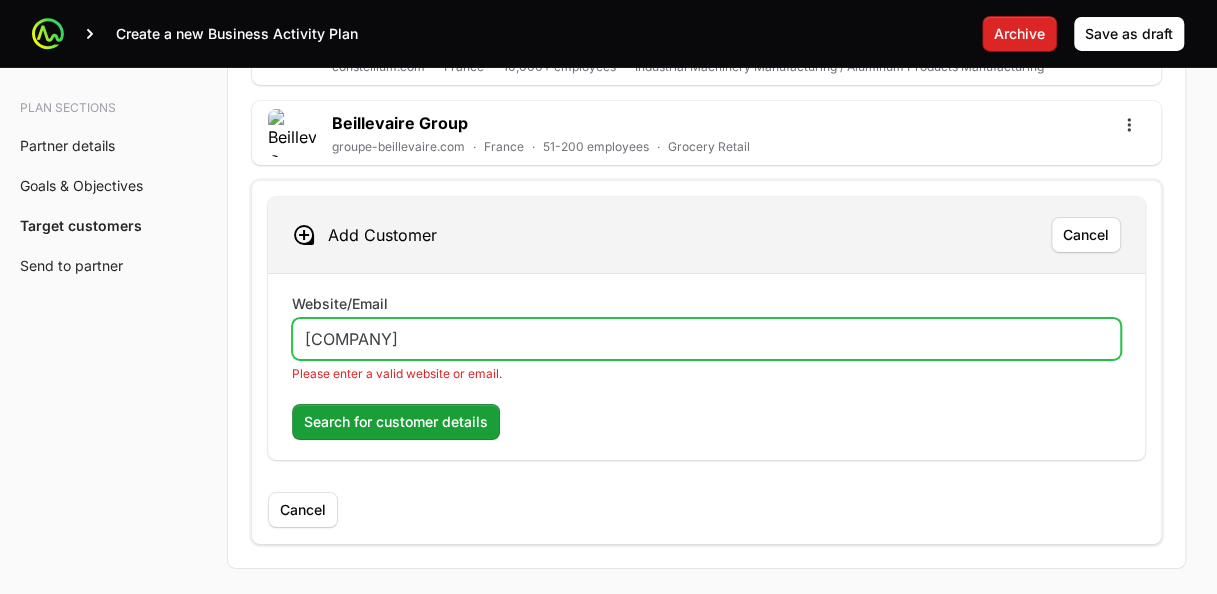 drag, startPoint x: 708, startPoint y: 311, endPoint x: 36, endPoint y: 314, distance: 672.0067 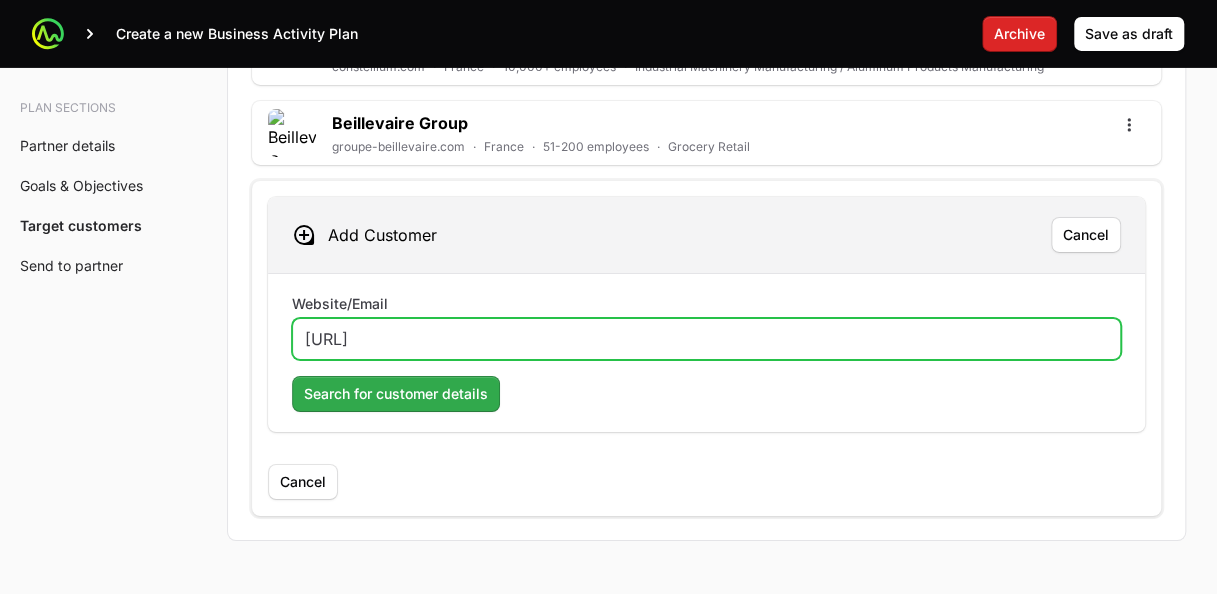 type on "[URL]" 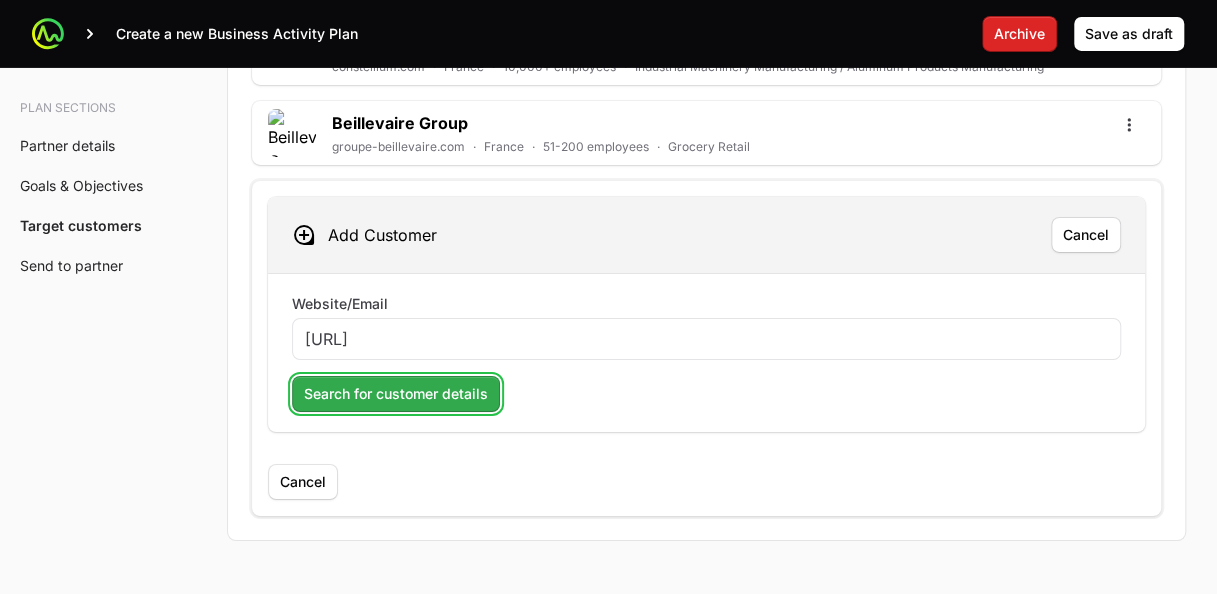 click on "Search for customer details" 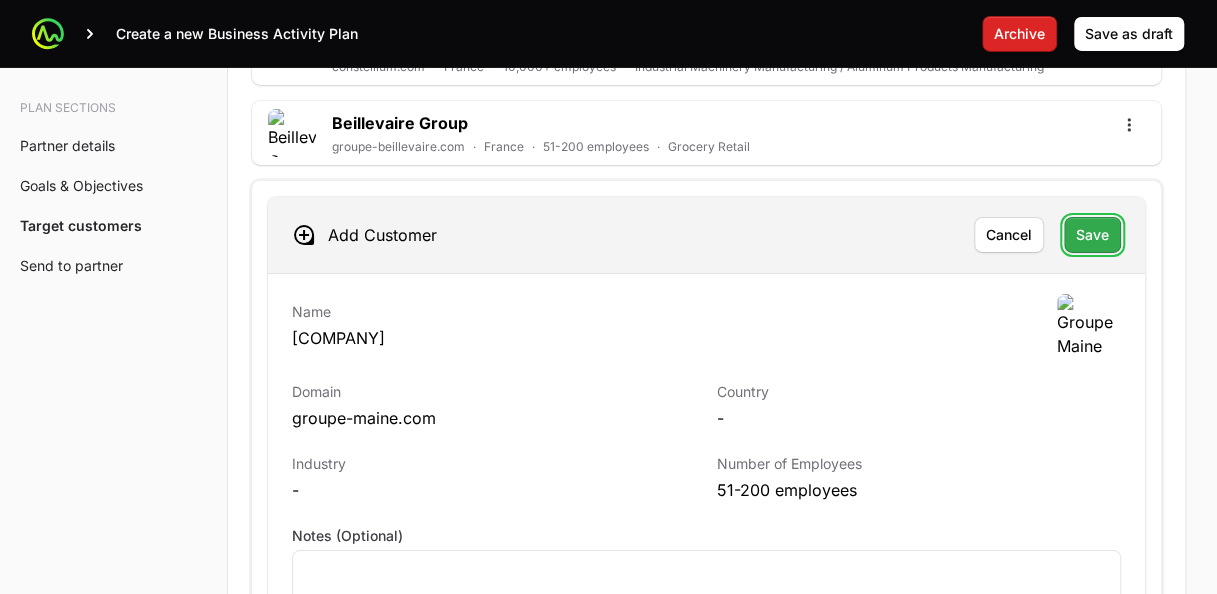 click on "Save" 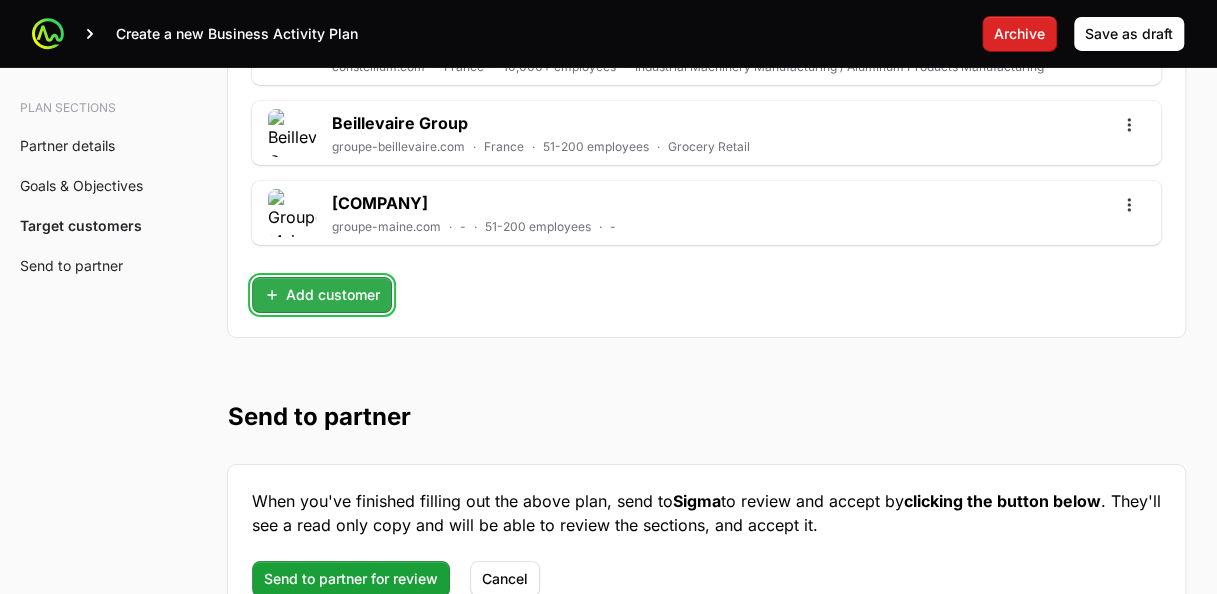 click on "Add customer" 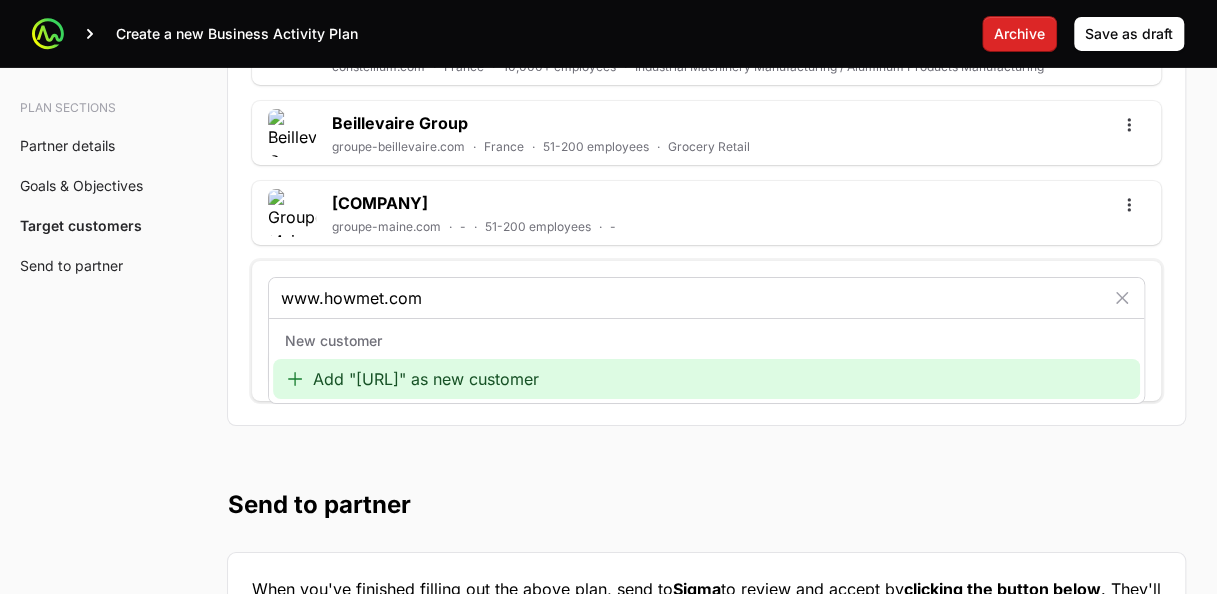 type on "www.howmet.com" 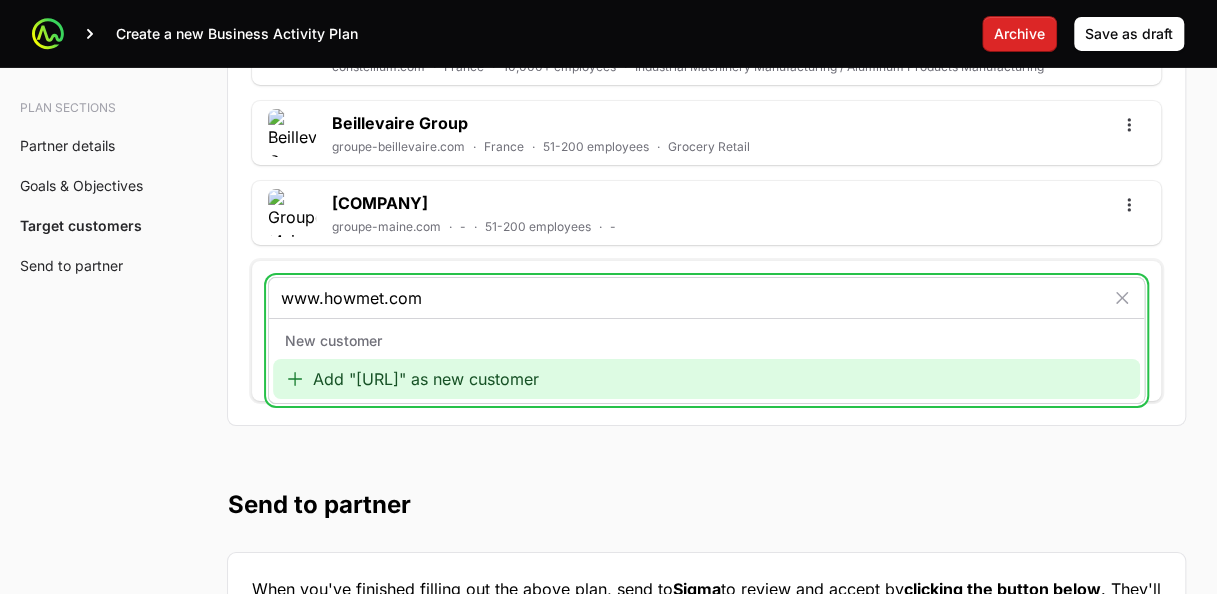 click on "Add "[URL]" as new customer" 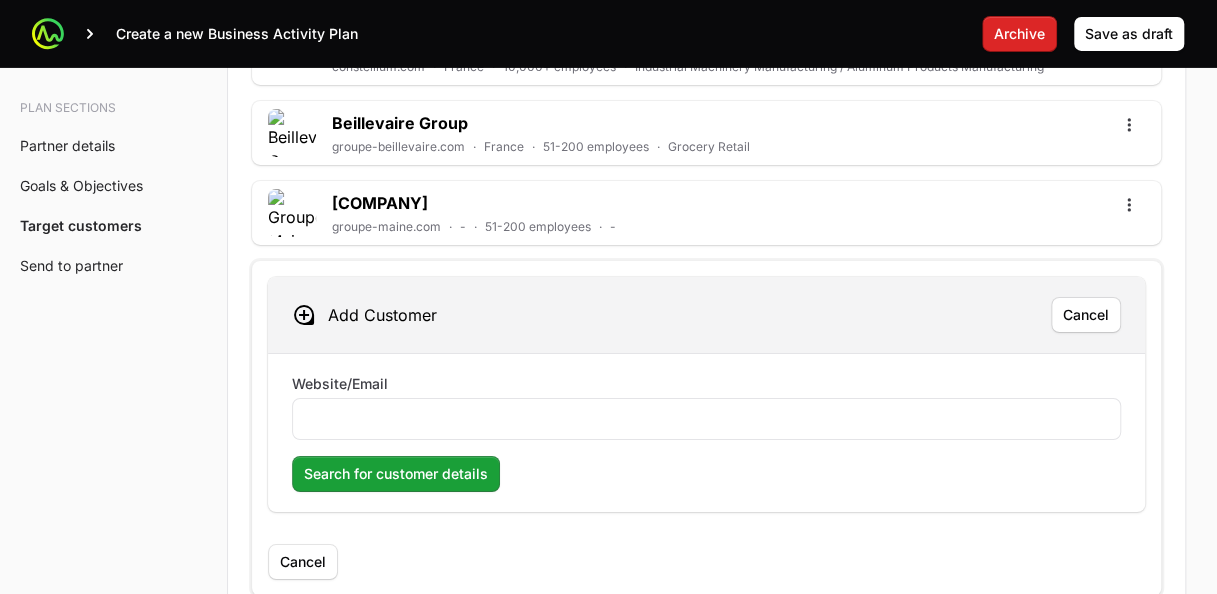 click on "Website/Email Search for customer details" 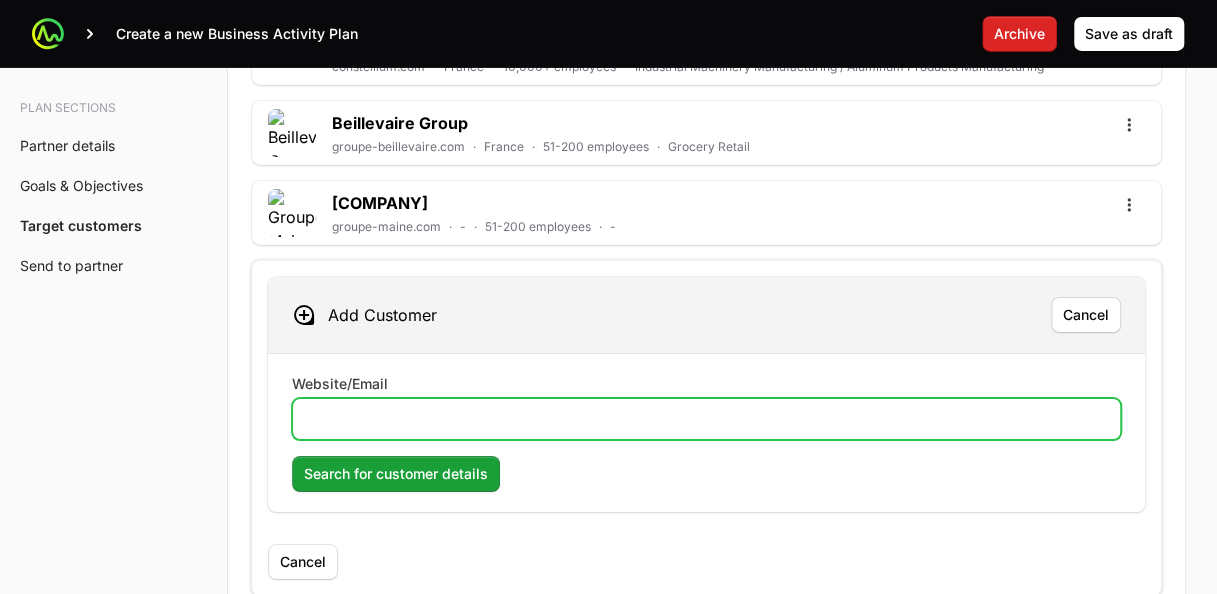 click on "Website/Email" 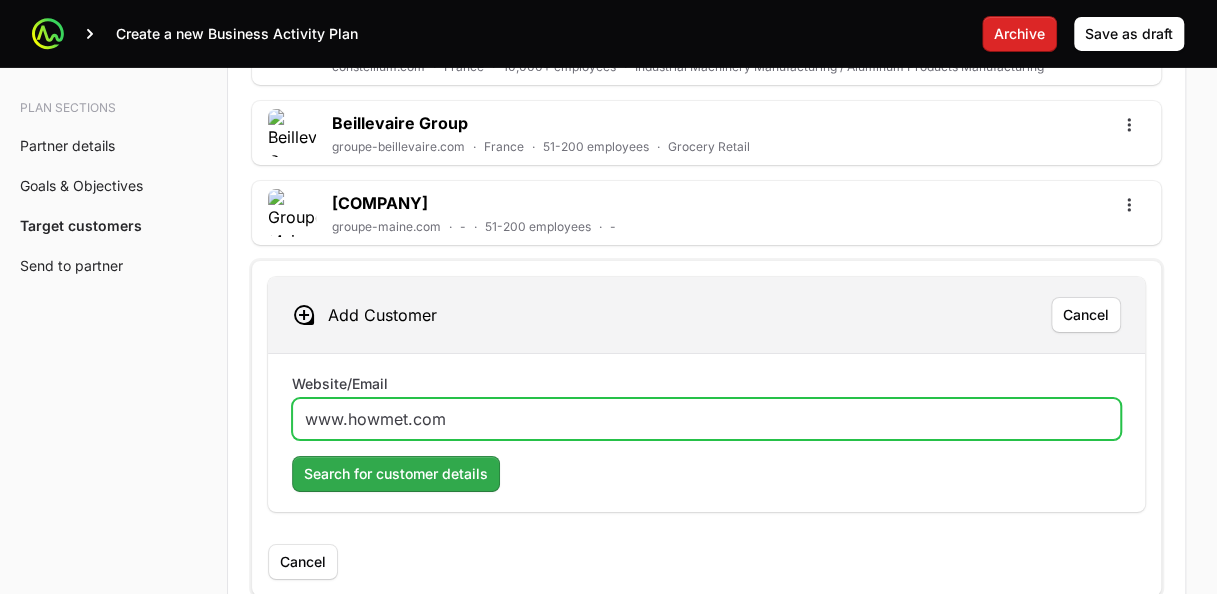 type on "www.howmet.com" 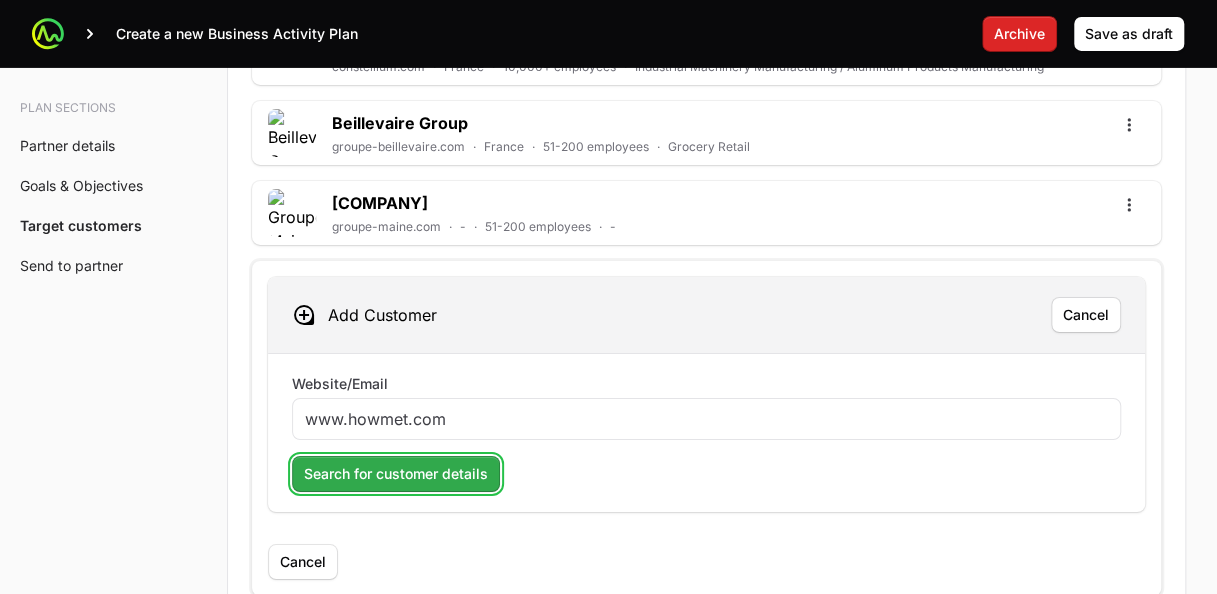click on "Search for customer details" 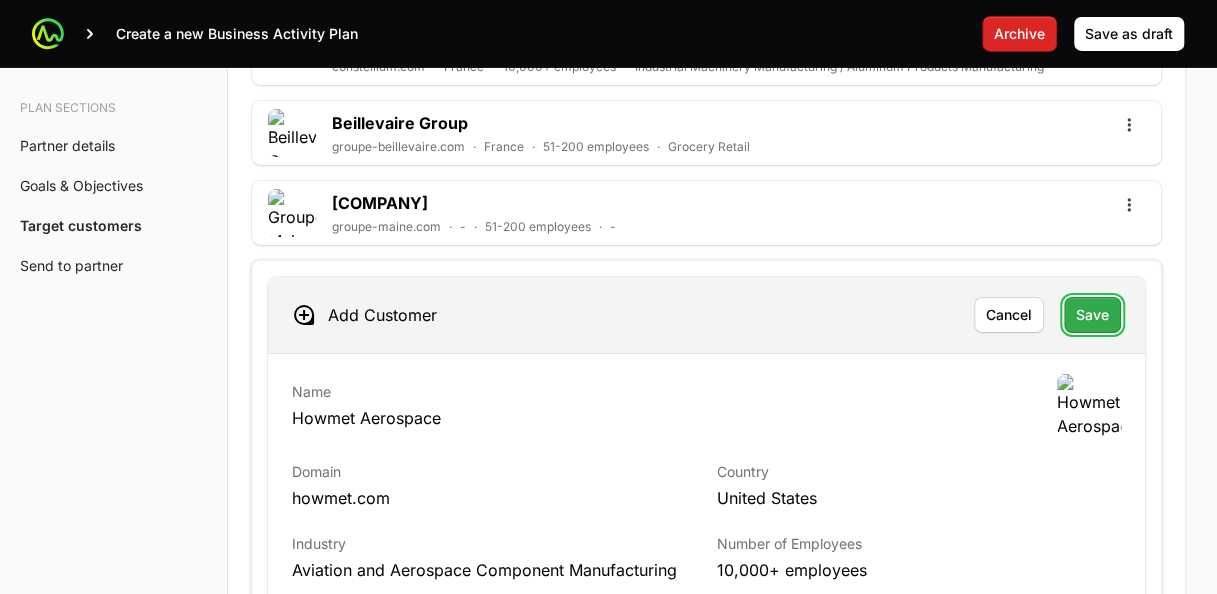 click on "Save" 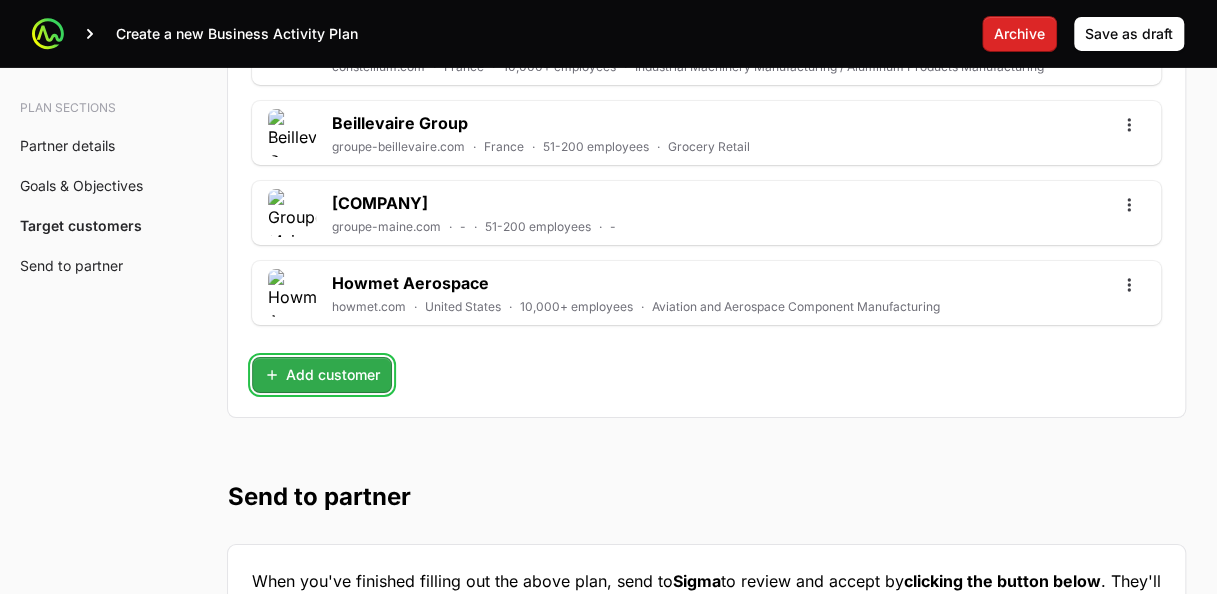 click on "Add customer" 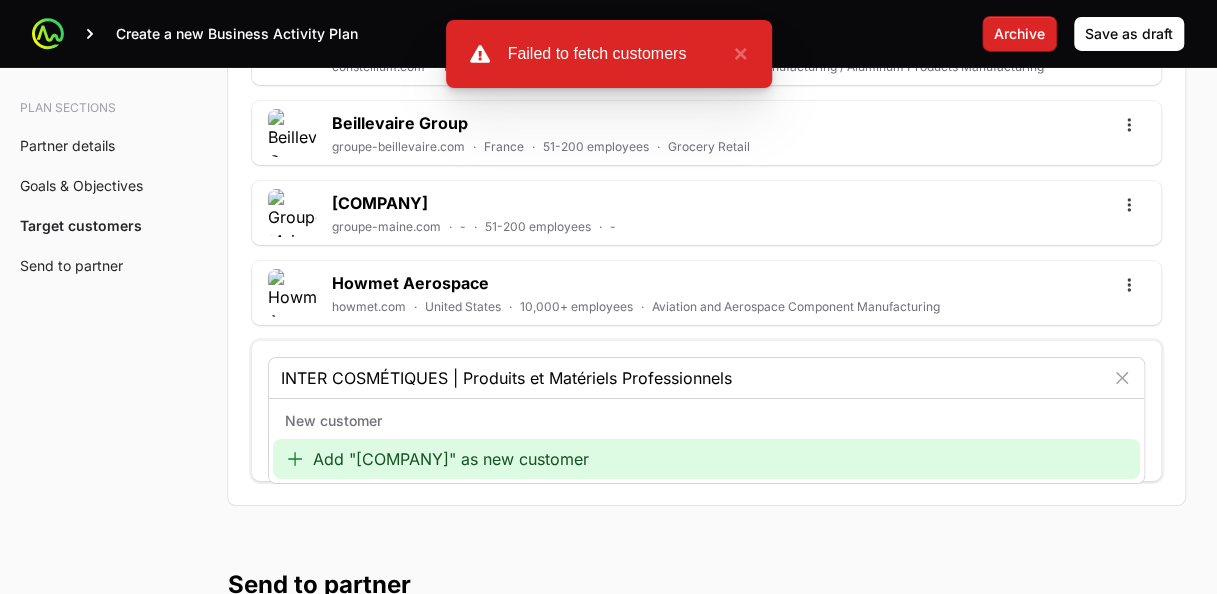 type on "INTER COSMÉTIQUES | Produits et Matériels Professionnels" 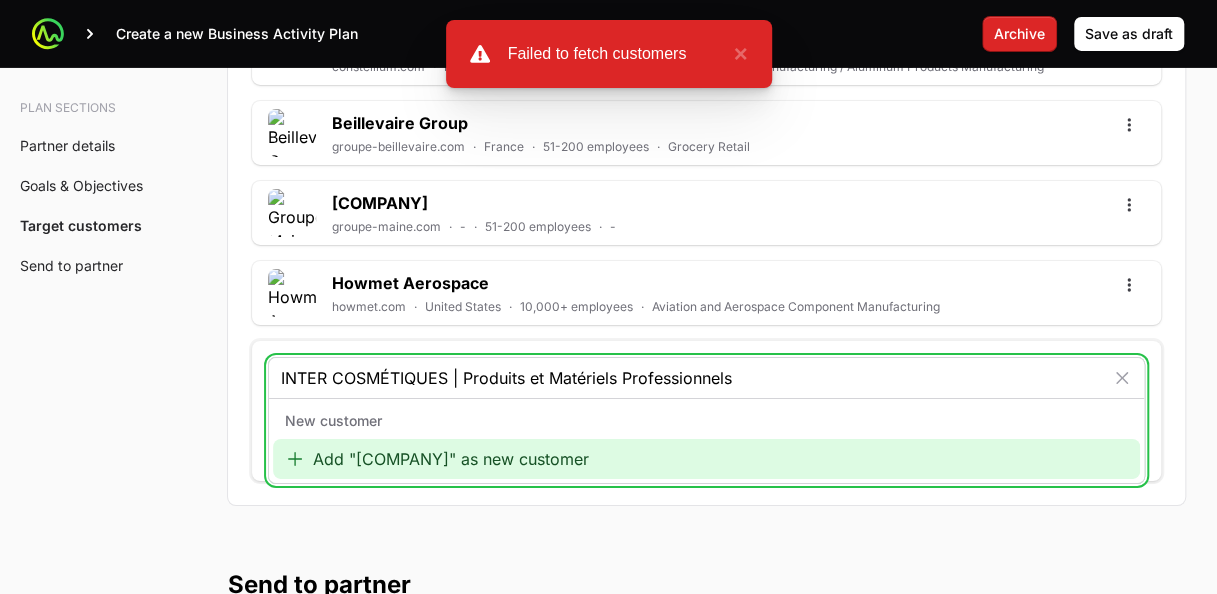 click on "Add "[COMPANY]" as new customer" 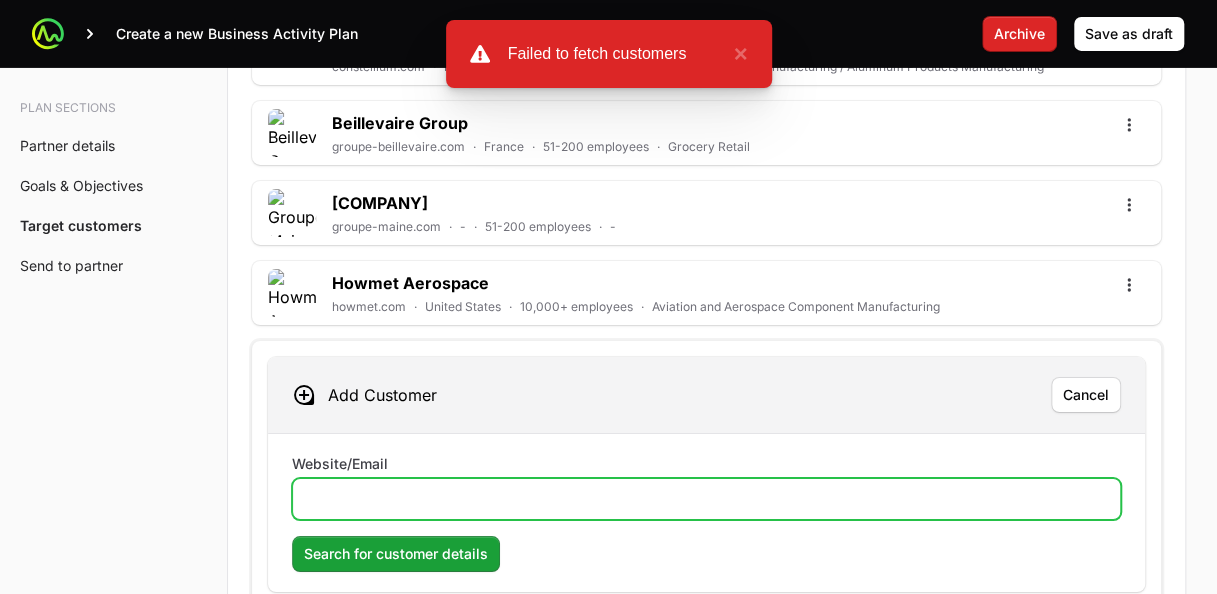click on "Website/Email" 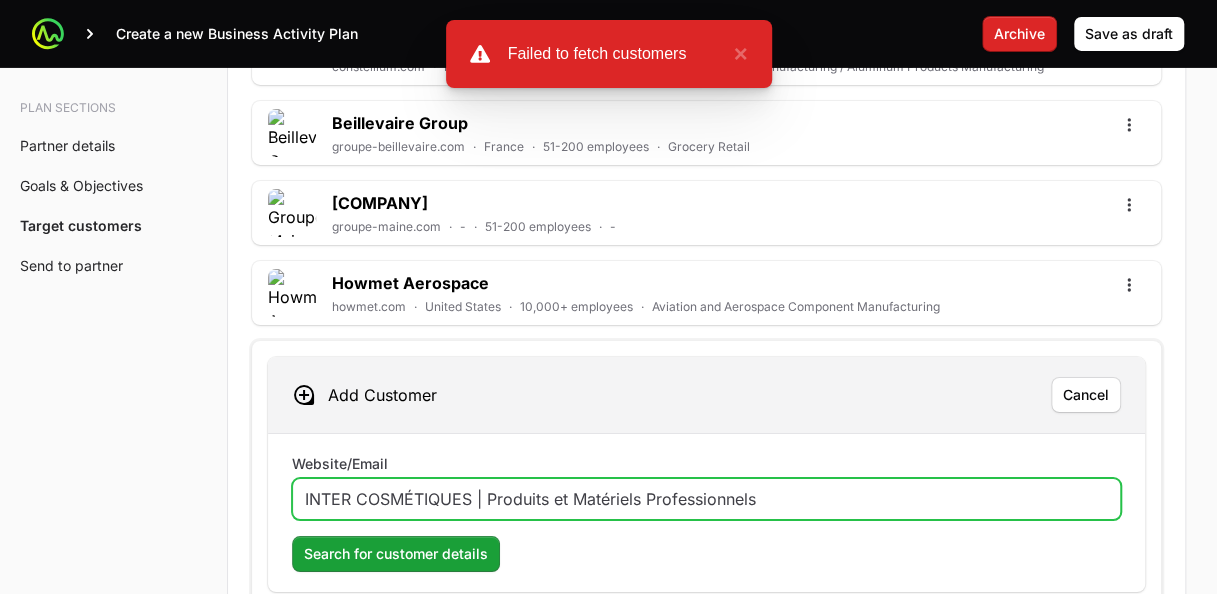 type on "INTER COSMÉTIQUES | Produits et Matériels Professionnels" 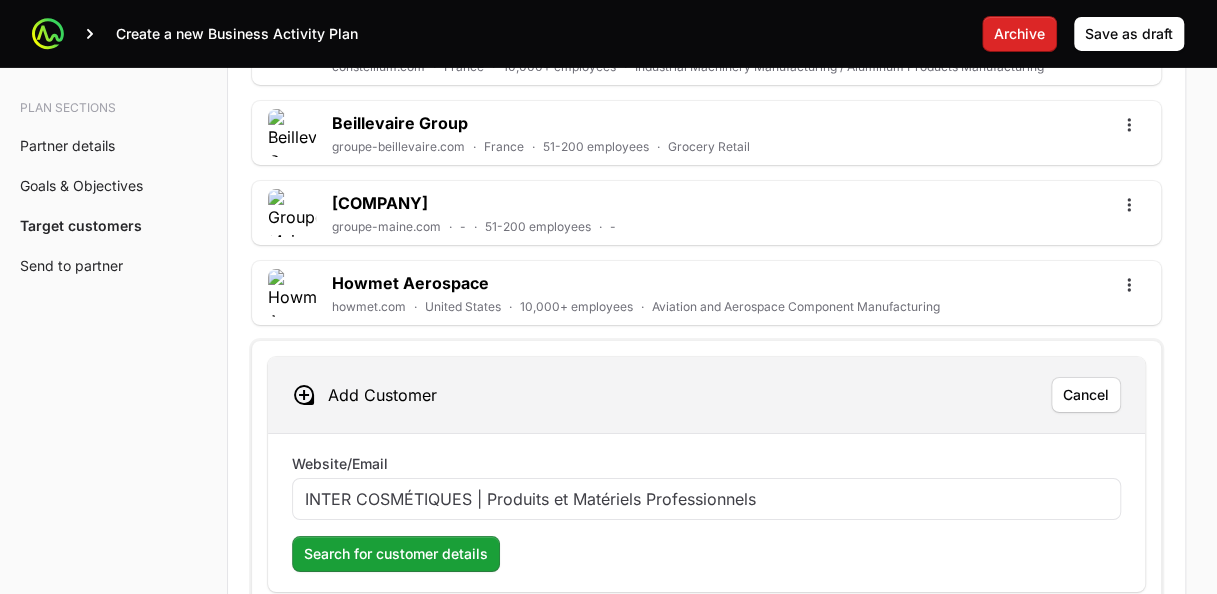 click on "Website/Email [COMPANY] | [PRODUCT] Search for customer details" 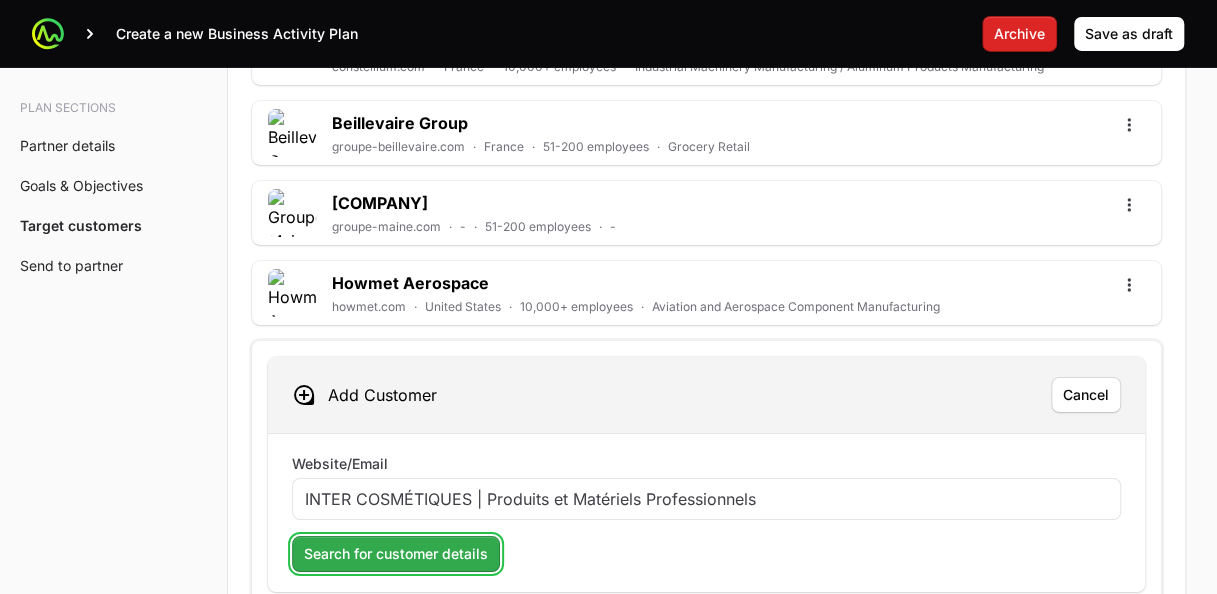 click on "Search for customer details" 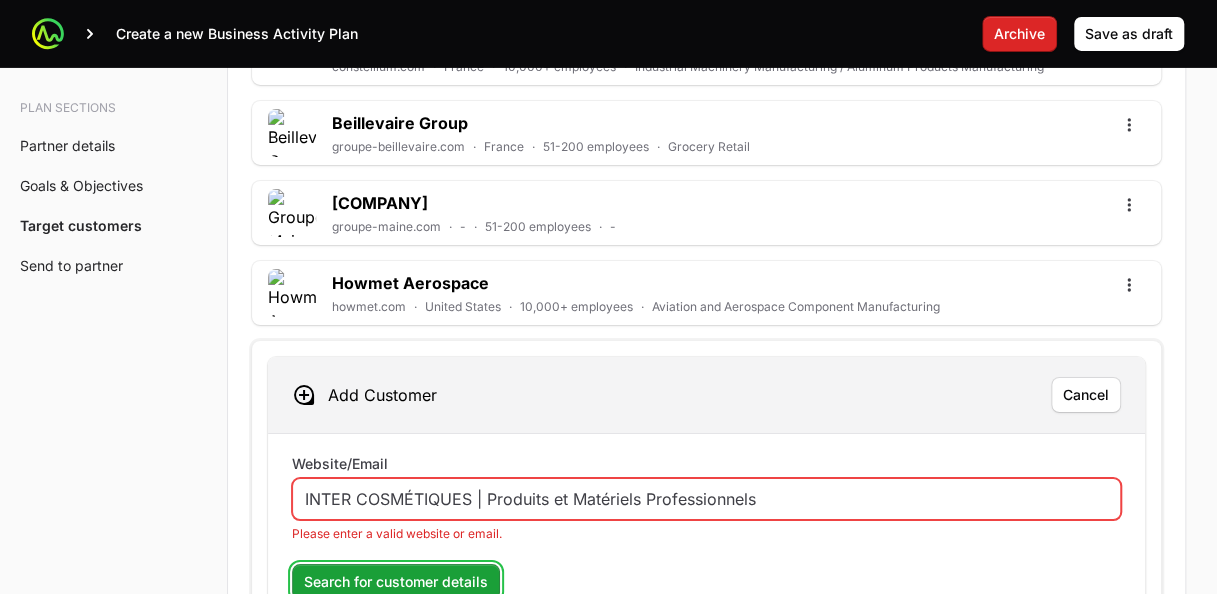 type 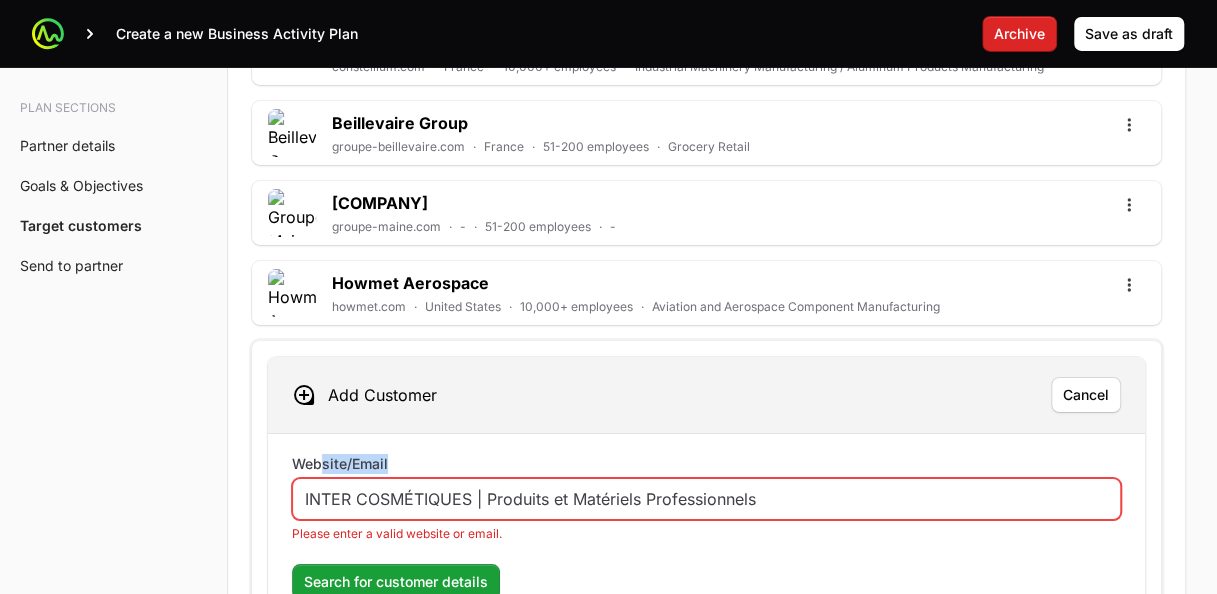 drag, startPoint x: 788, startPoint y: 496, endPoint x: 357, endPoint y: 448, distance: 433.6646 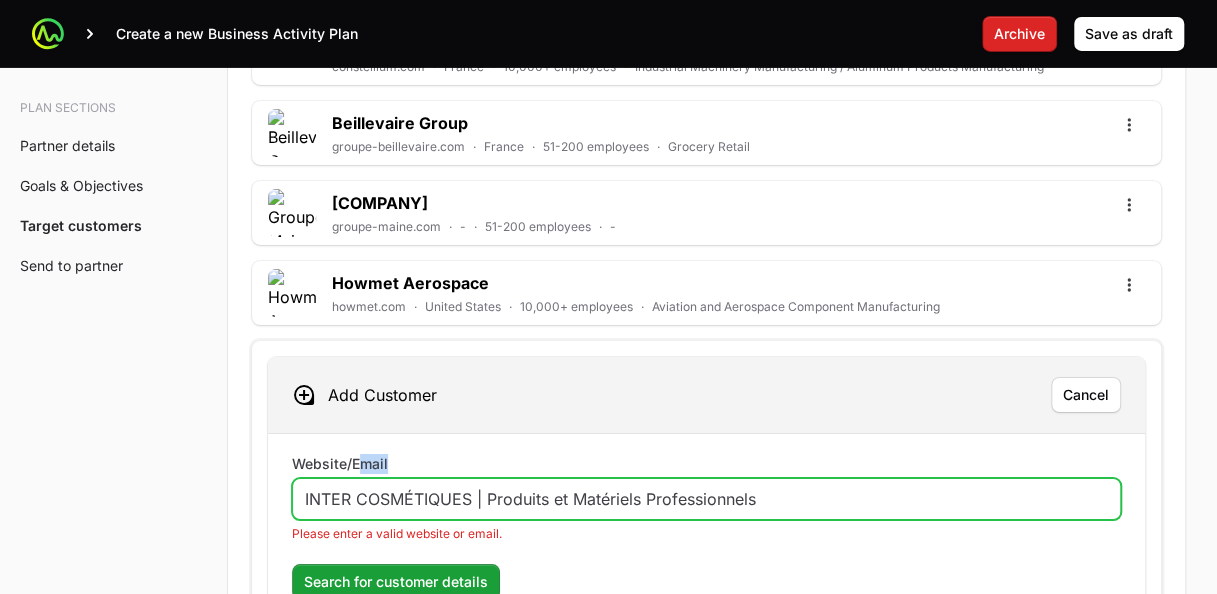 click on "INTER COSMÉTIQUES | Produits et Matériels Professionnels" 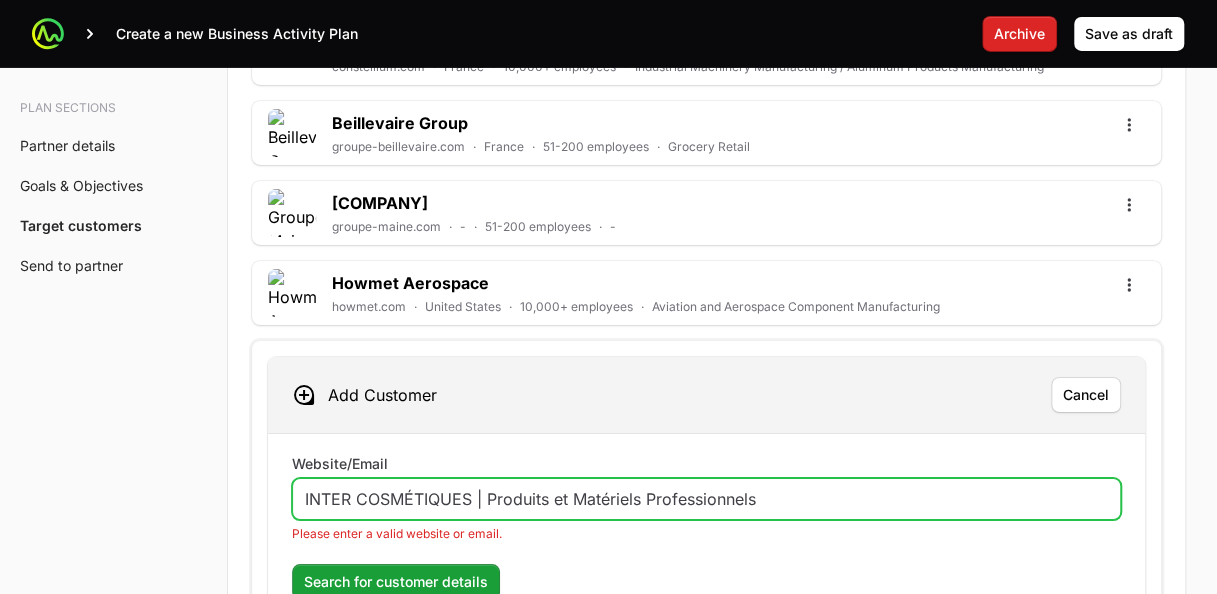 drag, startPoint x: 828, startPoint y: 484, endPoint x: 225, endPoint y: 505, distance: 603.36554 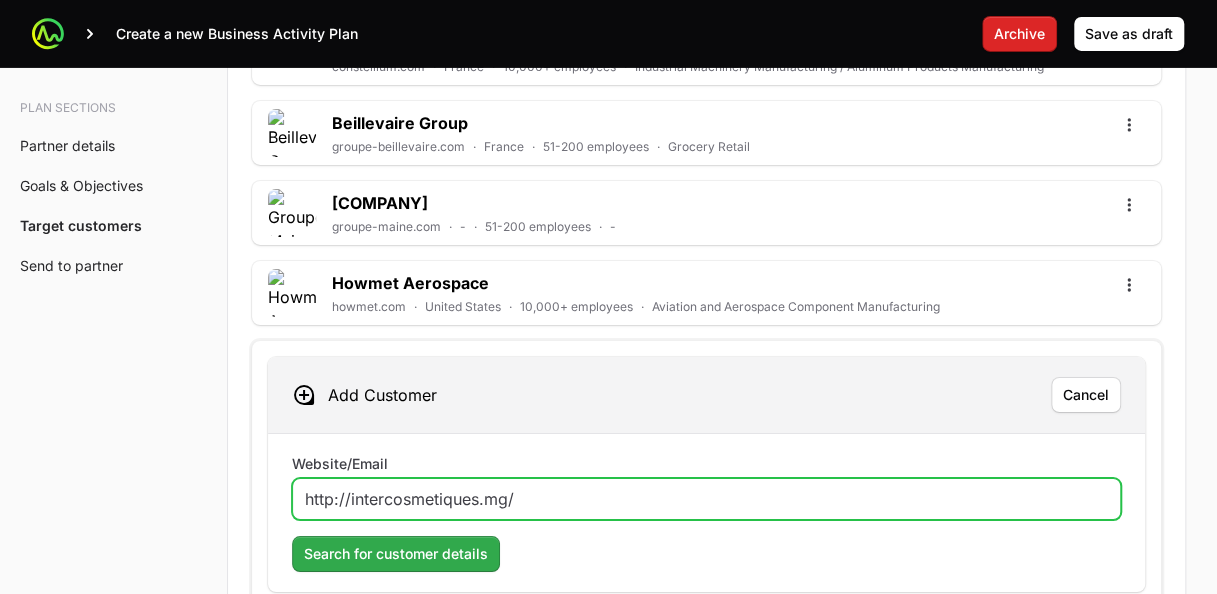 type on "http://intercosmetiques.mg/" 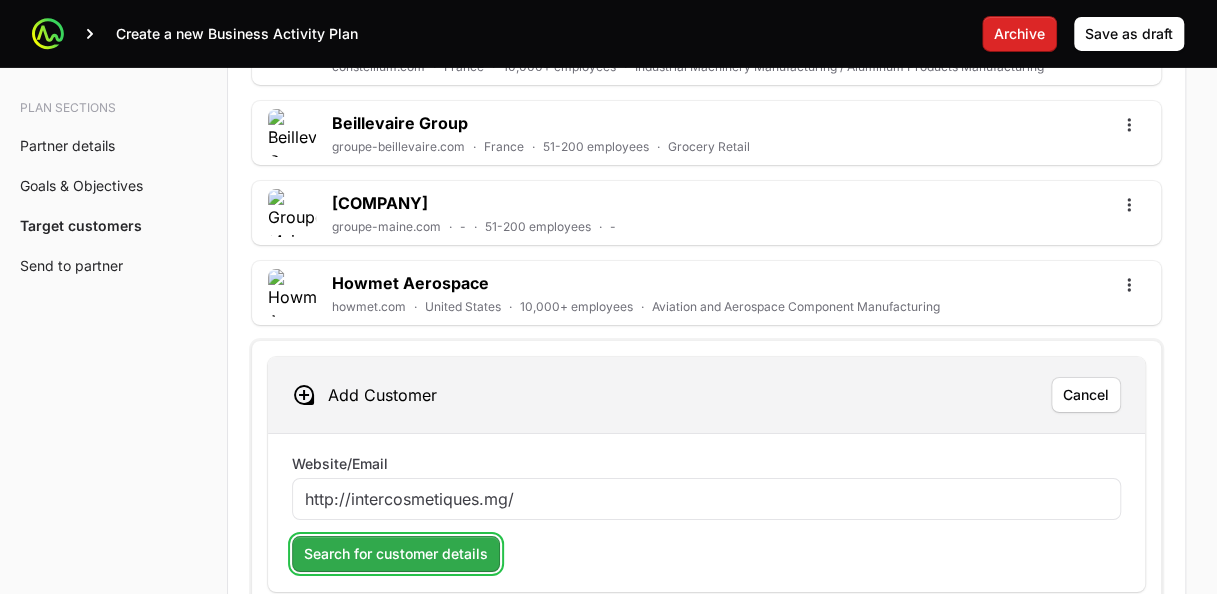 click on "Search for customer details" 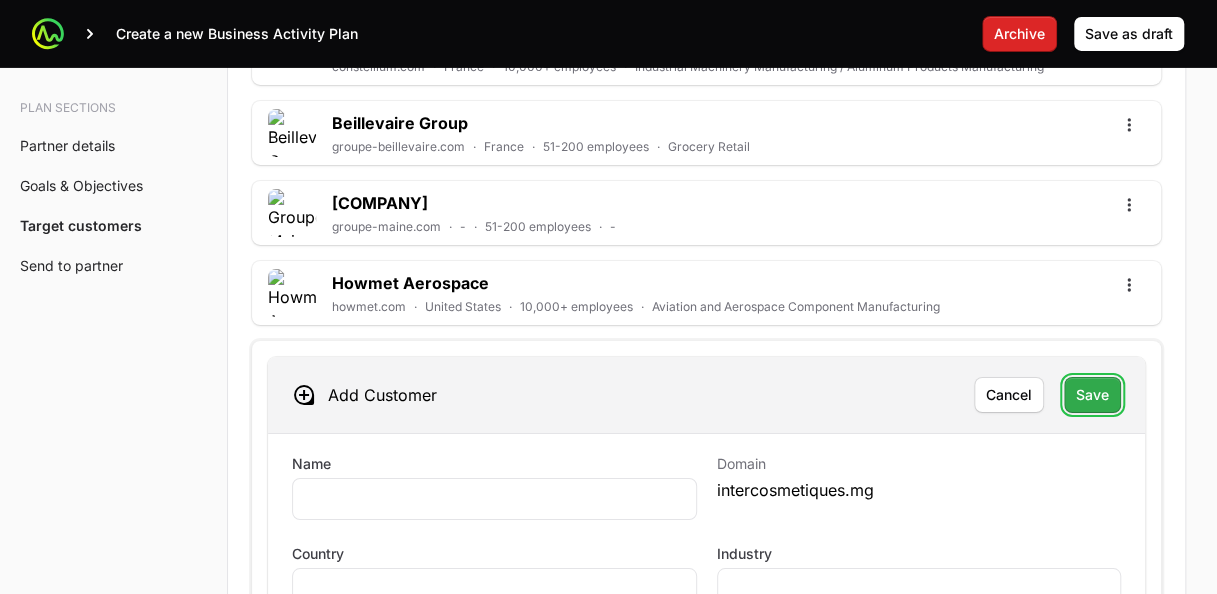 click on "Save" 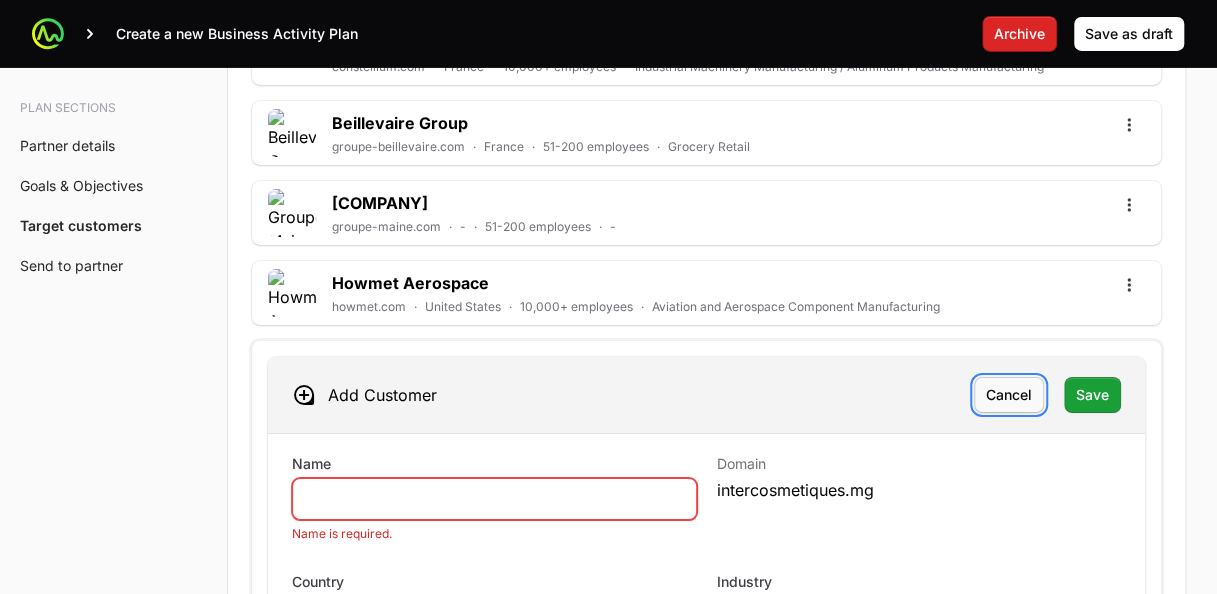 click on "Cancel" 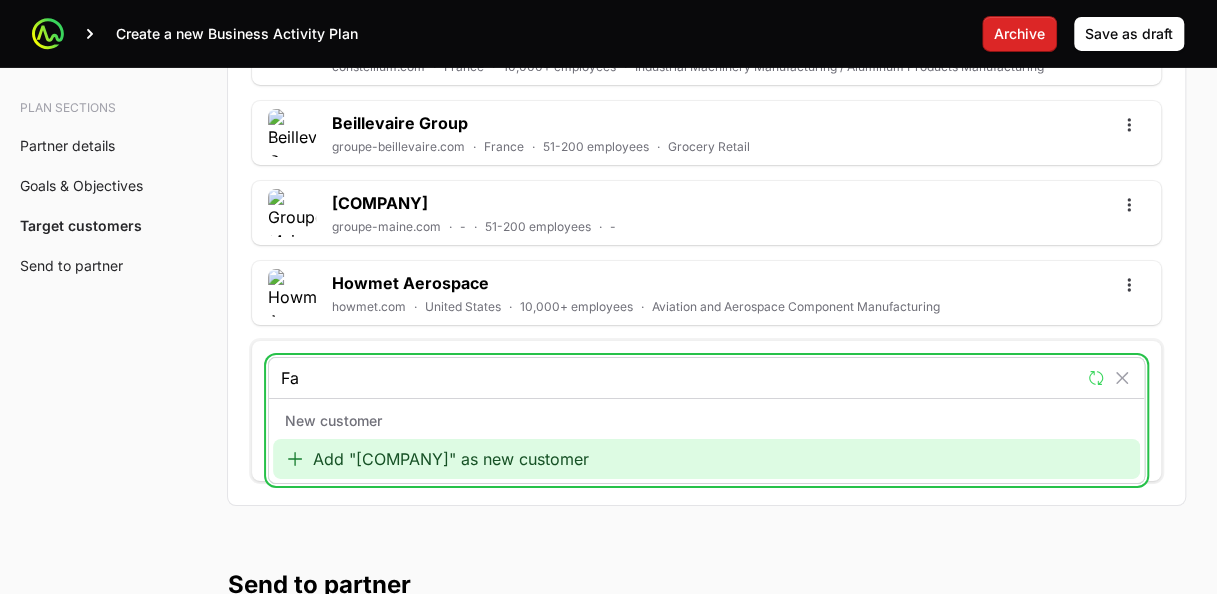 type on "F" 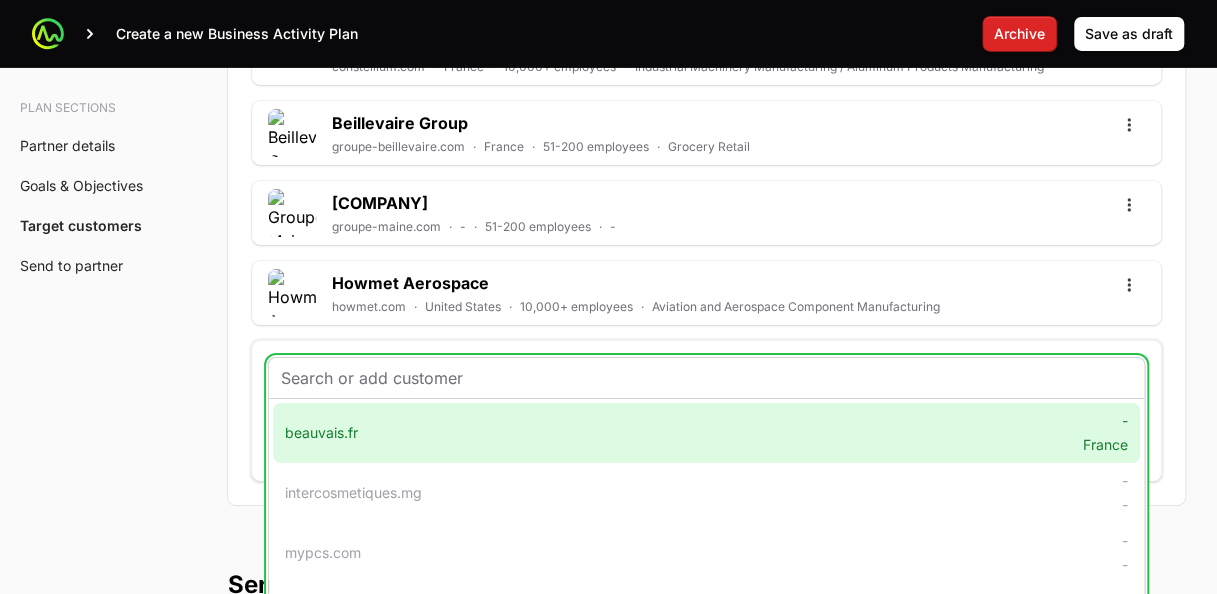 paste on "http://intercosmetiques.mg/" 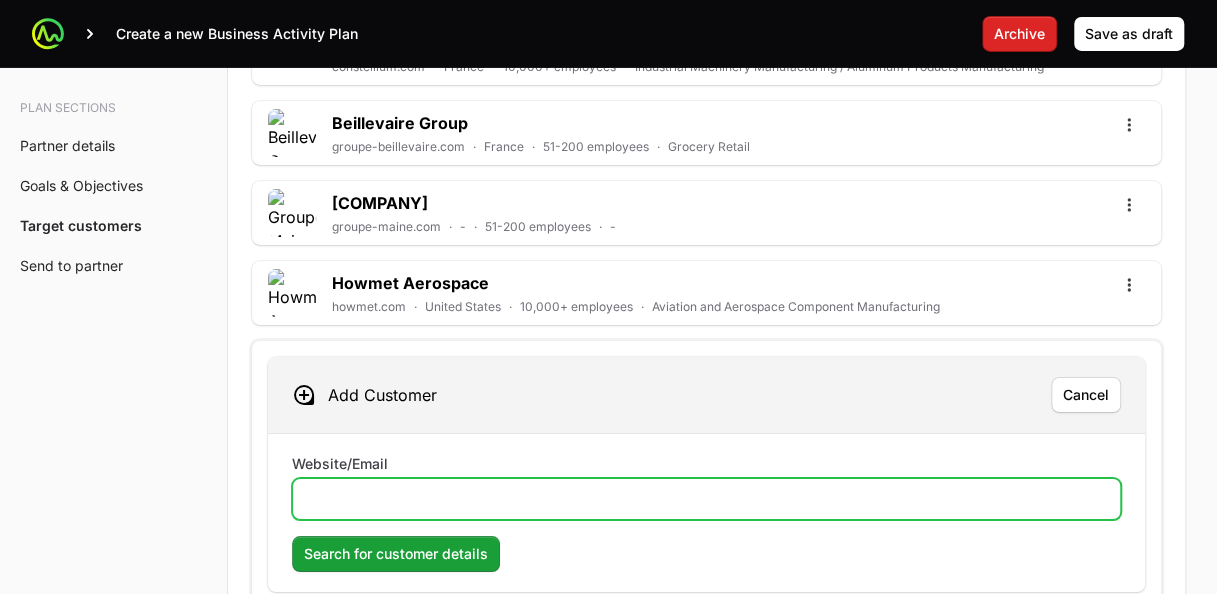 click on "Website/Email" 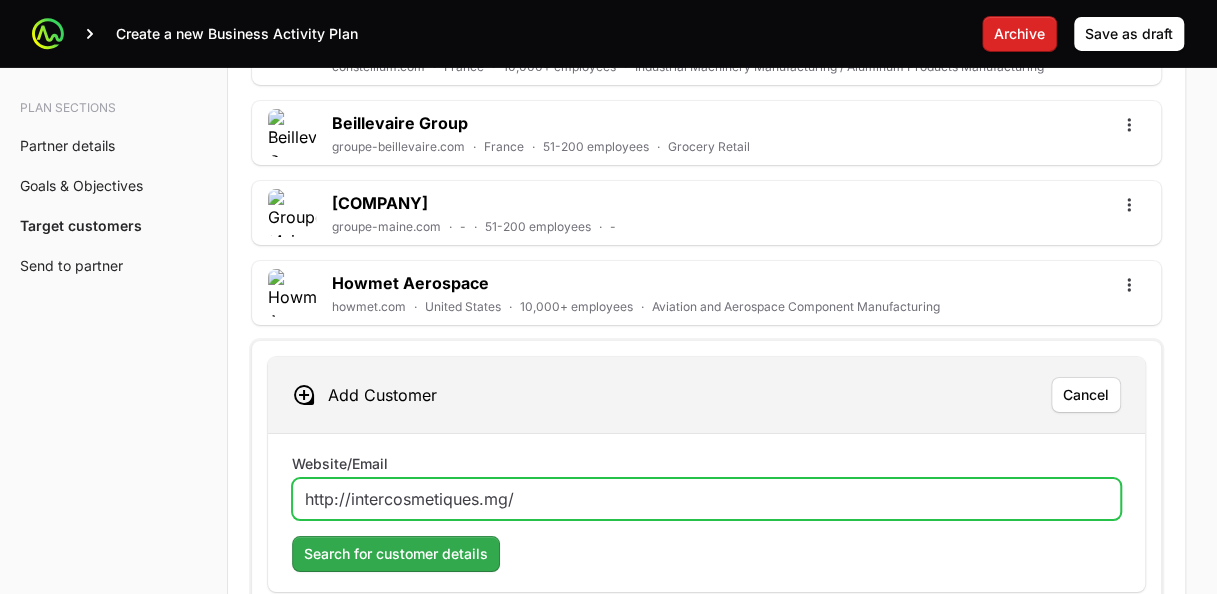 type on "http://intercosmetiques.mg/" 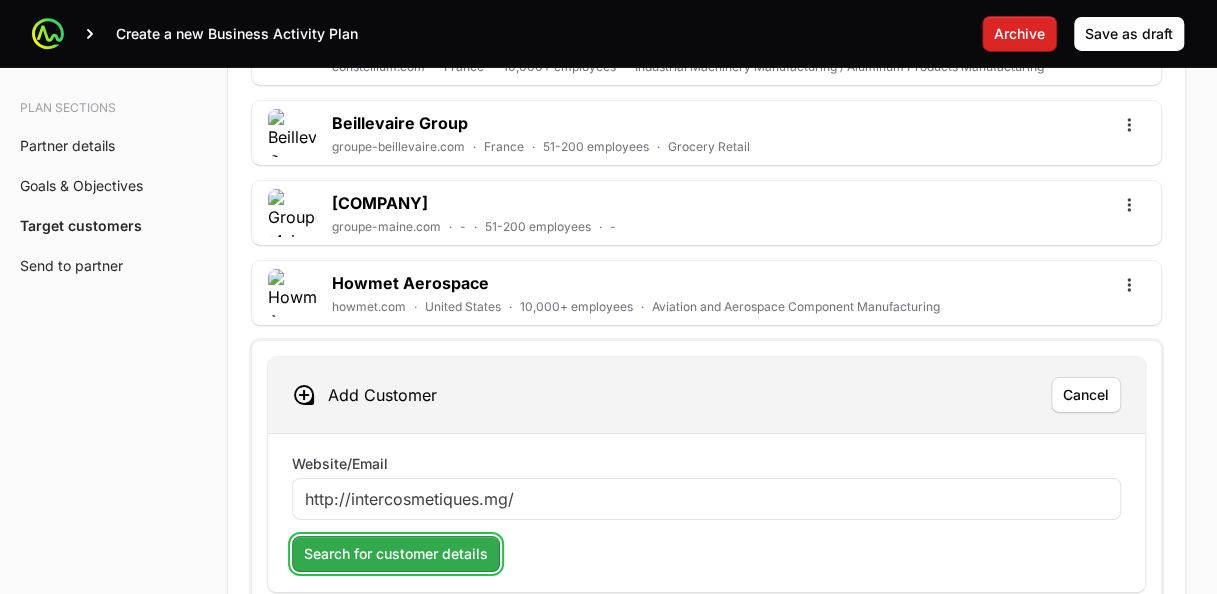 click on "Search for customer details" 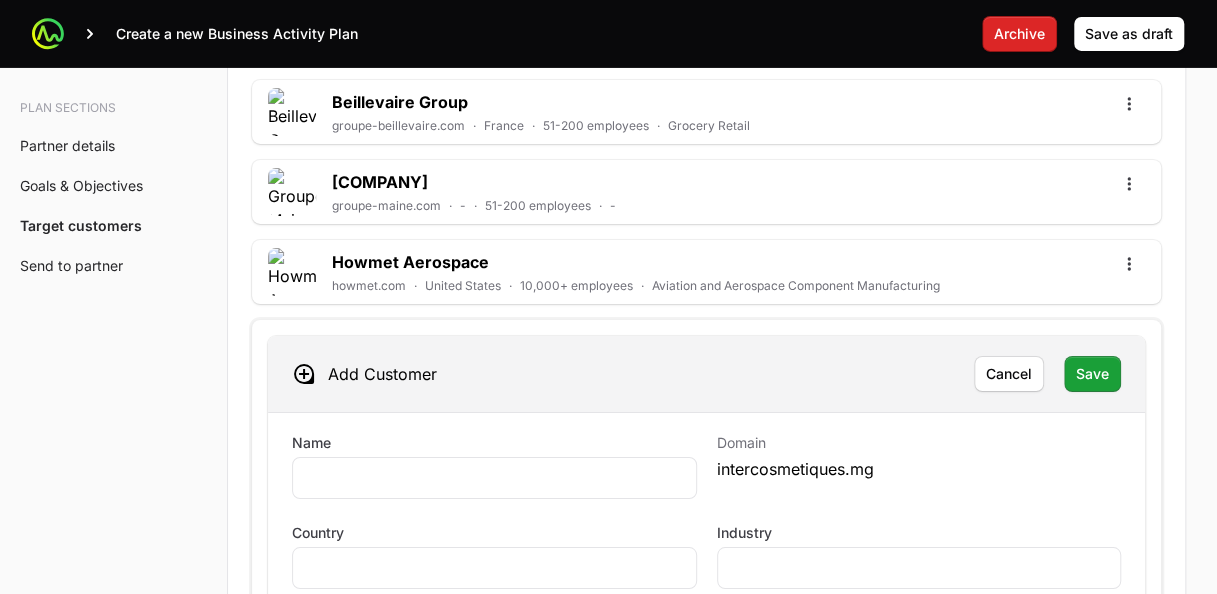 scroll, scrollTop: 6936, scrollLeft: 0, axis: vertical 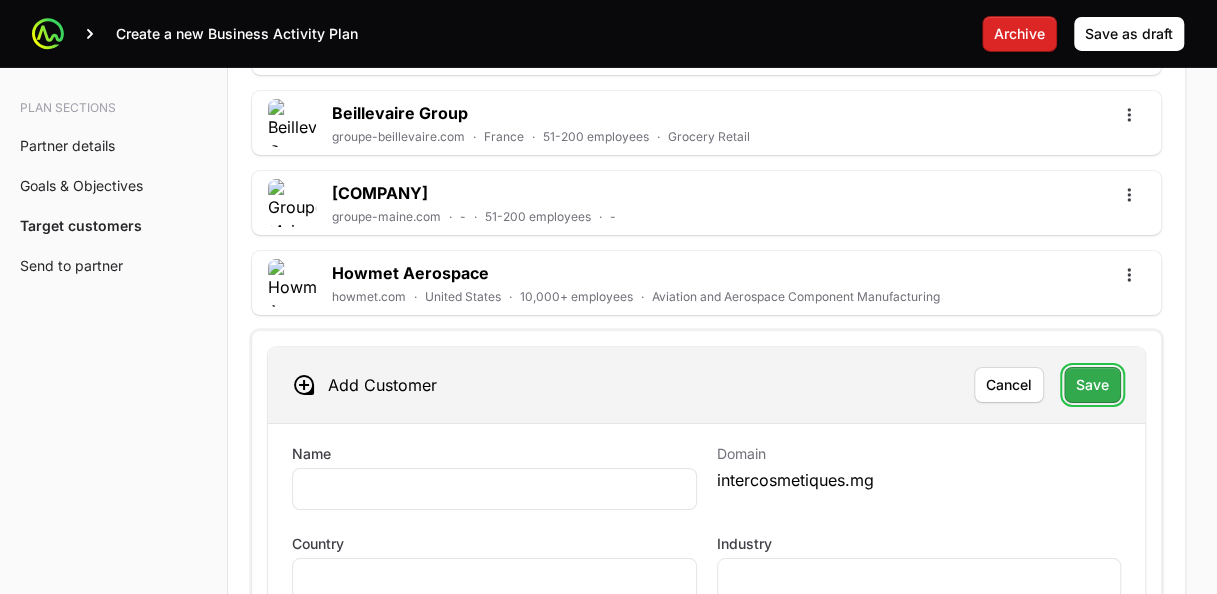 click on "Save" 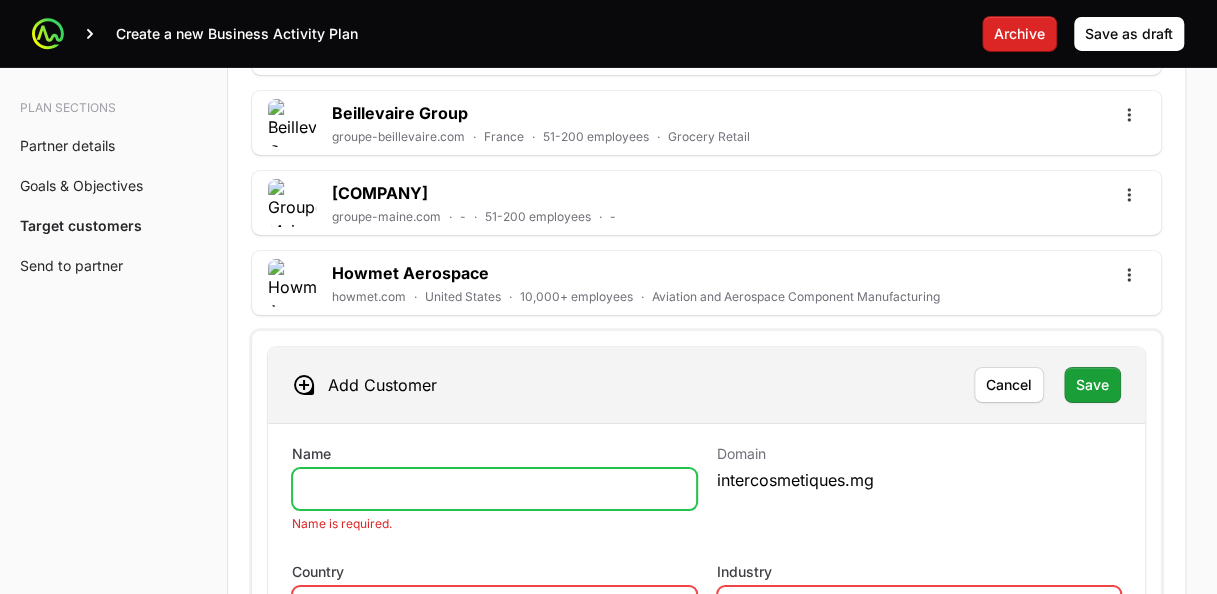 click on "Name" 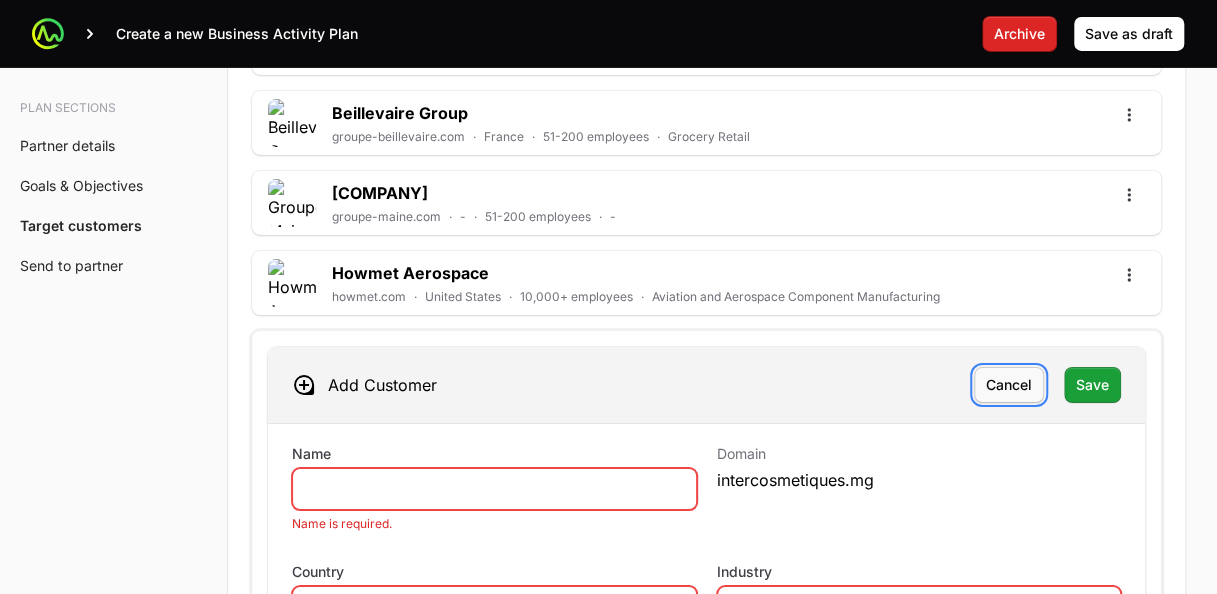 click on "Cancel" 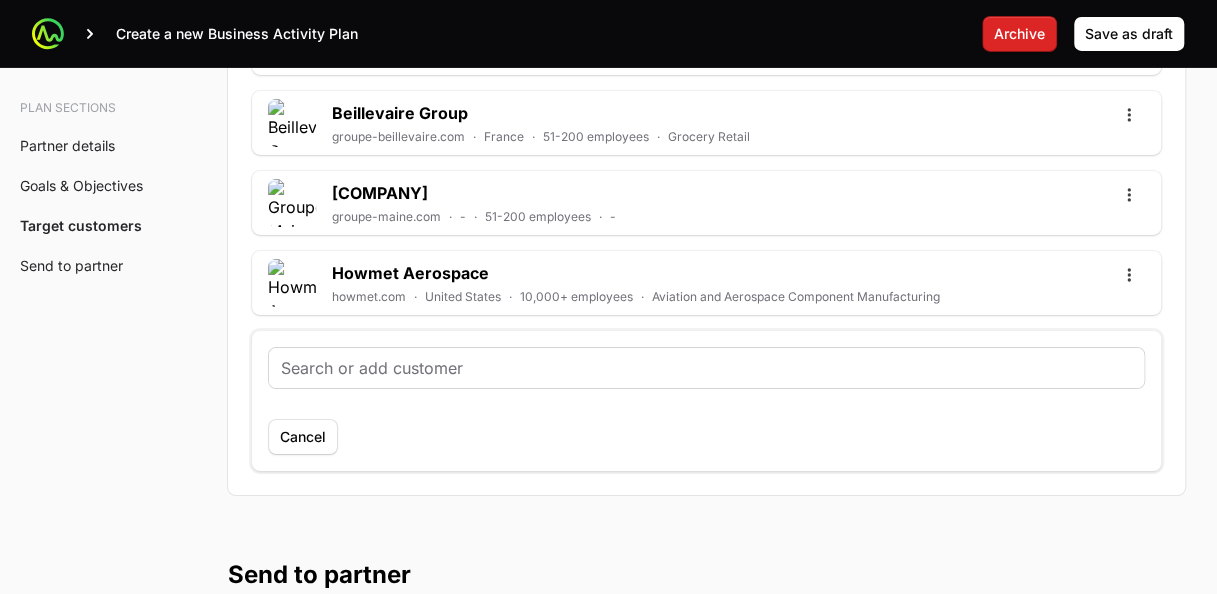 click 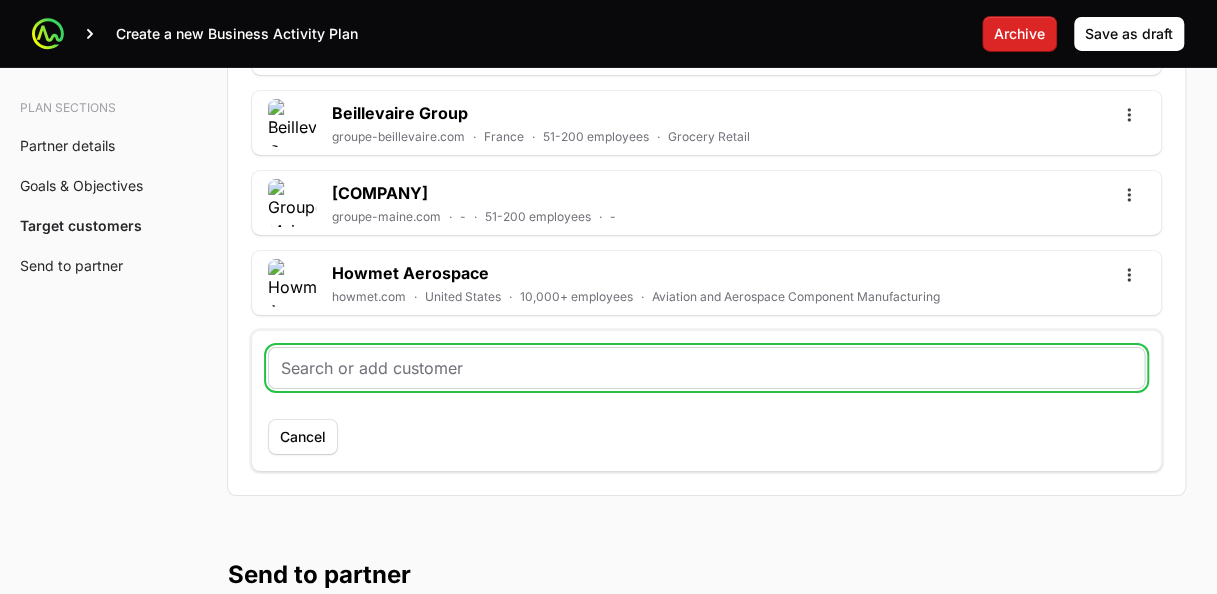click 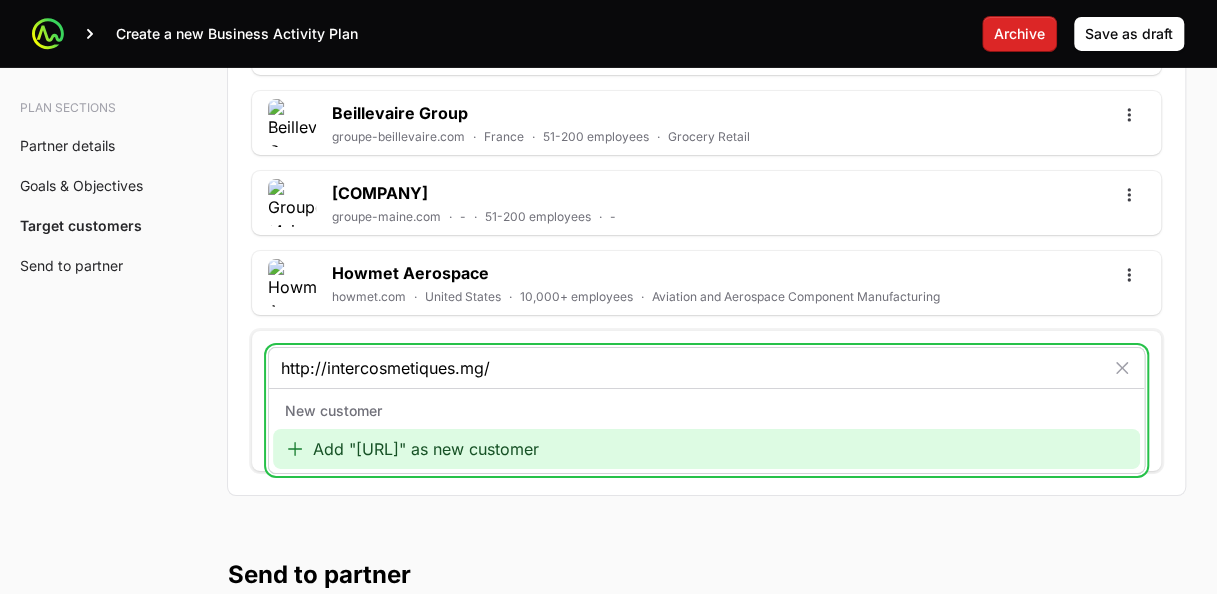 type on "http://intercosmetiques.mg/" 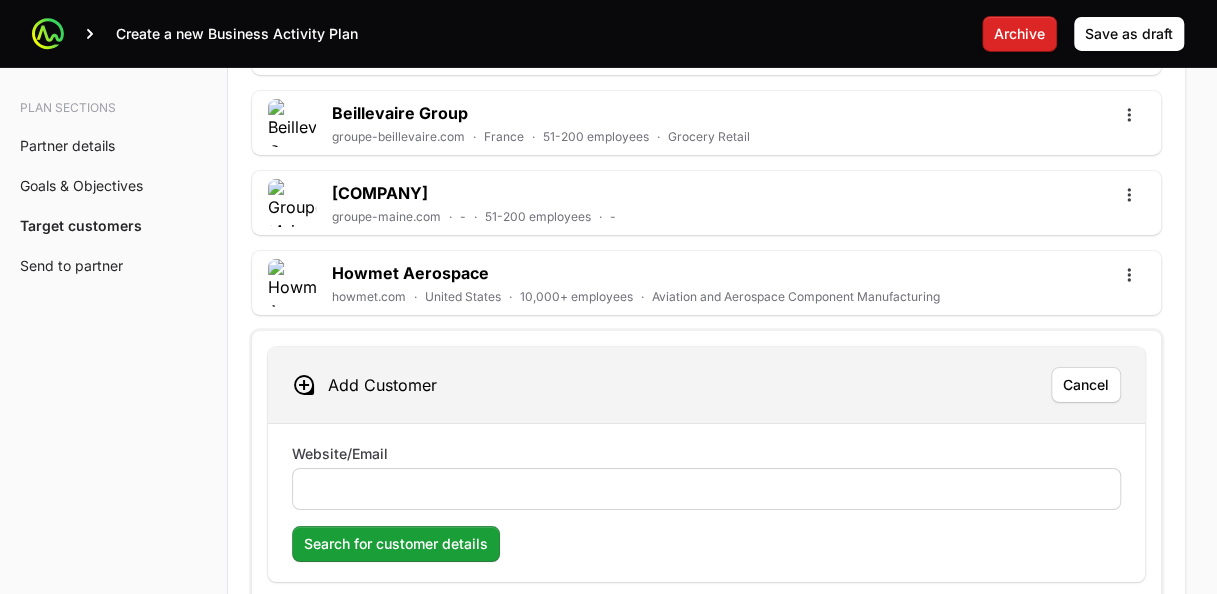 click 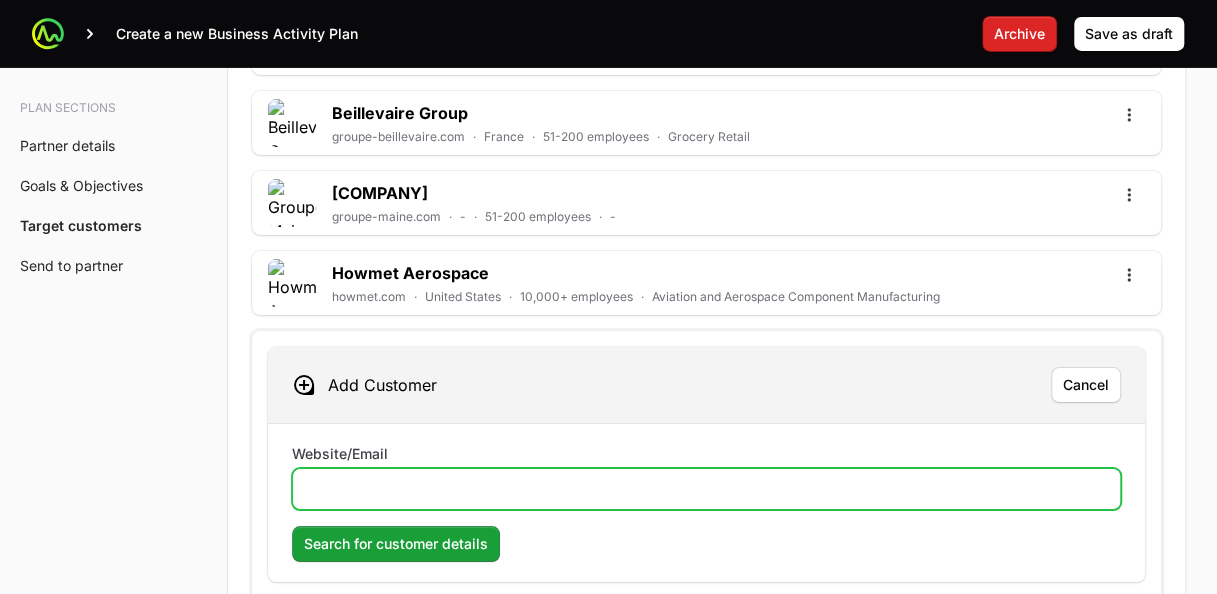 click on "Website/Email" 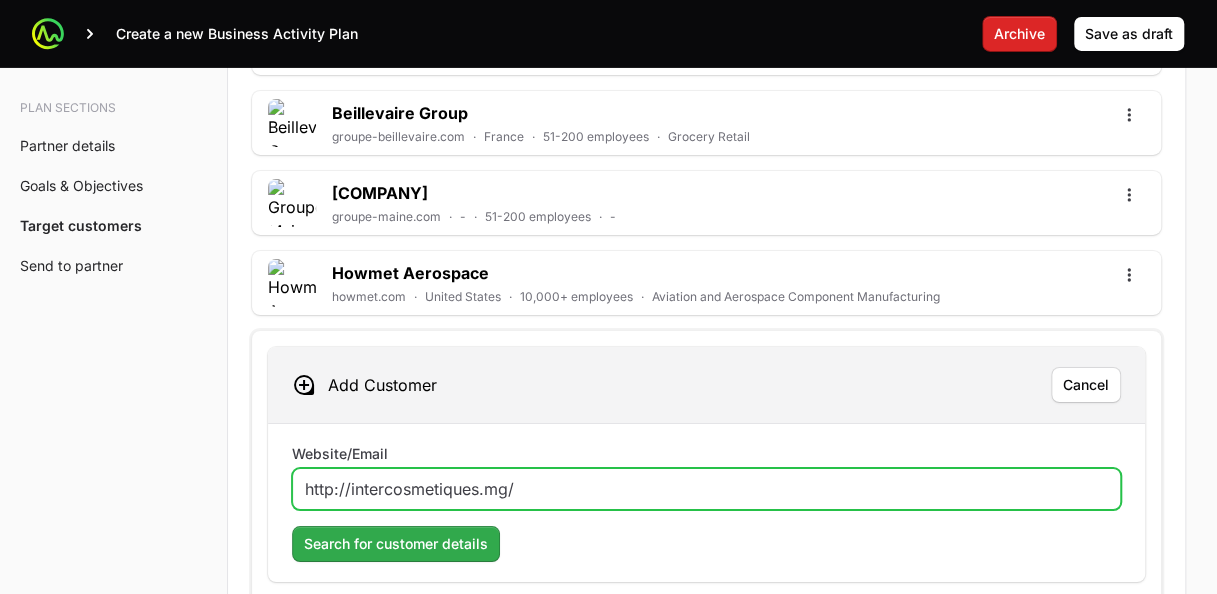 type on "http://intercosmetiques.mg/" 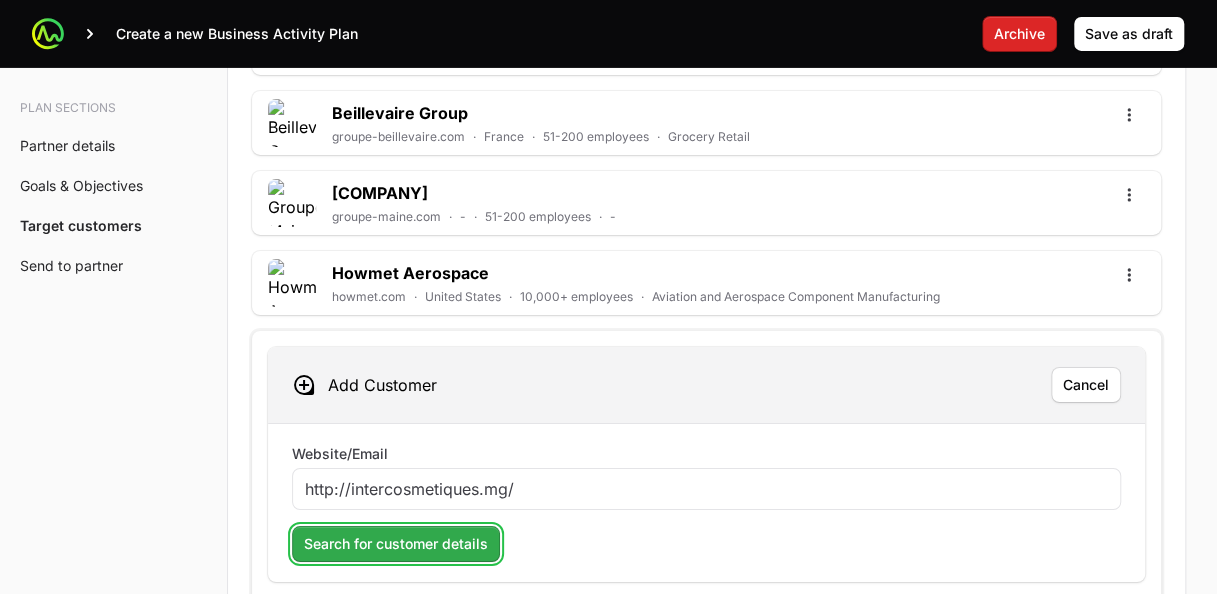 click on "Search for customer details" 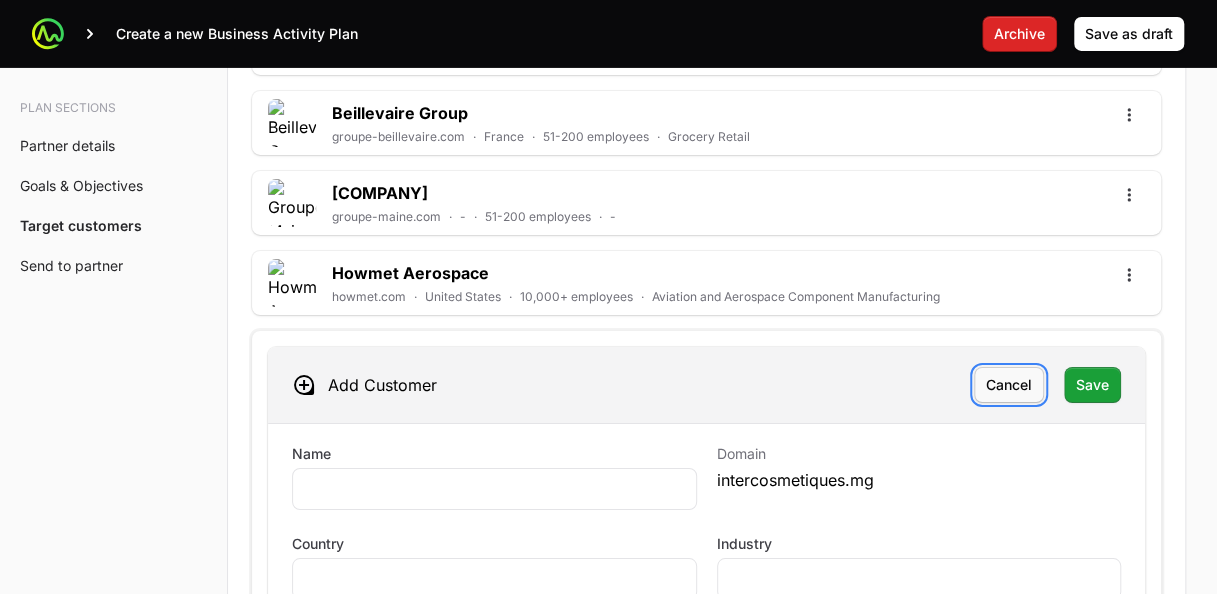 drag, startPoint x: 1017, startPoint y: 364, endPoint x: 987, endPoint y: 357, distance: 30.805843 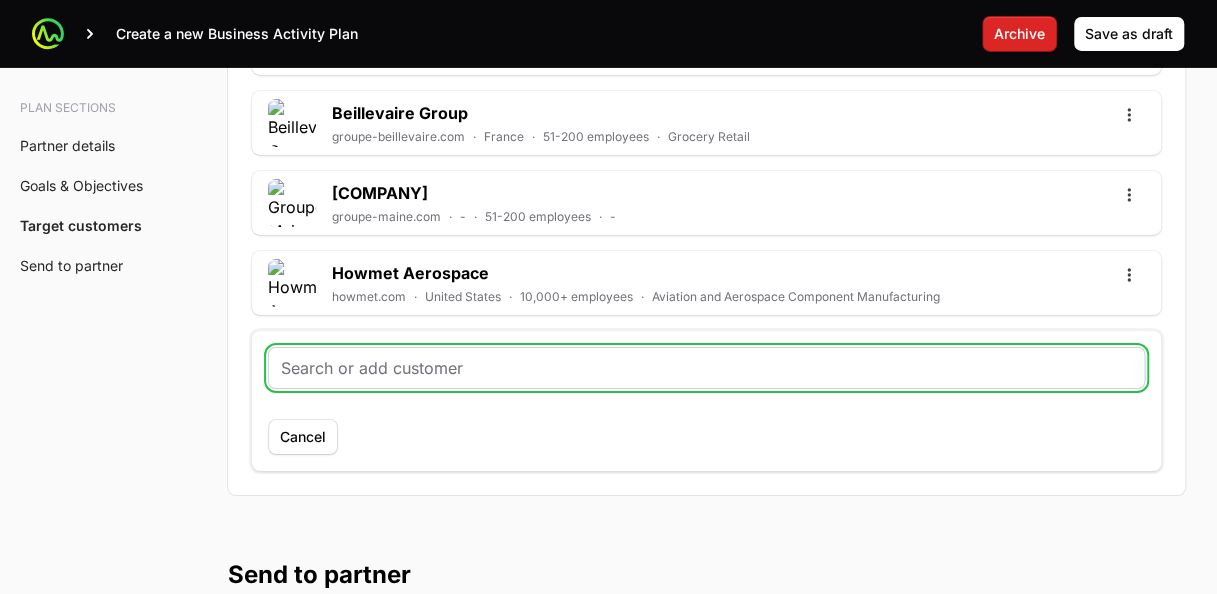 paste on "[URL]" 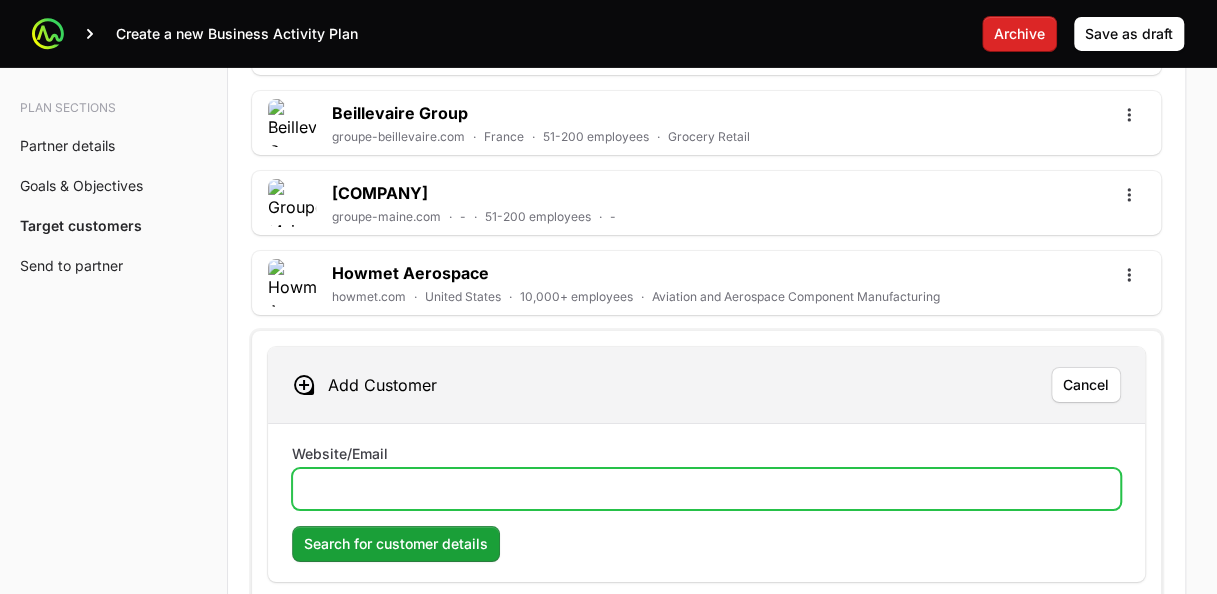 click on "Website/Email" 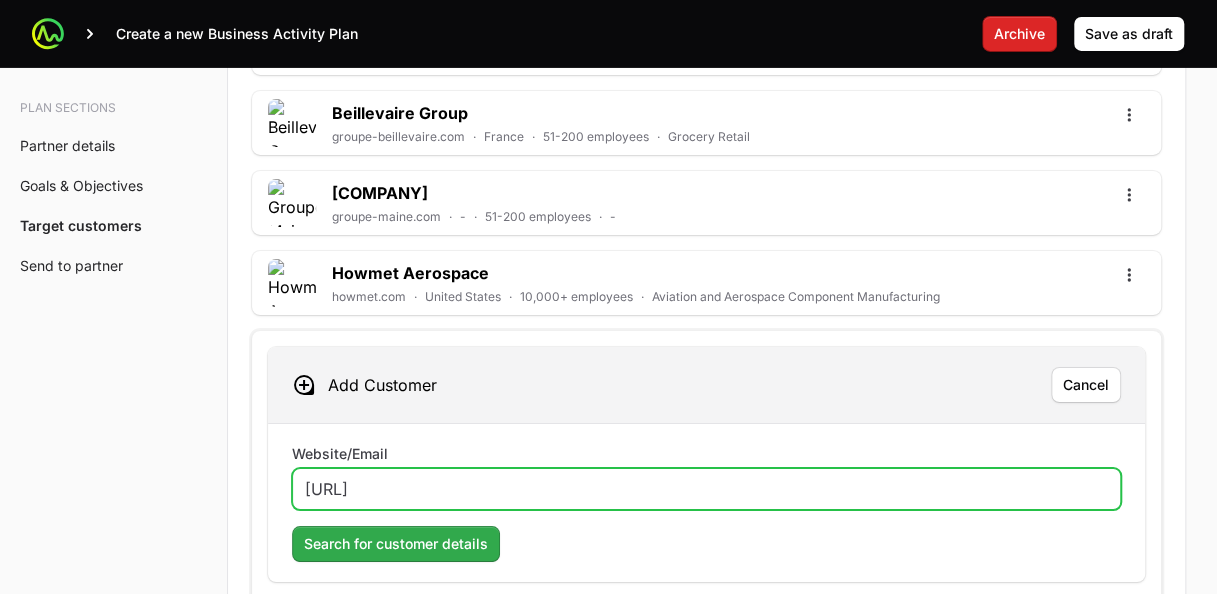 type on "[URL]" 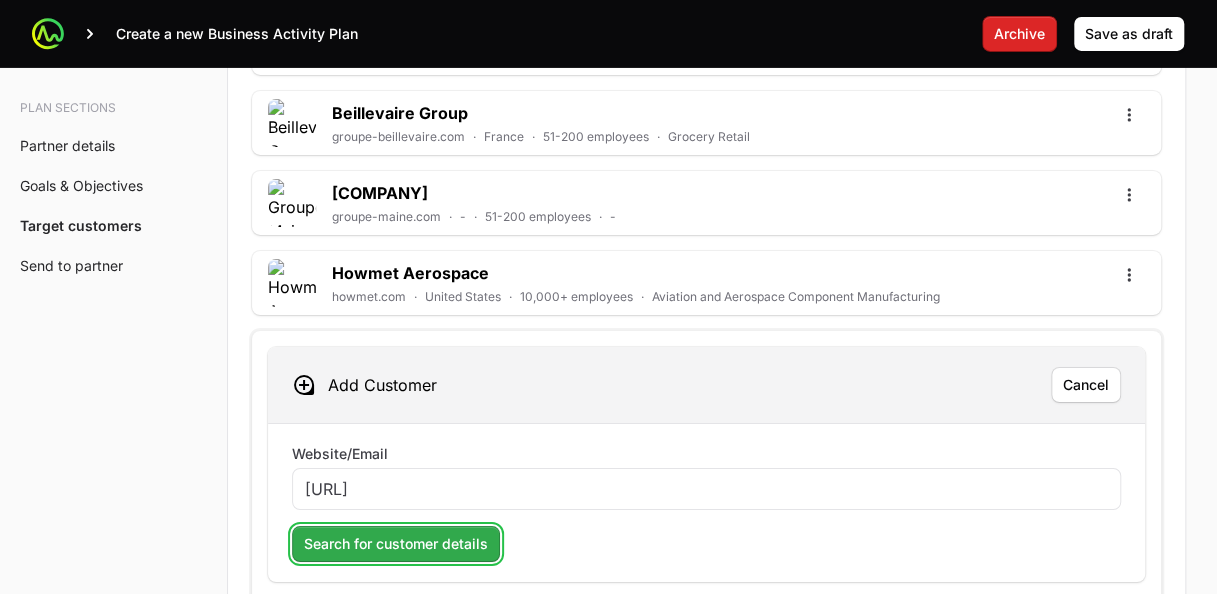 click on "Search for customer details" 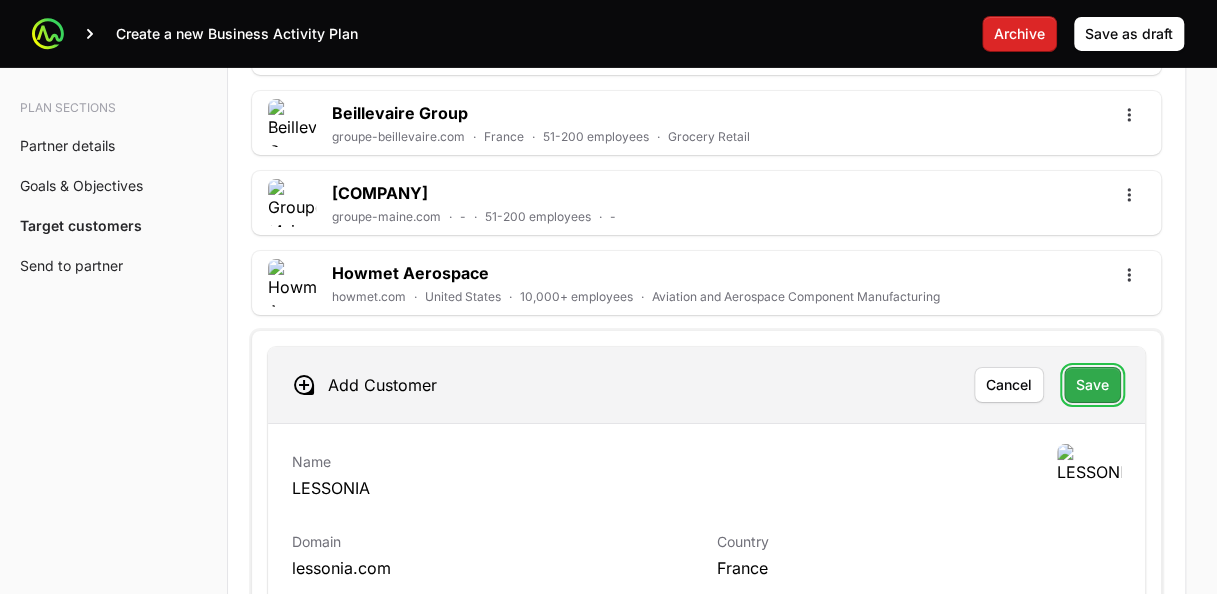 click on "Save" 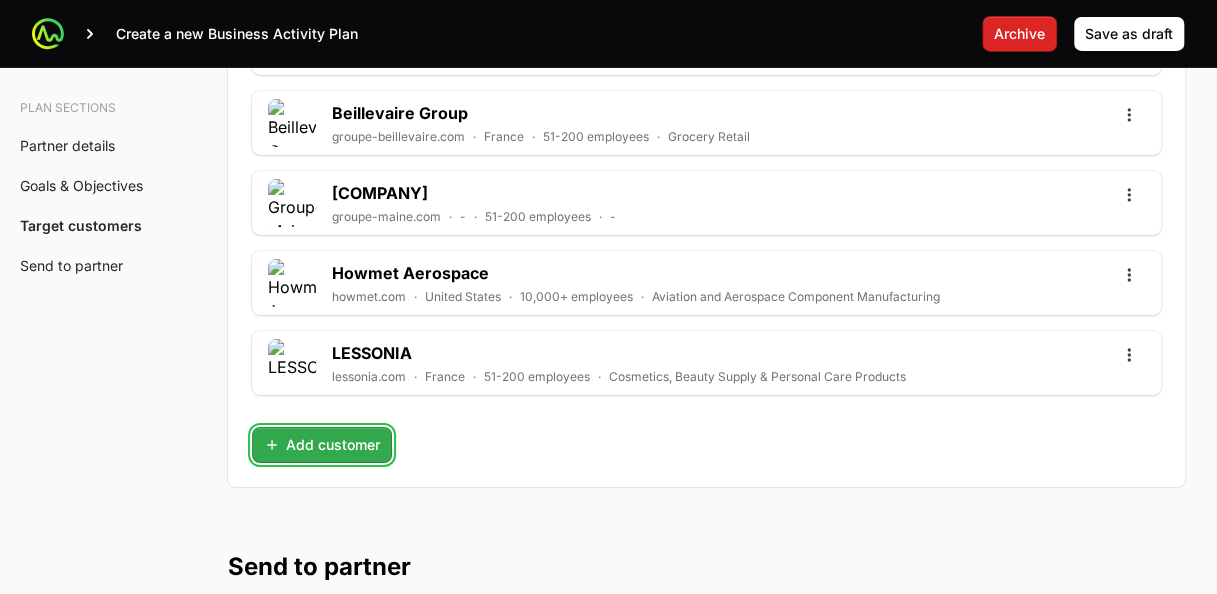 click on "Add customer" 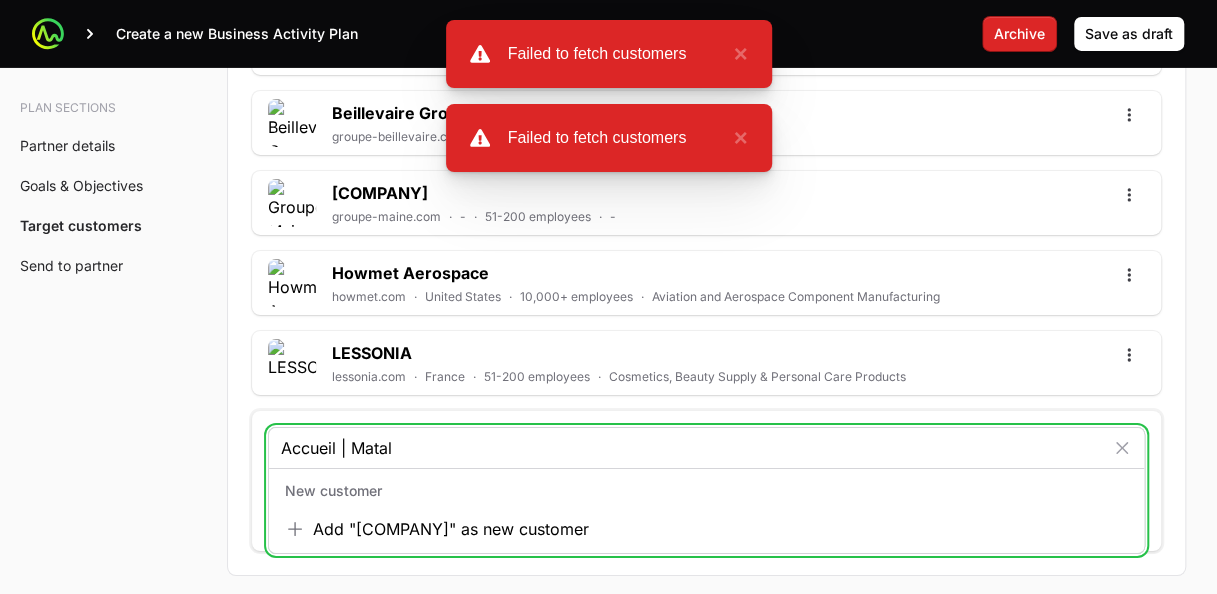 drag, startPoint x: 402, startPoint y: 428, endPoint x: 102, endPoint y: 422, distance: 300.06 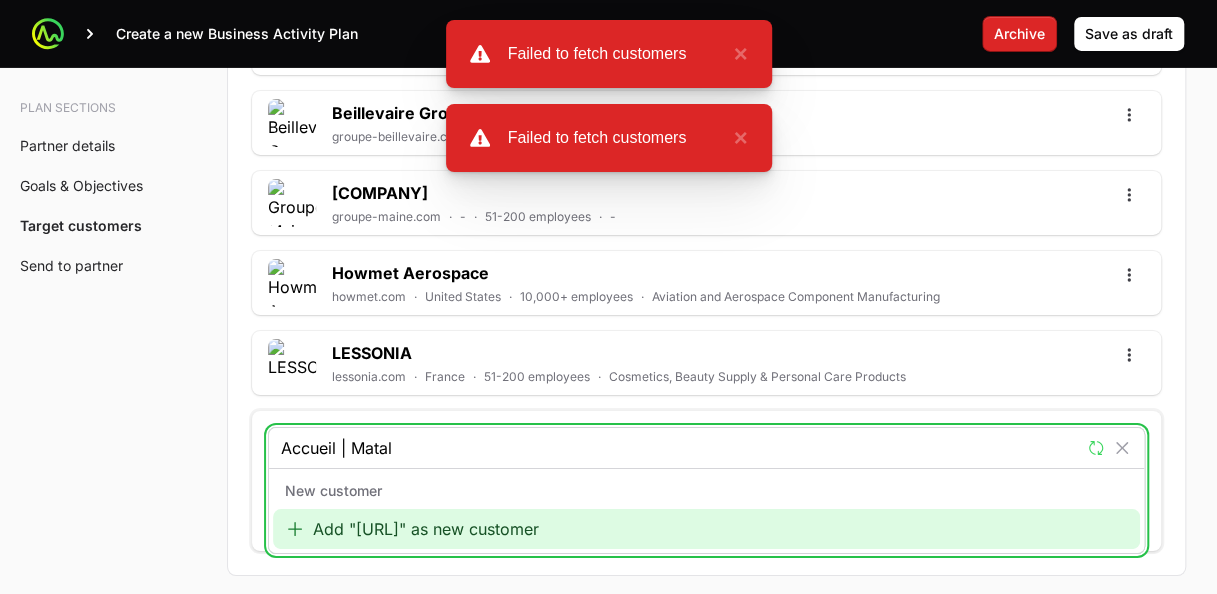 type on "www.matal.fr" 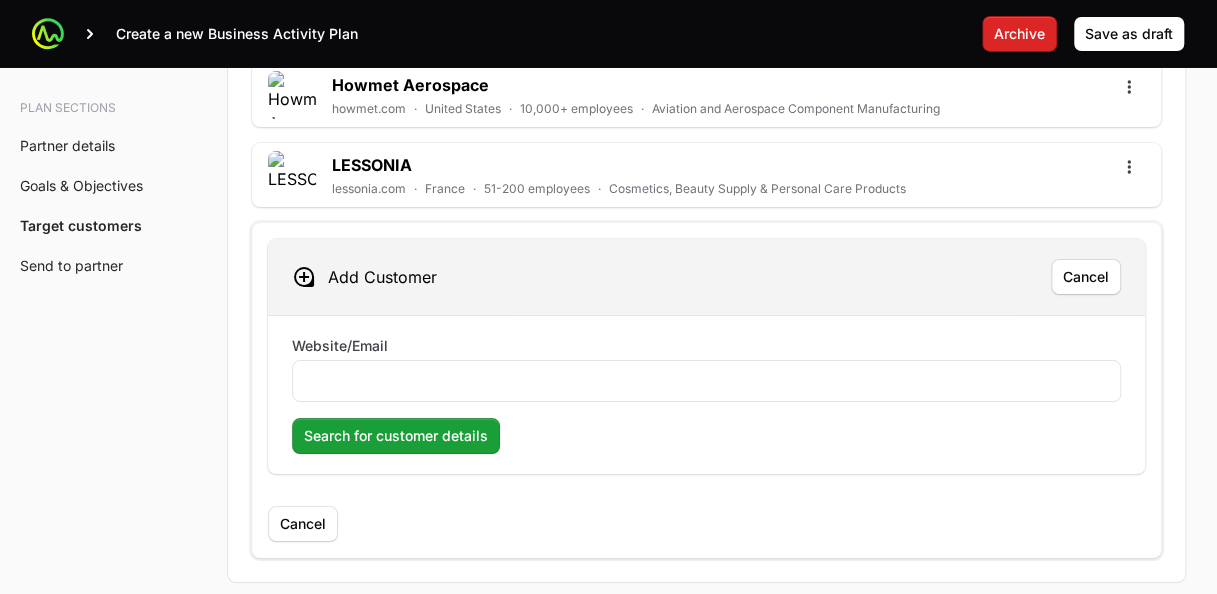 scroll, scrollTop: 7104, scrollLeft: 0, axis: vertical 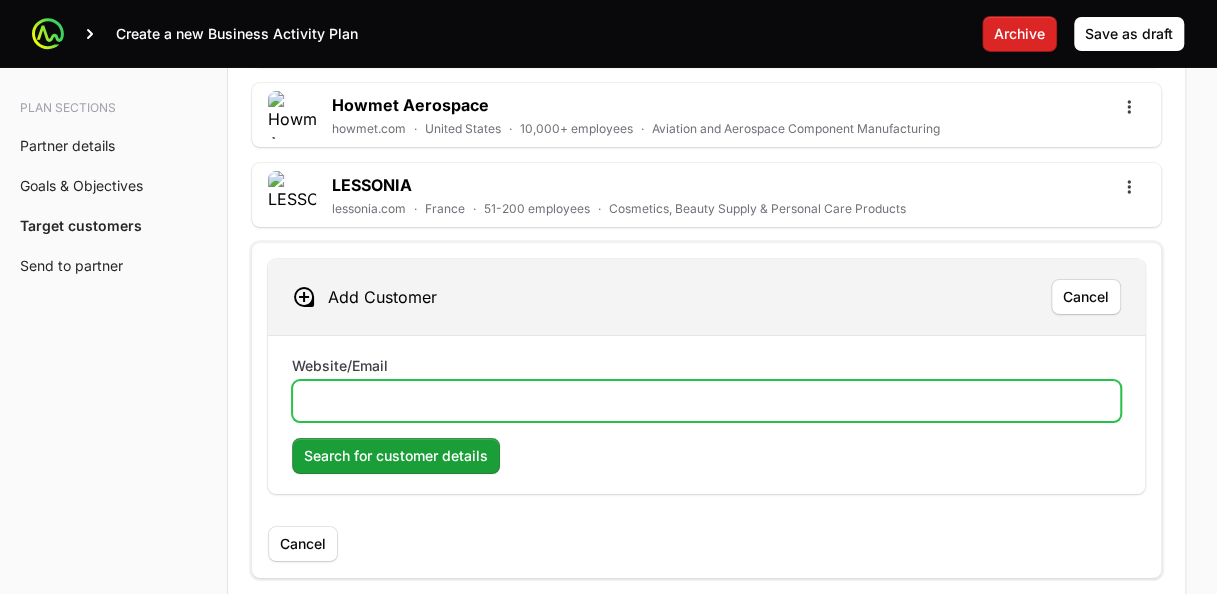 click on "Website/Email" 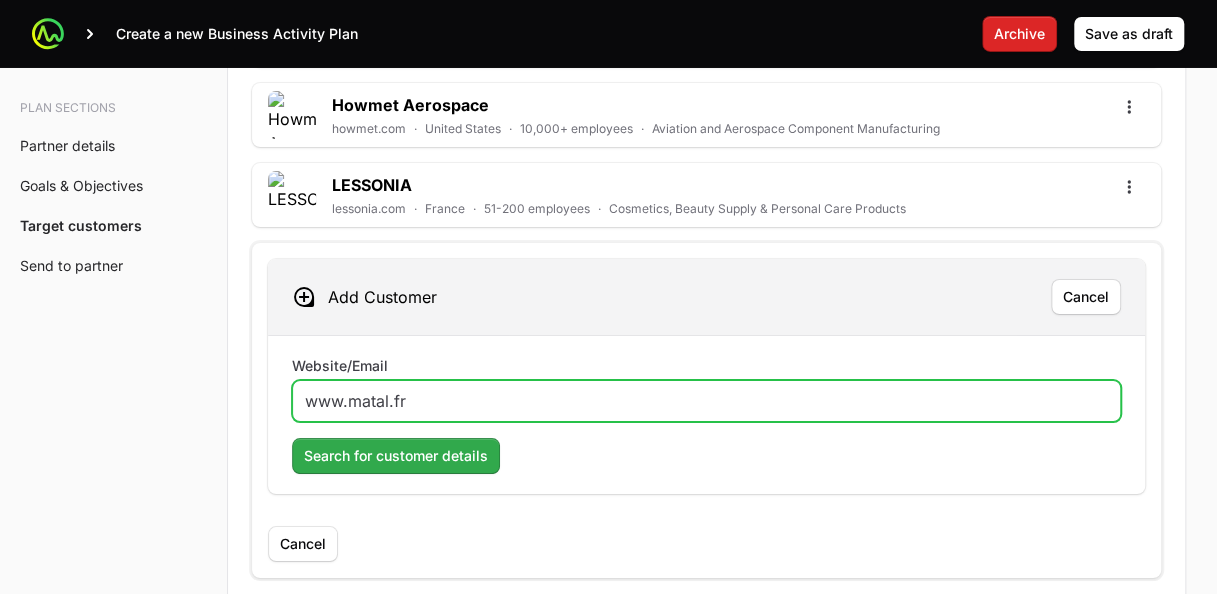 type on "www.matal.fr" 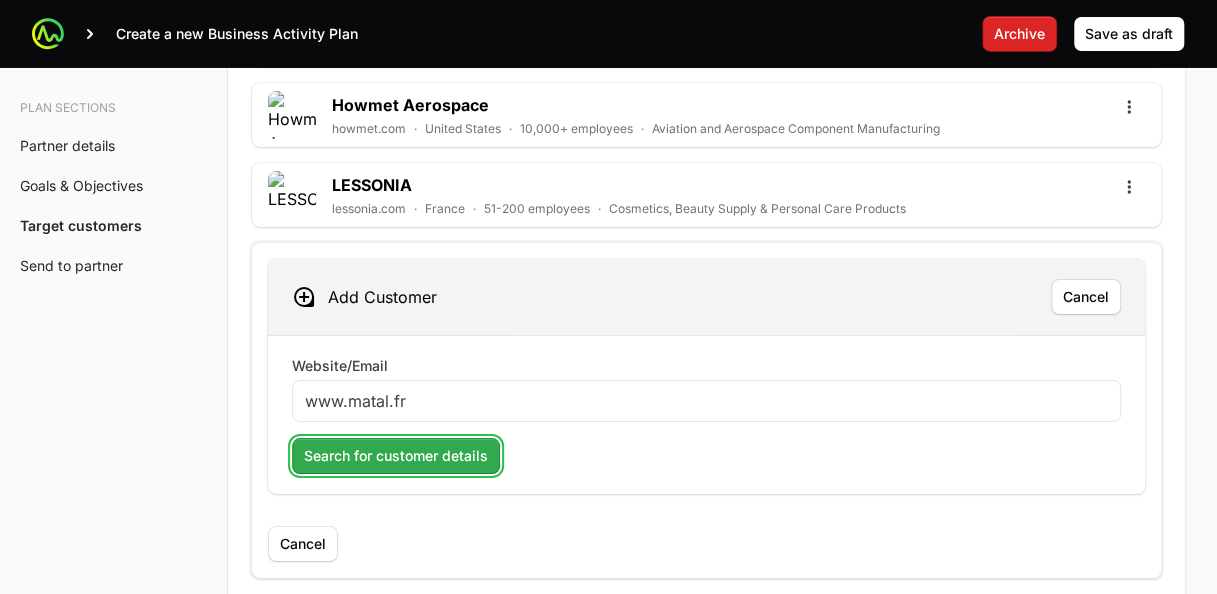 click on "Search for customer details" 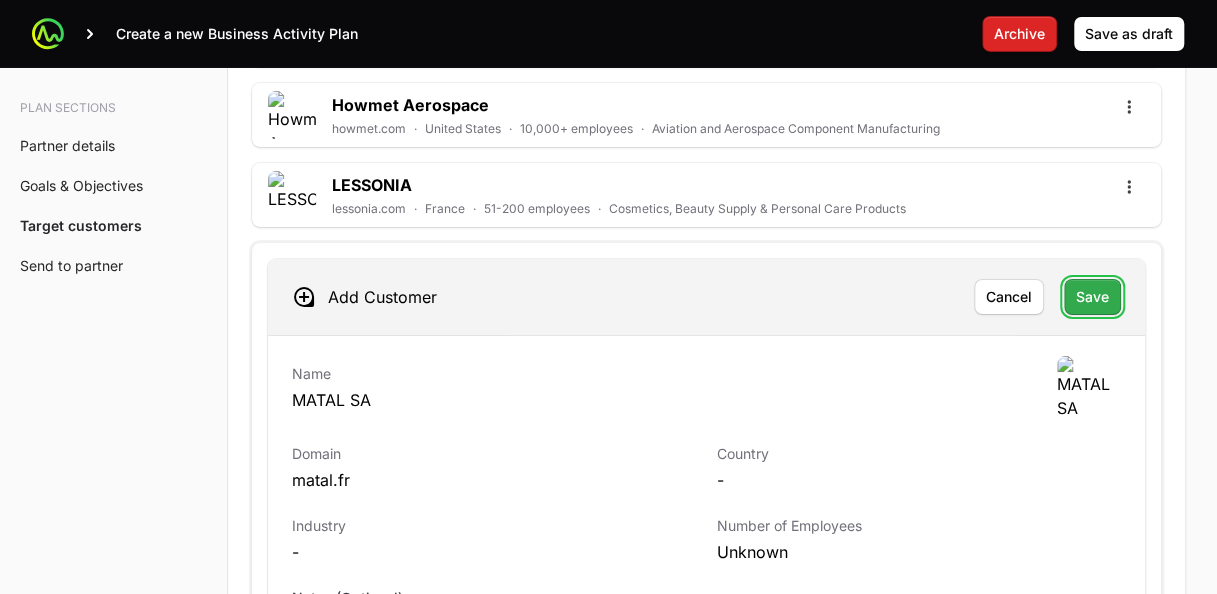 click on "Save" 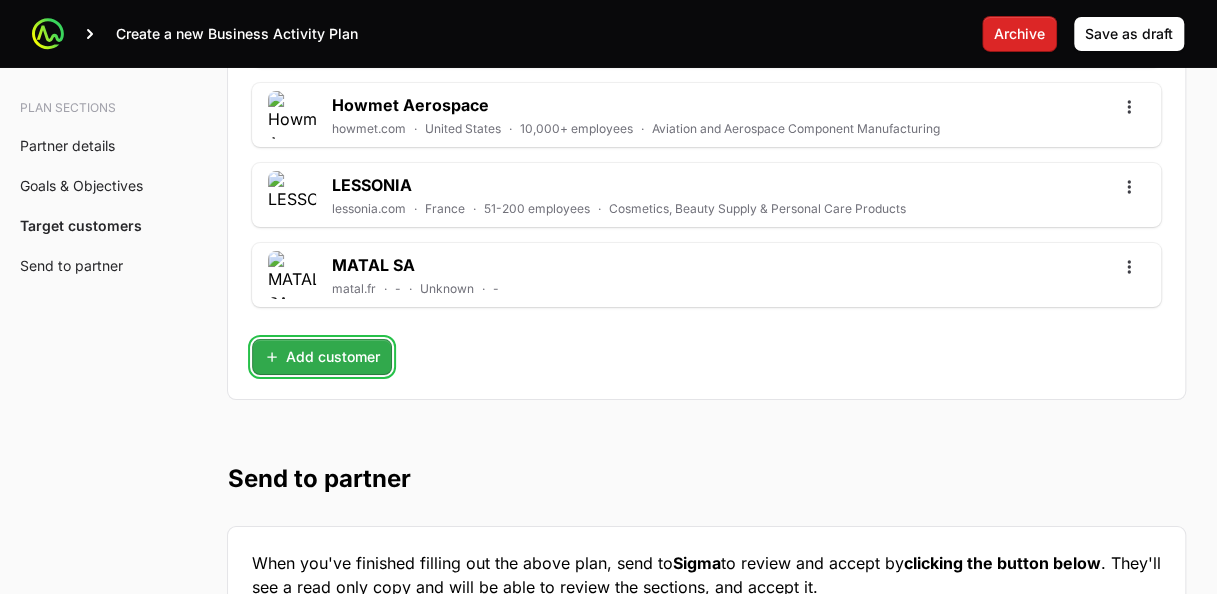 click on "Add customer" 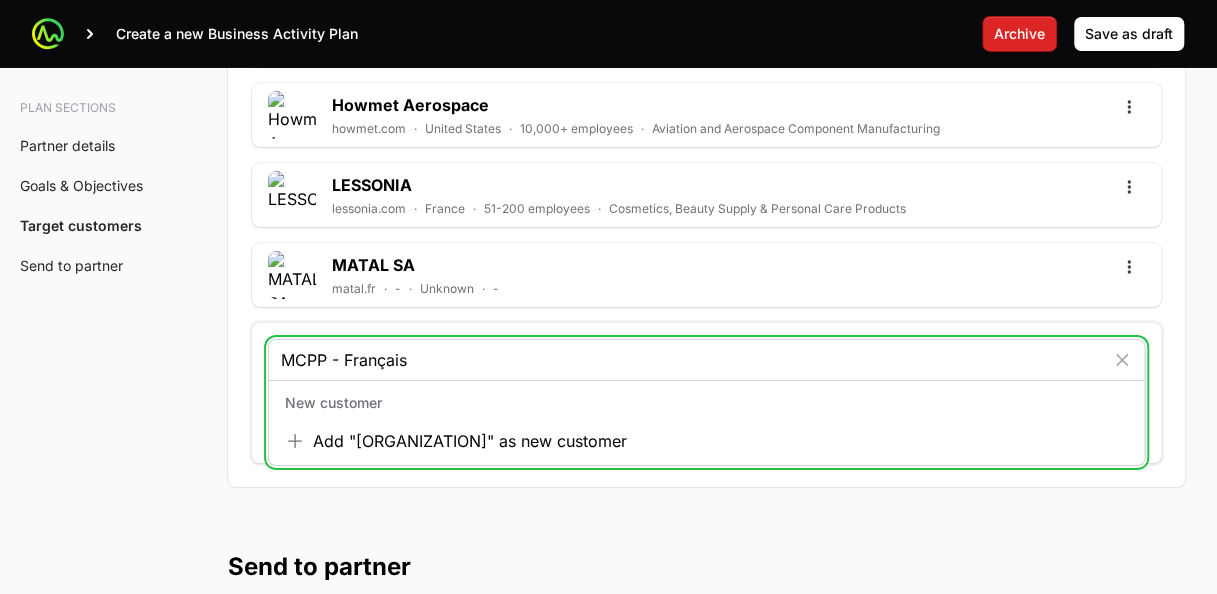 drag, startPoint x: 437, startPoint y: 353, endPoint x: 197, endPoint y: 340, distance: 240.35182 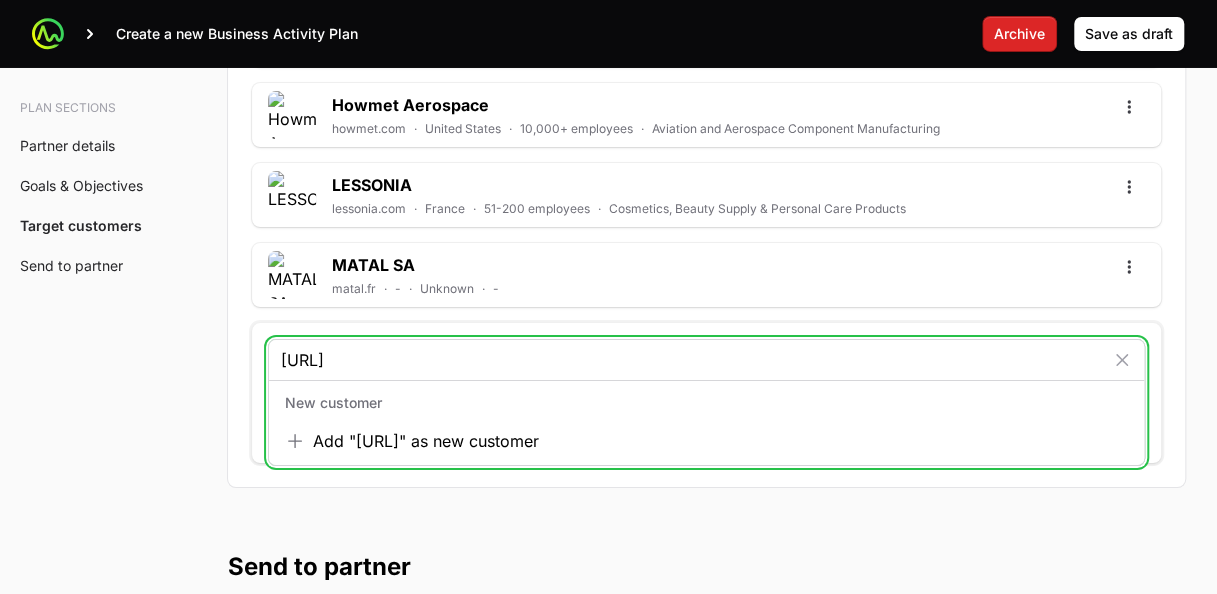 type on "[URL]" 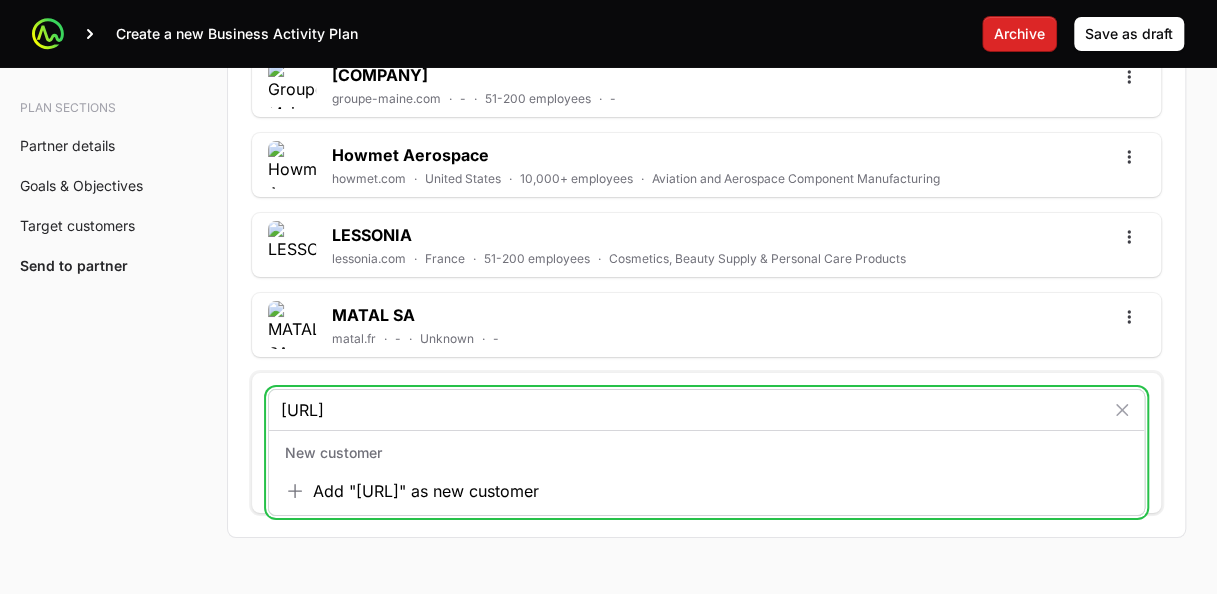 scroll, scrollTop: 7154, scrollLeft: 0, axis: vertical 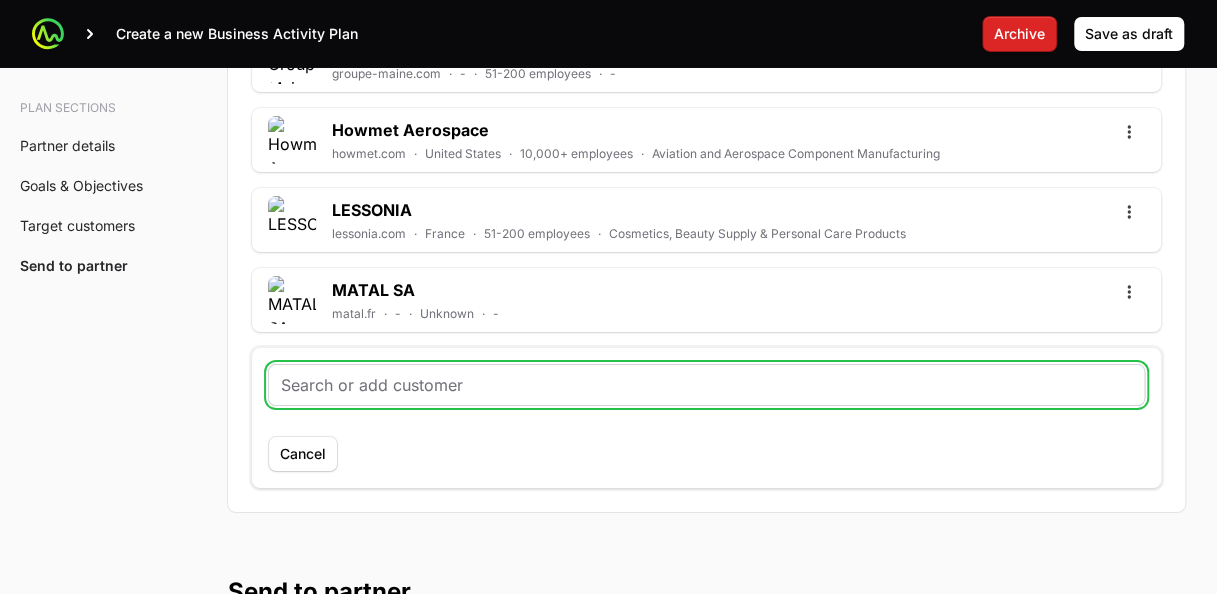 click 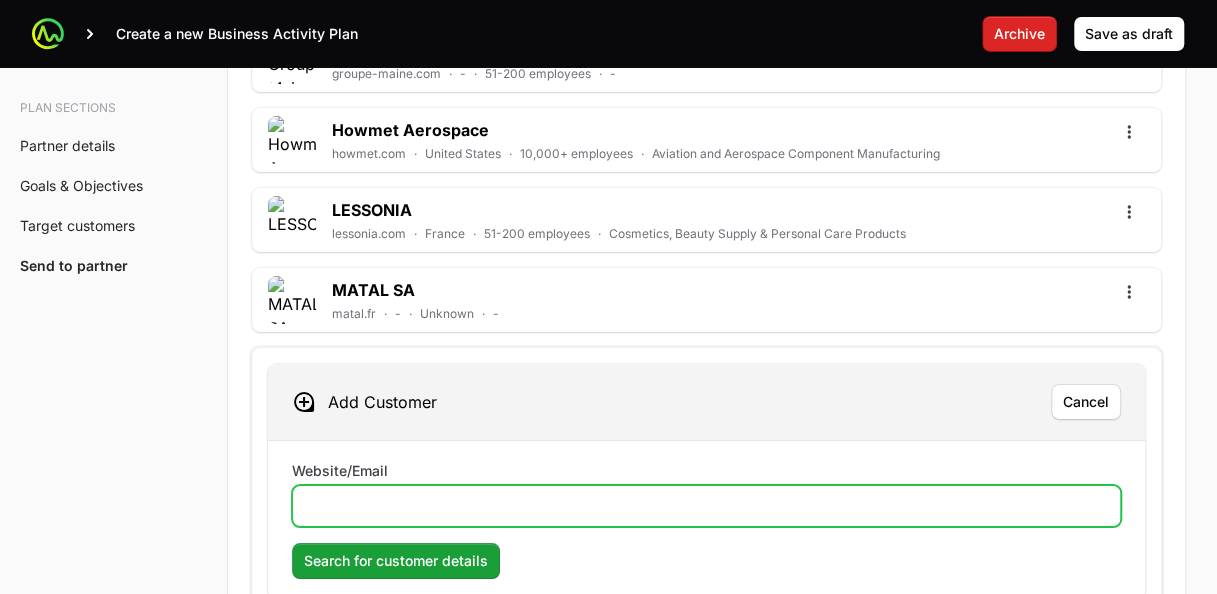 click on "Website/Email" 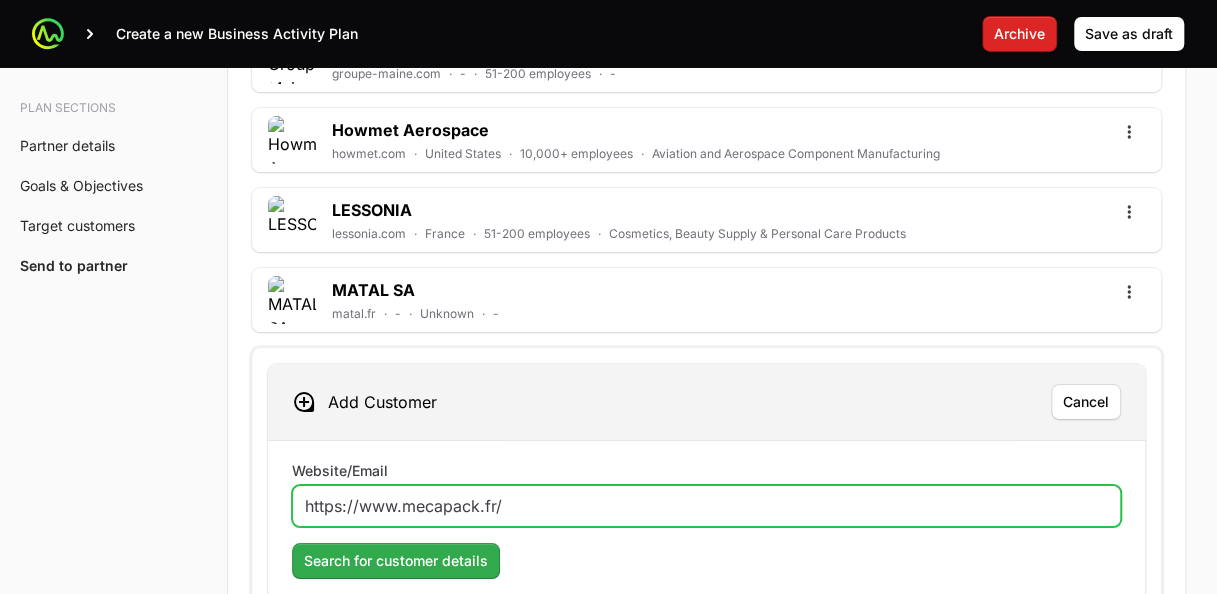 type on "https://www.mecapack.fr/" 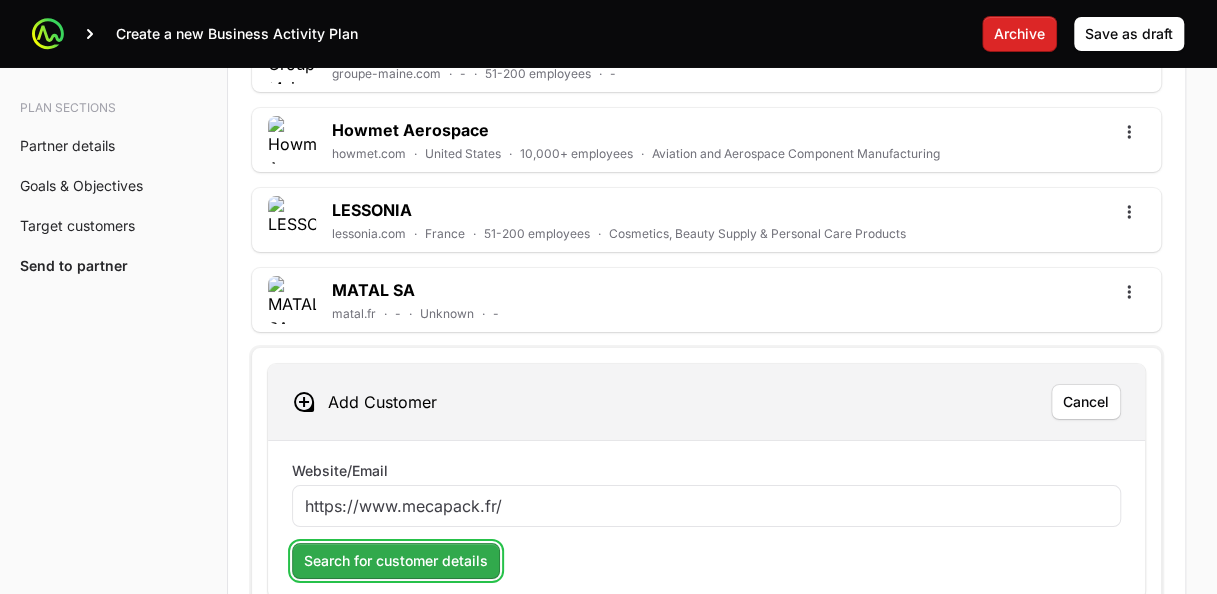 click on "Search for customer details" 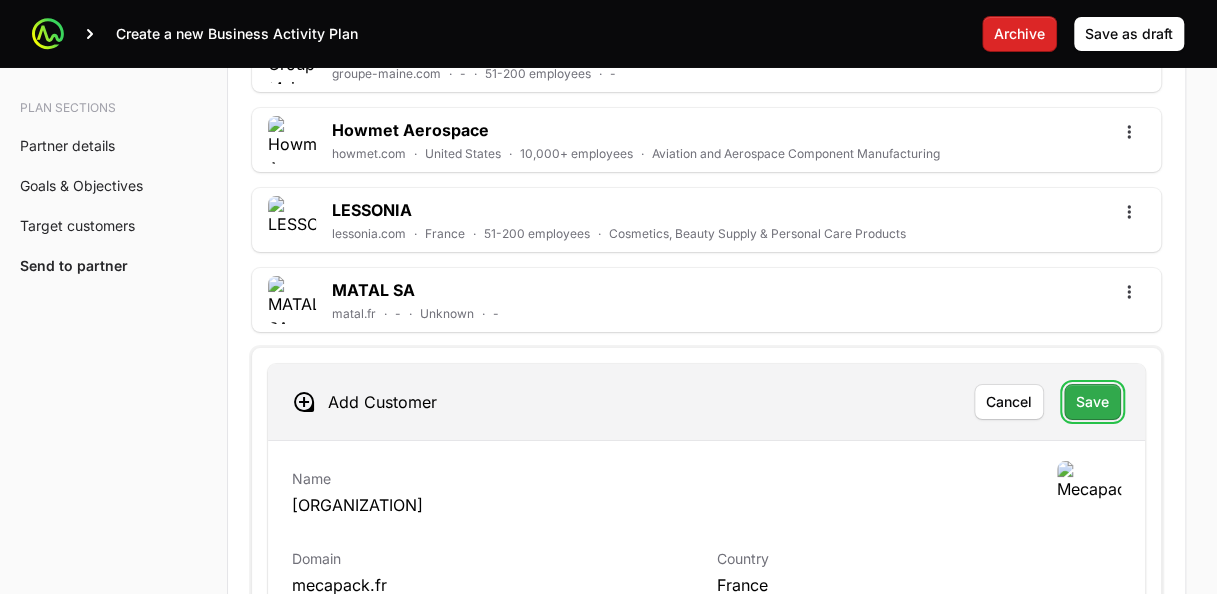 click on "Save" 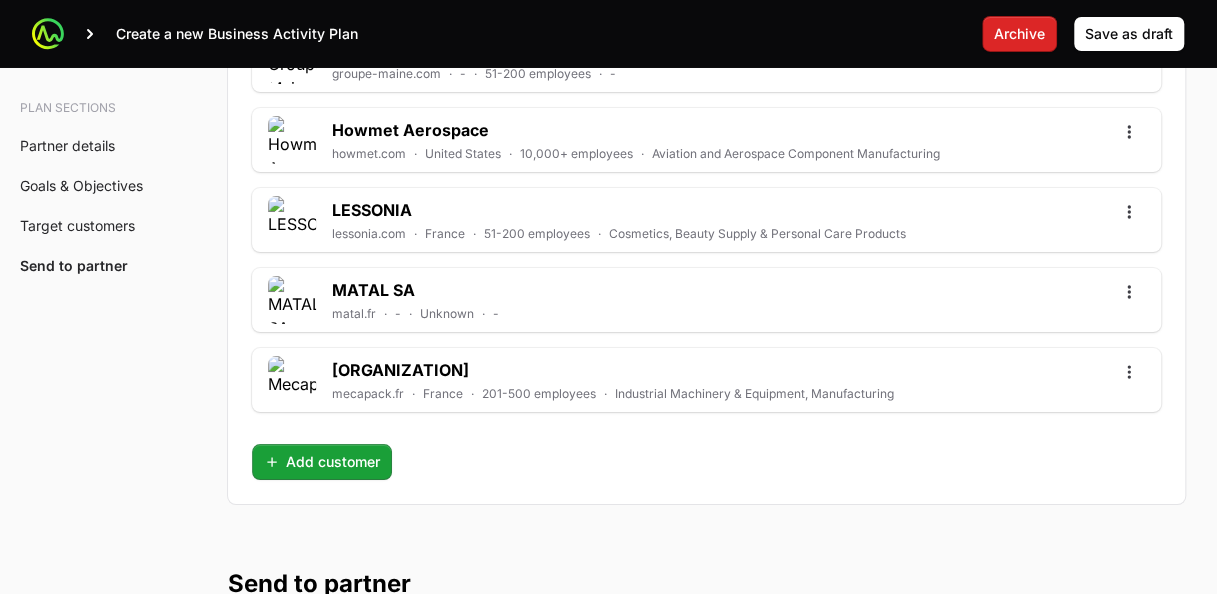 click on "[COMPANY] [DOMAIN] · [COUNTRY] · [EMPLOYEE_COUNT] employees · [INDUSTRY] [COMPANY] [DOMAIN] · [COUNTRY] · [EMPLOYEE_COUNT] employees · [INDUSTRY] [COMPANY] [DOMAIN] · [COUNTRY] · [EMPLOYEE_COUNT] employees · [INDUSTRY] [COMPANY] [DOMAIN] · [COUNTRY] · [EMPLOYEE_COUNT] employees · [INDUSTRY] [COMPANY] [DOMAIN] · [COUNTRY] · [EMPLOYEE_COUNT] employees · [INDUSTRY] [COMPANY] [DOMAIN] · [COUNTRY] · [EMPLOYEE_COUNT] employees · [INDUSTRY] [COMPANY] [DOMAIN] · [COUNTRY] · [EMPLOYEE_COUNT] employees · [INDUSTRY] [COMPANY] [DOMAIN] · [COUNTRY] · [EMPLOYEE_COUNT] employees · [INDUSTRY] [COMPANY] [DOMAIN] · [COUNTRY] · [EMPLOYEE_COUNT] employees · [INDUSTRY] [COMPANY] [DOMAIN] · [COUNTRY] · [EMPLOYEE_COUNT] employees · [INDUSTRY] [COMPANY] · - · Unknown · -" 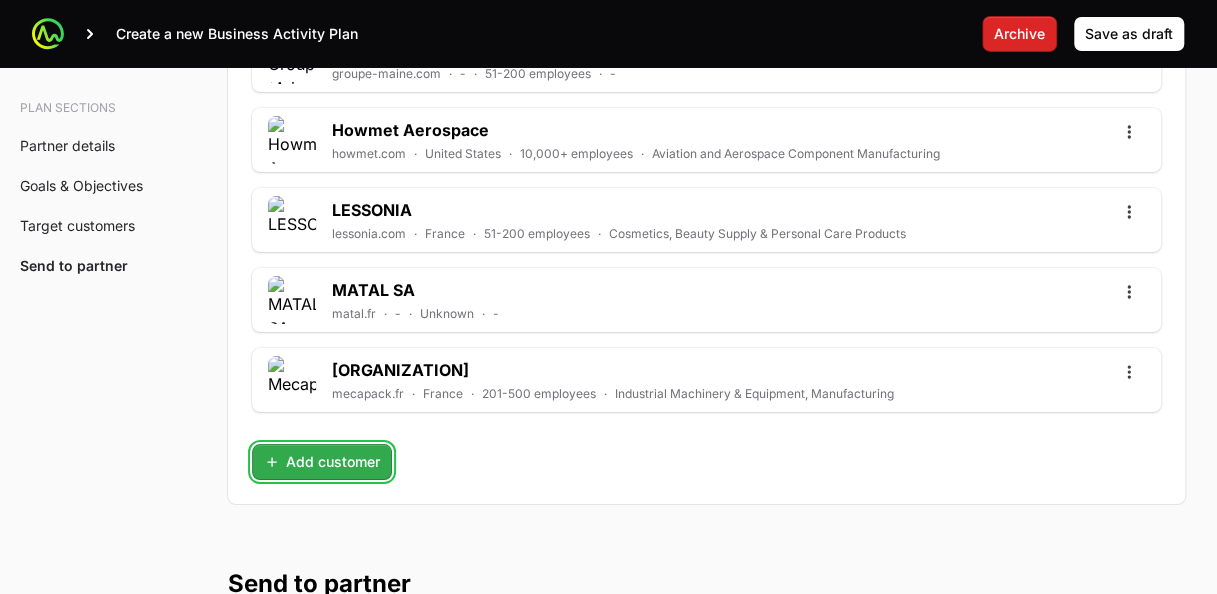 click on "Add customer" 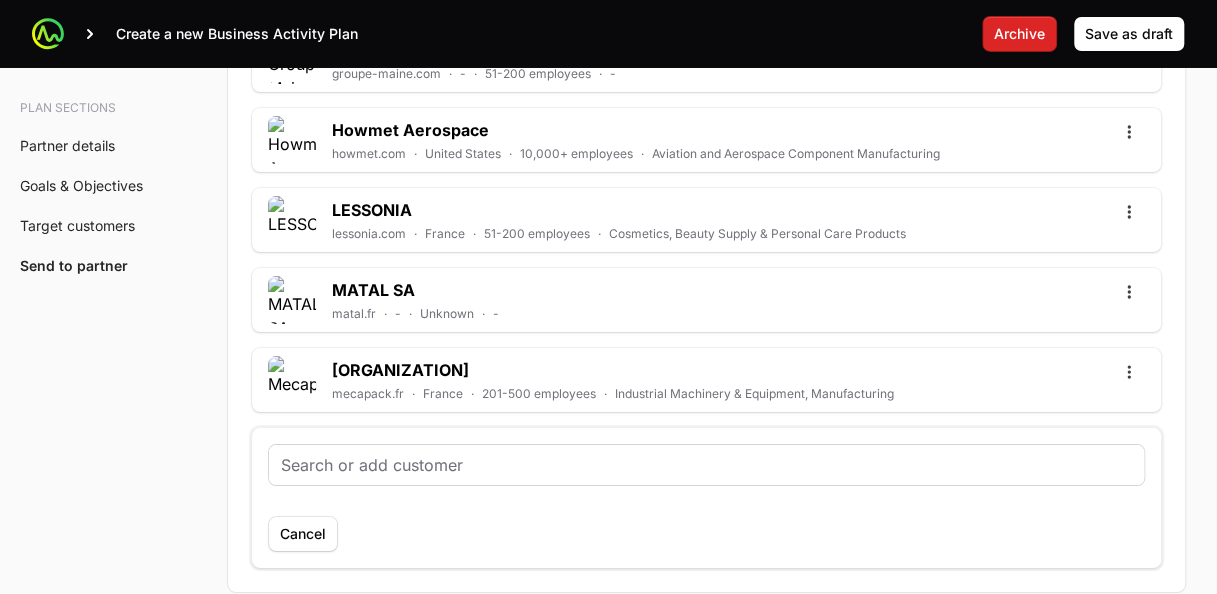 type on "[URL]" 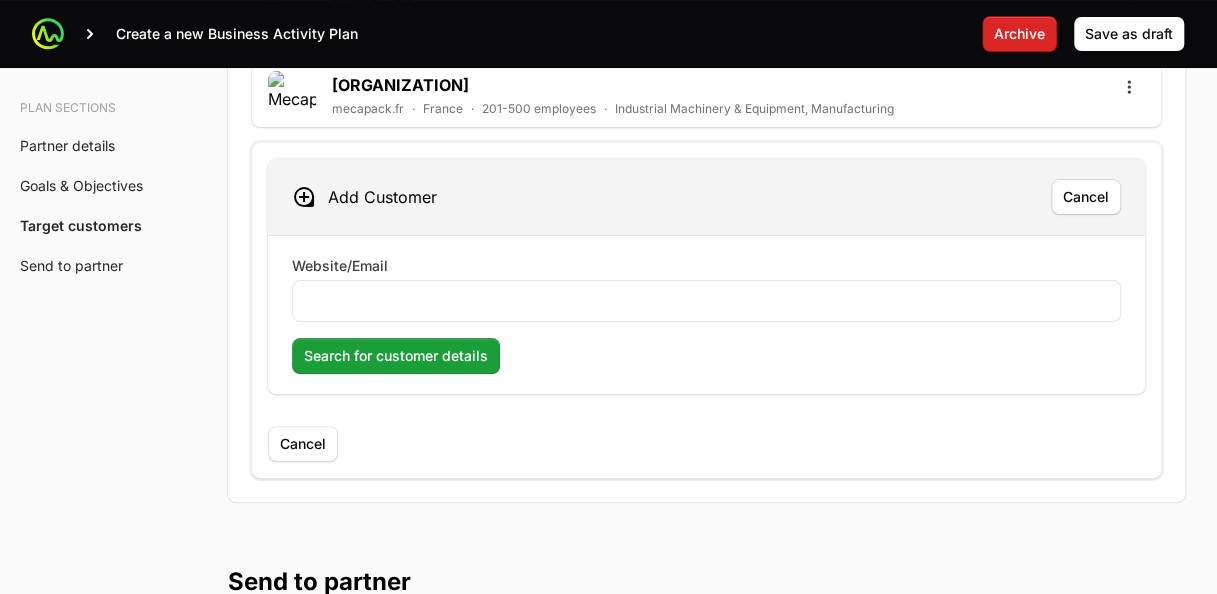 scroll, scrollTop: 7240, scrollLeft: 0, axis: vertical 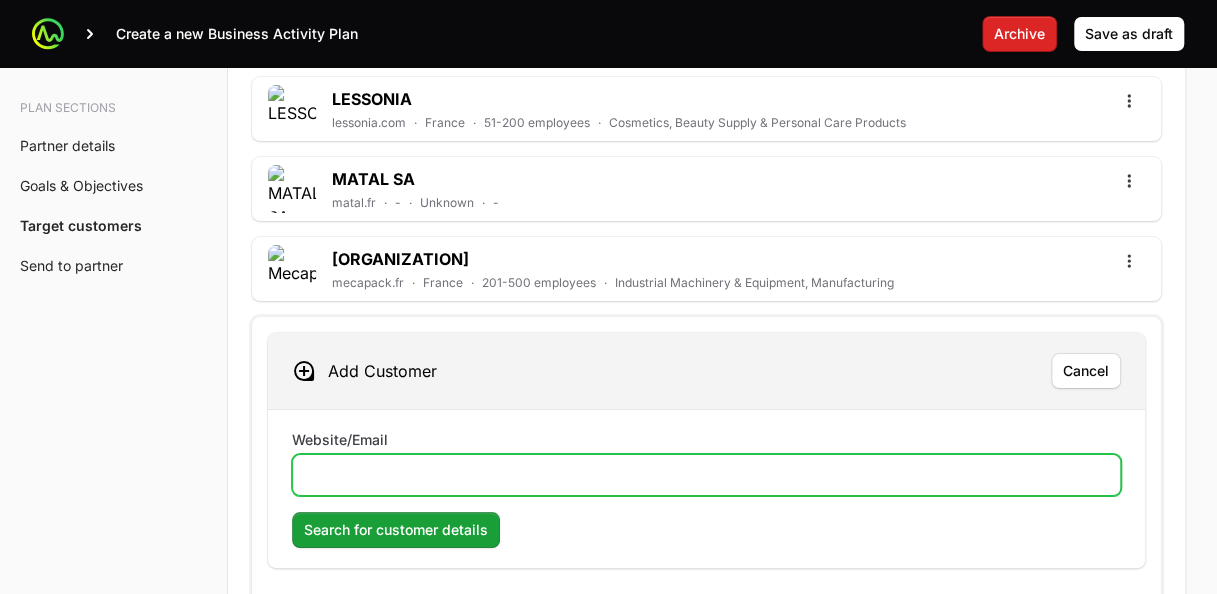 click on "Website/Email" 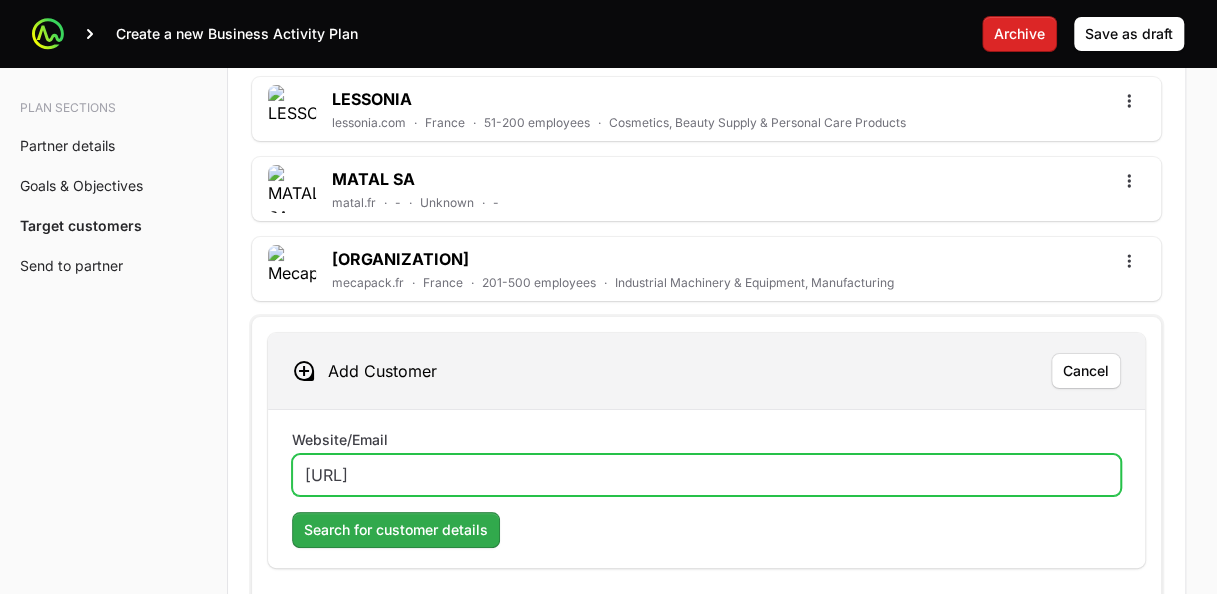 type on "[URL]" 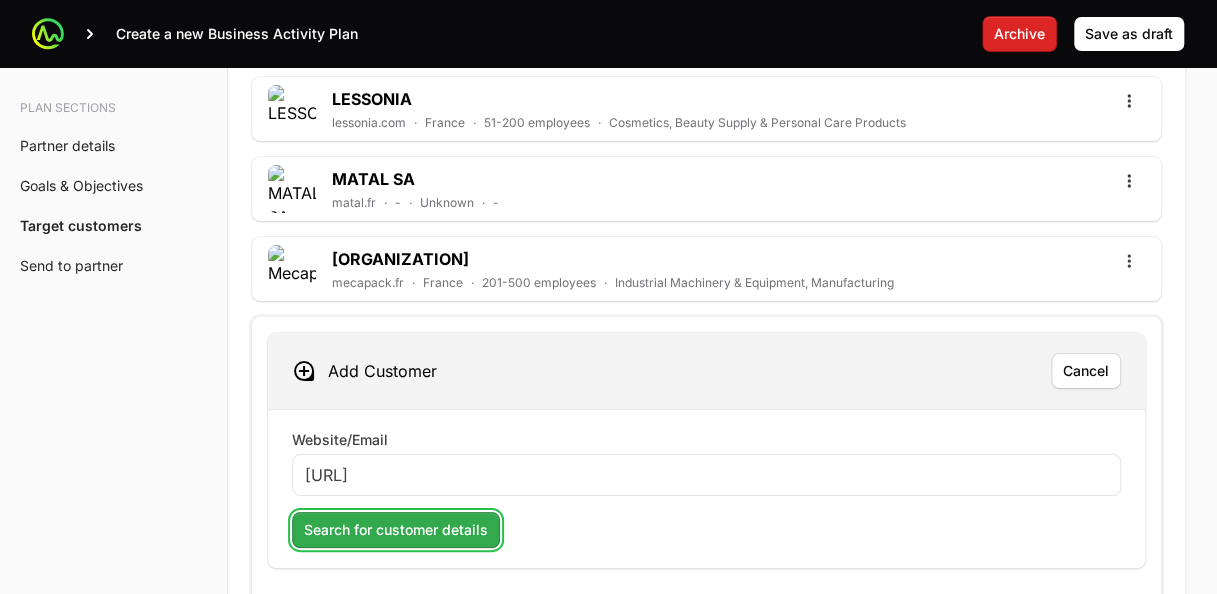 click on "Search for customer details" 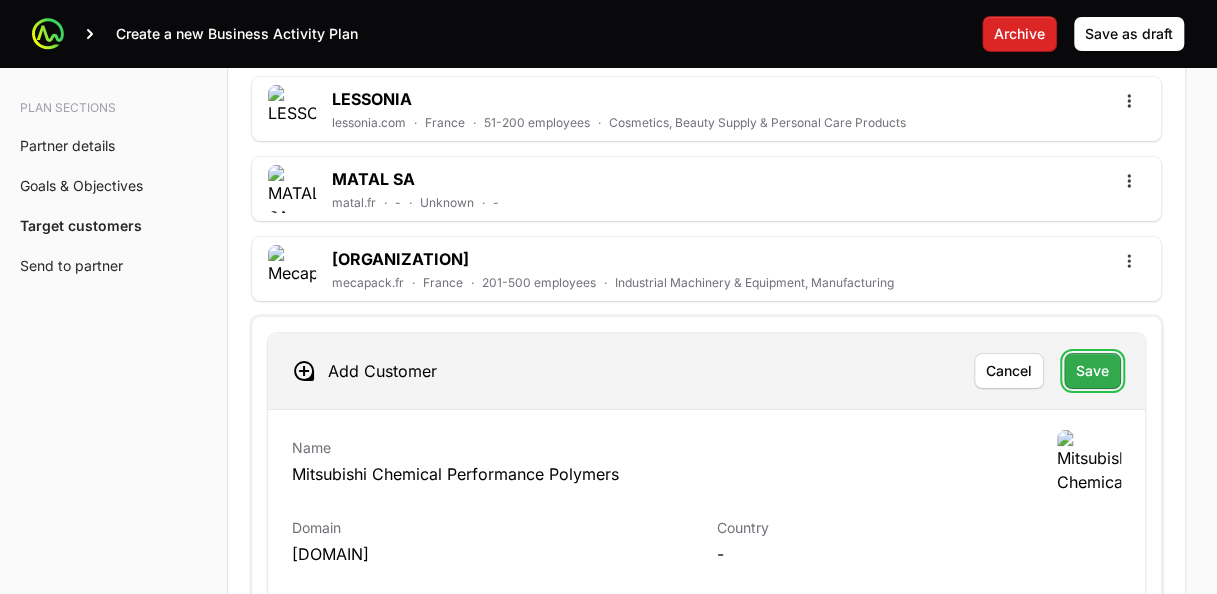 click on "Save" 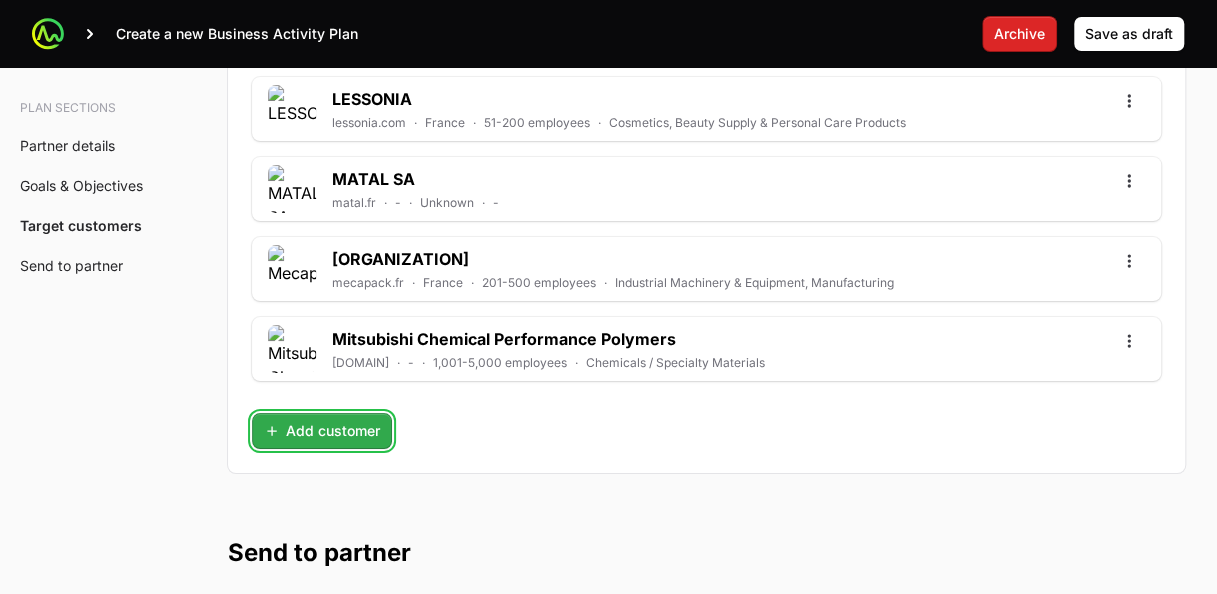 click on "Add customer" 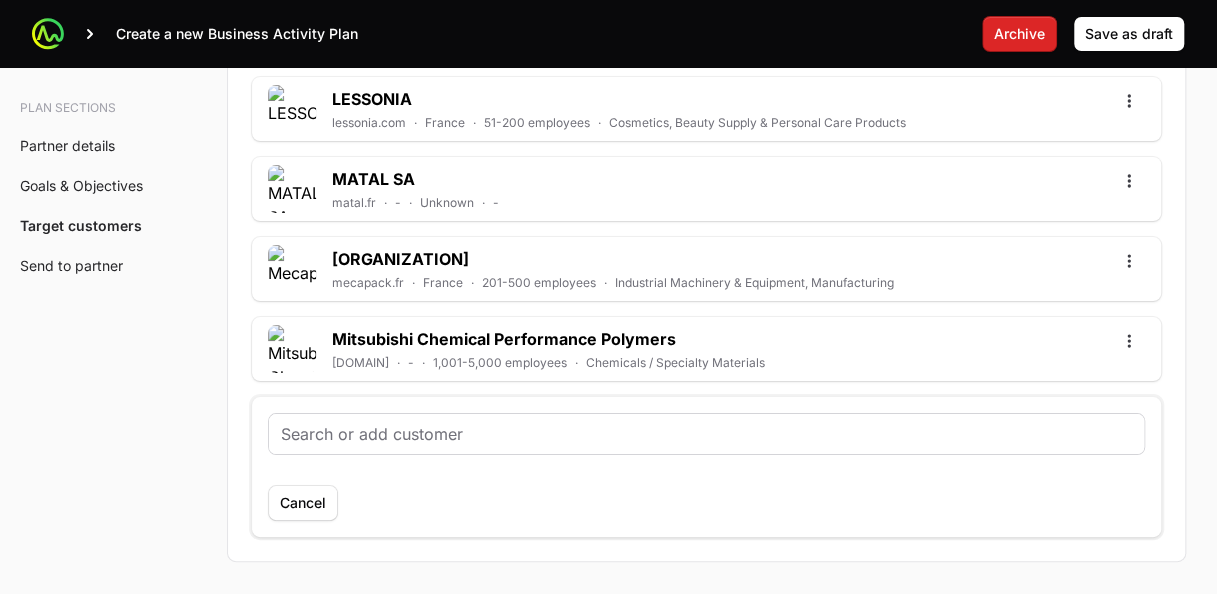 type on "www.menuiseries-elva.fr" 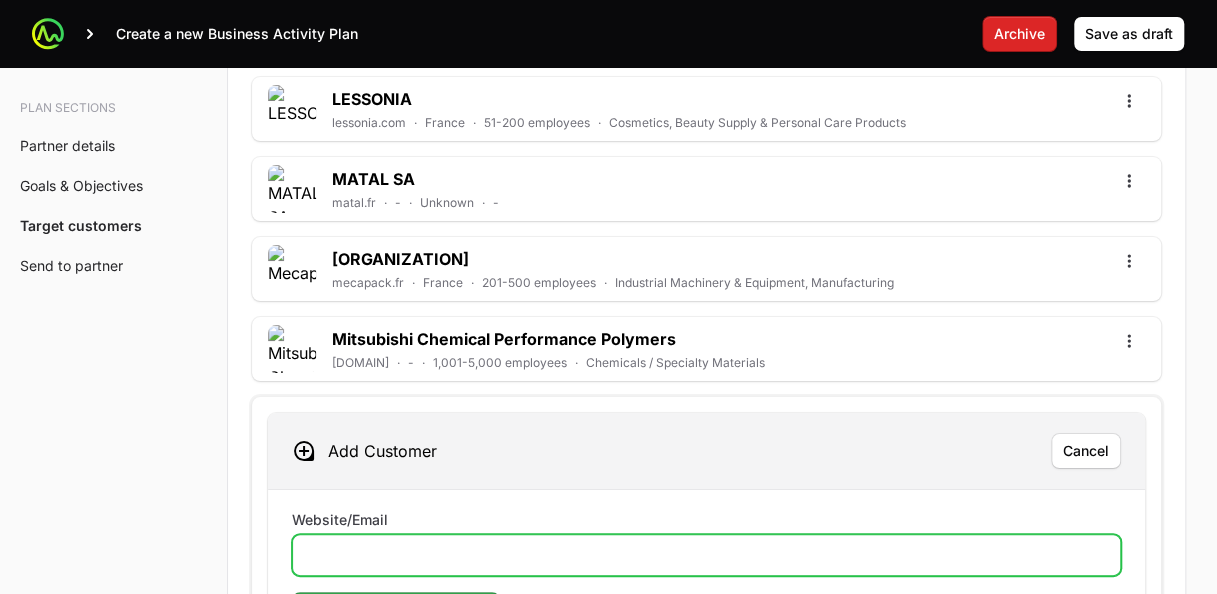 click on "Website/Email" 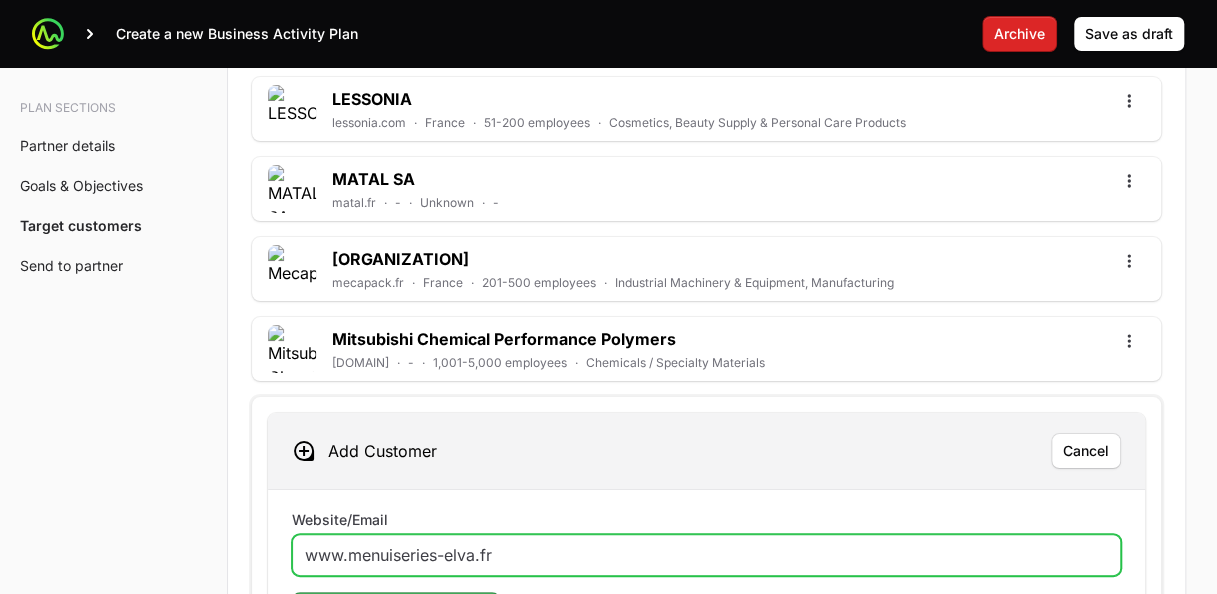 type on "www.menuiseries-elva.fr" 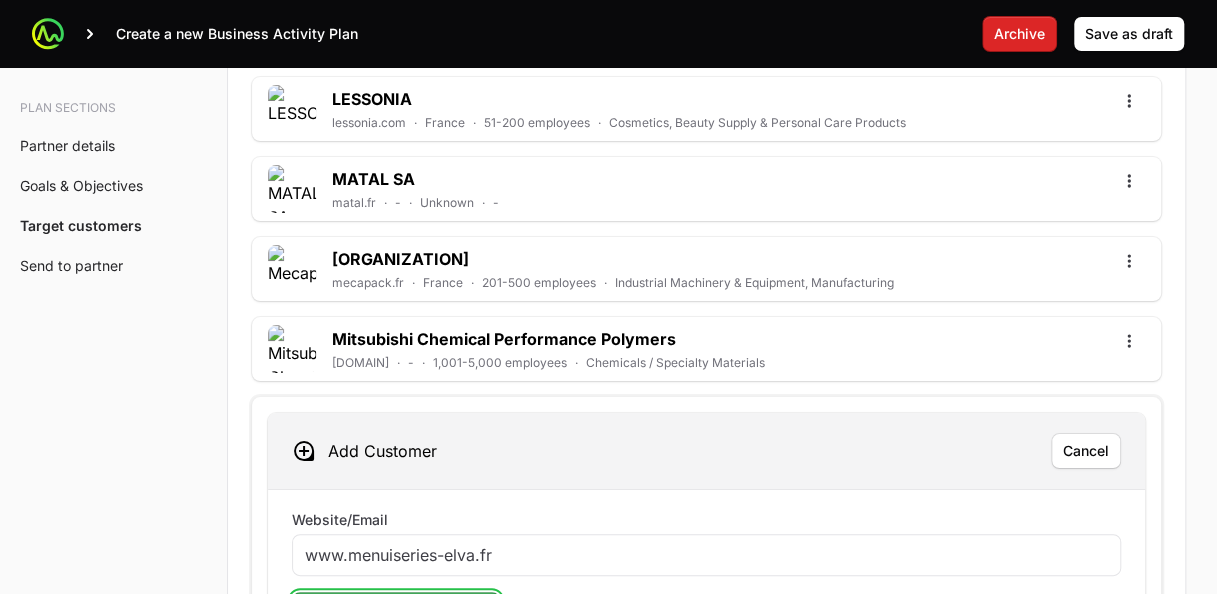 click on "Search for customer details" 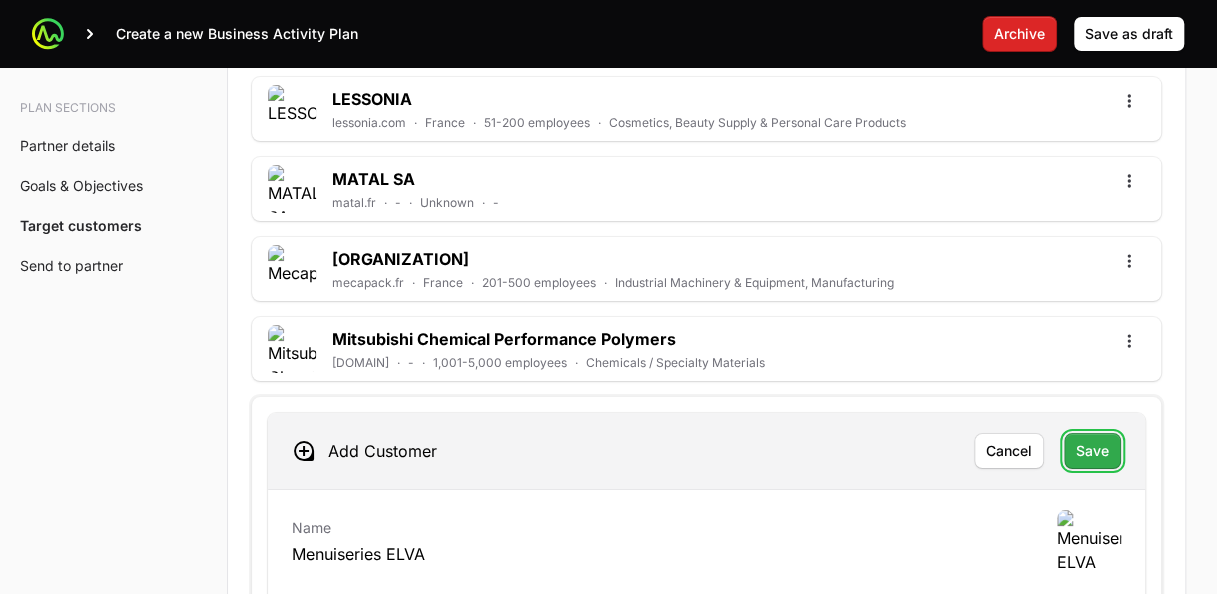 click on "Save" 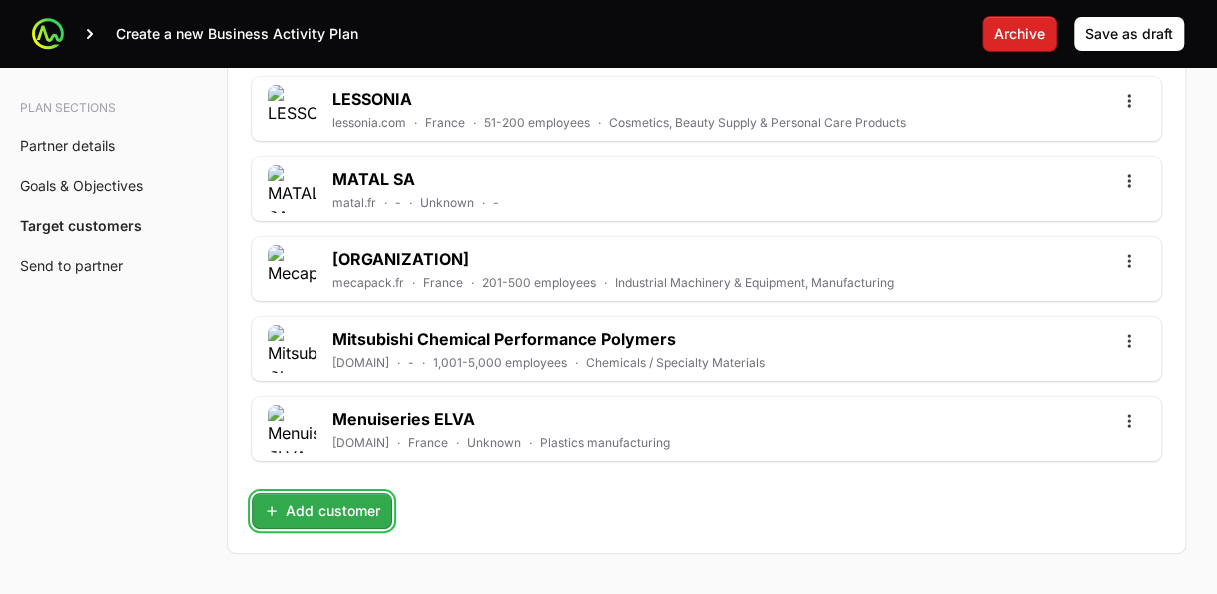 click on "Add customer" 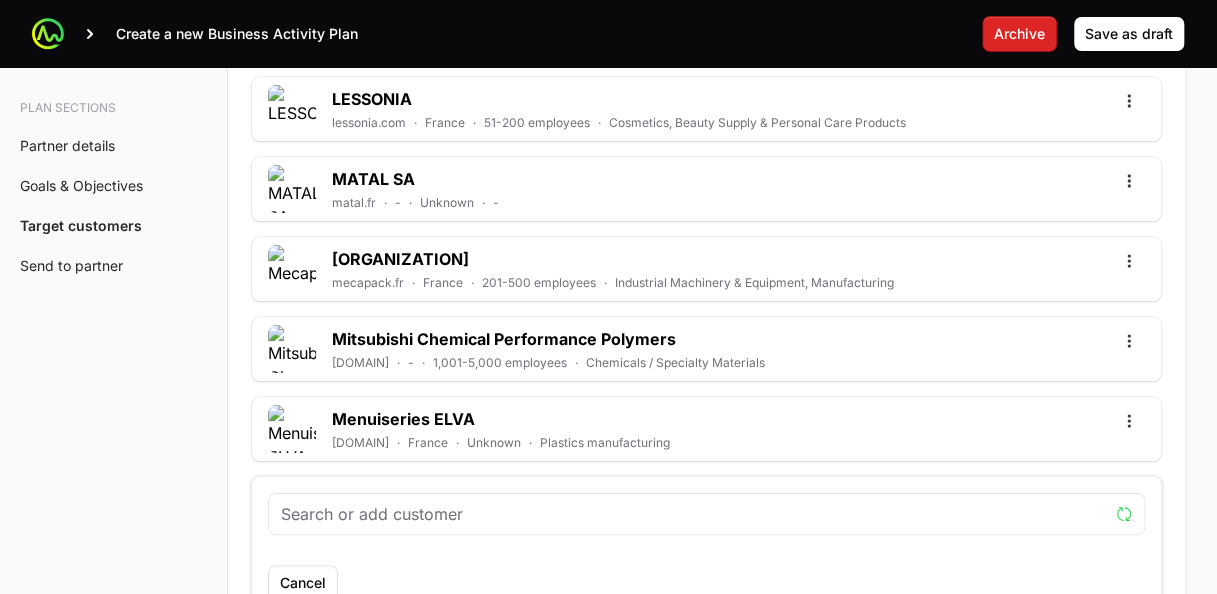 click 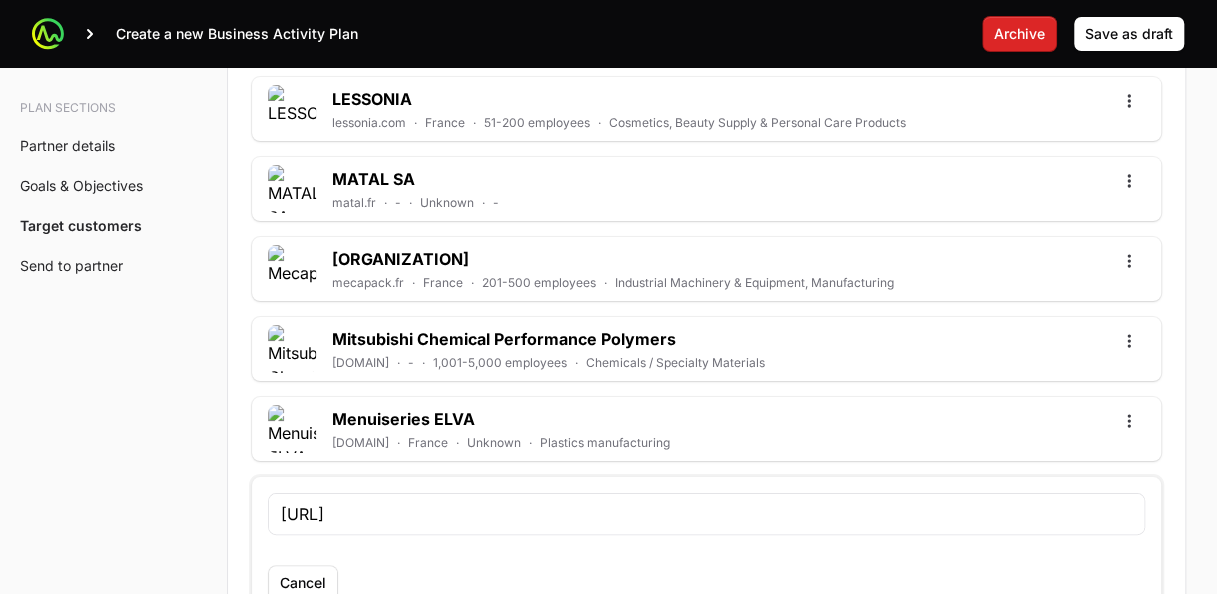 scroll, scrollTop: 7246, scrollLeft: 0, axis: vertical 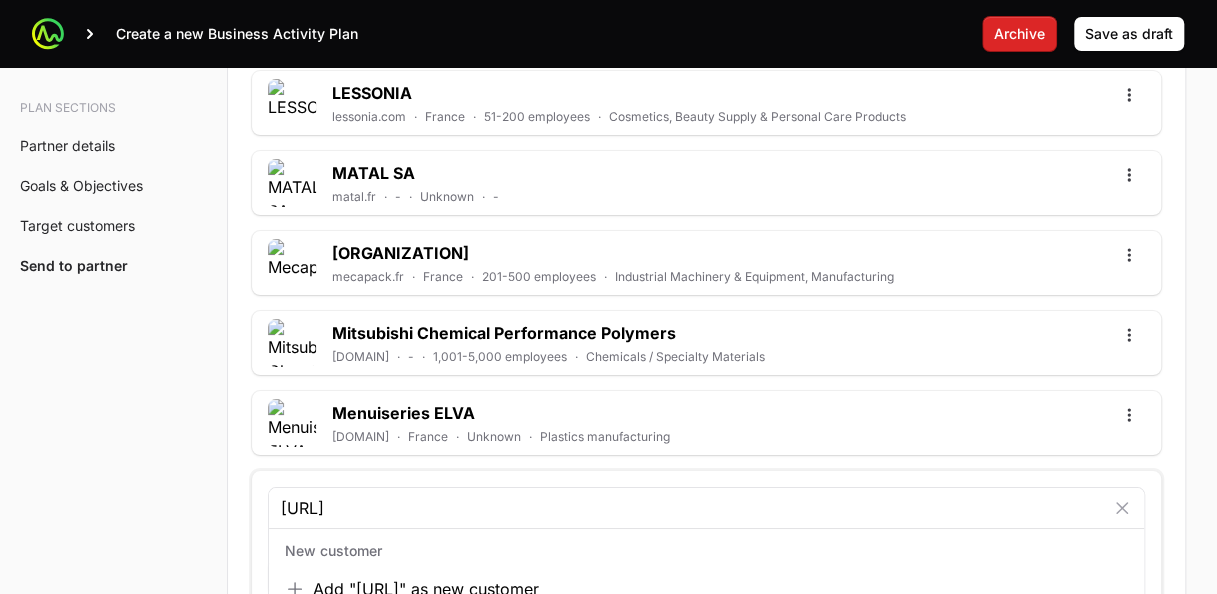 type on "[URL]" 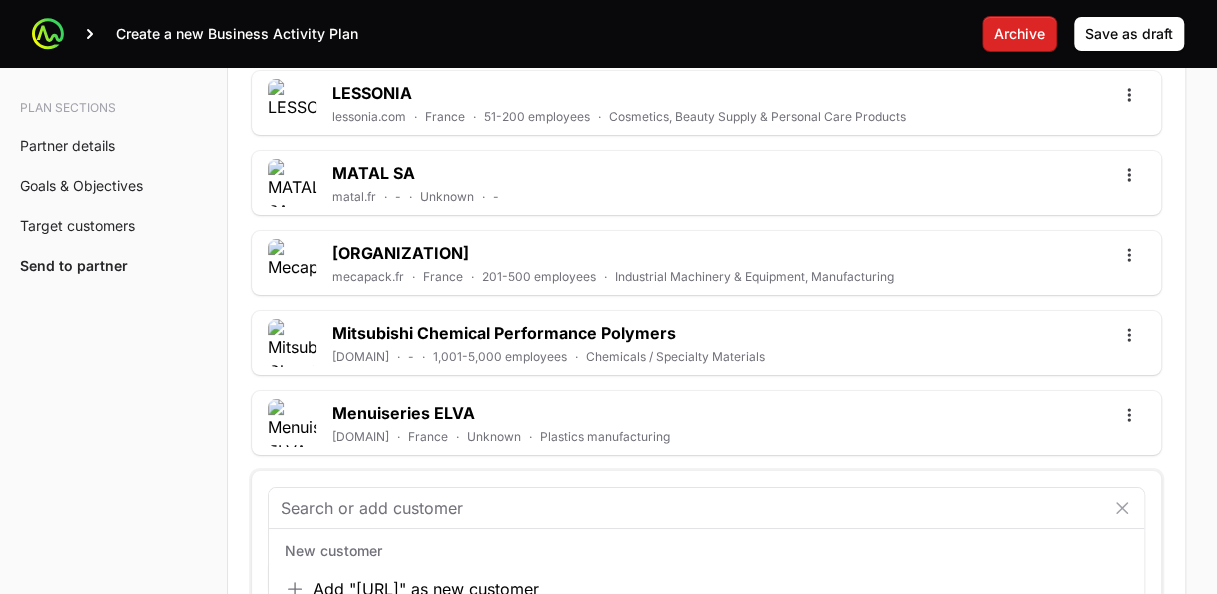 click on "Plan sections Partner details Goals & Objectives Target customers Send to partner A  Business Activity Plan  is an agreement between the partner and the distributor about the targets they will aim for and the activities they will run to hit those targets. The Distributor will arrange a meeting to talk through the business activity plan below. This BAP will be filled out by the the Distributor Rep during the call. The BAP will be assigned to the Partner to review on the portal. Partner will then accept the BAP in the portal. Partner details Tell us about your business How many salespeople do you have? [NUMBER] How many engineers do you have? [NUMBER] Which country do you operate in? [COUNTRY] How many customers do you have? [NUMBER] What are your marketing capabilities? Direct Marketing, Content Marketing, Email Marketing, Social Media Marketing What are your goals for the APEX initiative? How many new deals will you register? (Minimum [NUMBER]) [NUMBER] How many Championship points will you earn? [CURRENCY] [NUMBER] Training and enablement targets [NUMBER] [NUMBER] [NUMBER]" 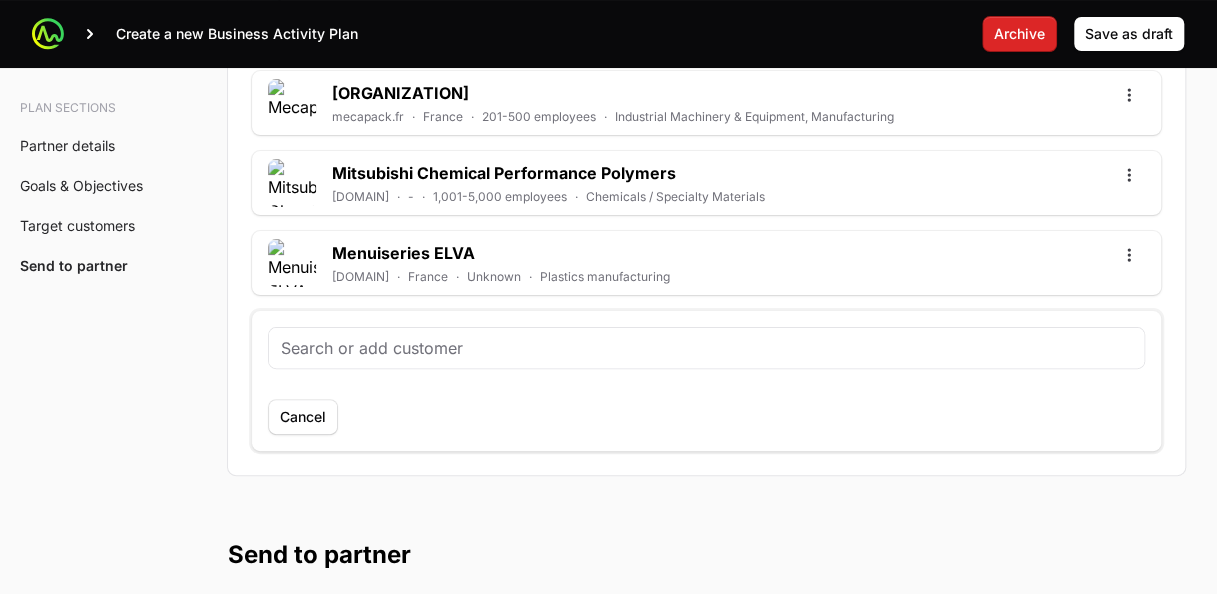 scroll, scrollTop: 7446, scrollLeft: 0, axis: vertical 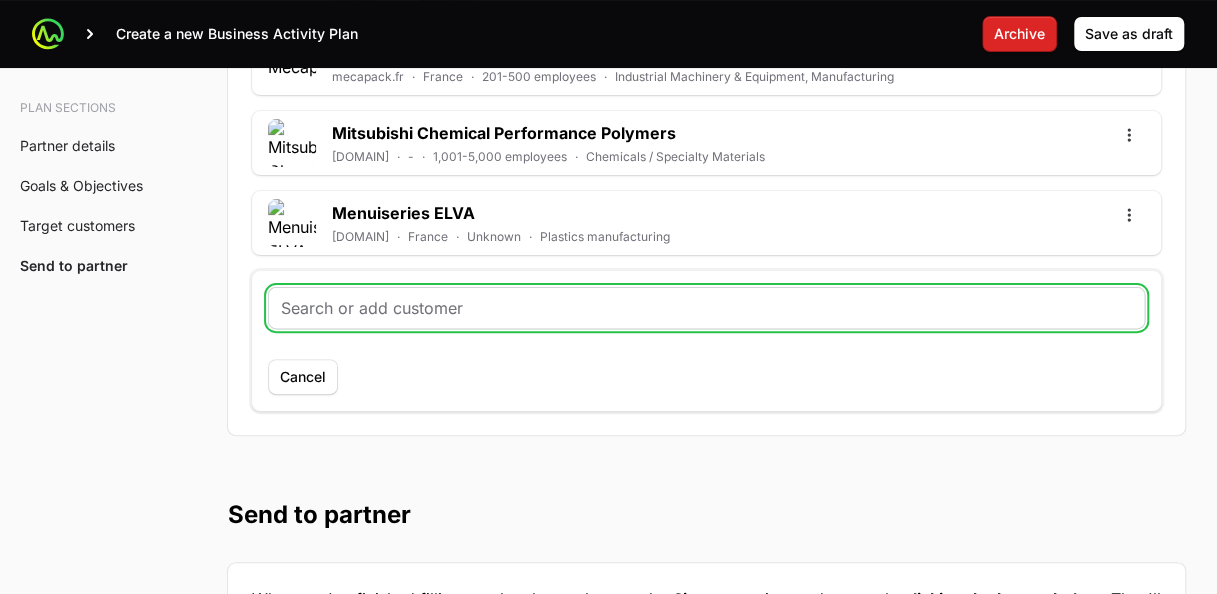click 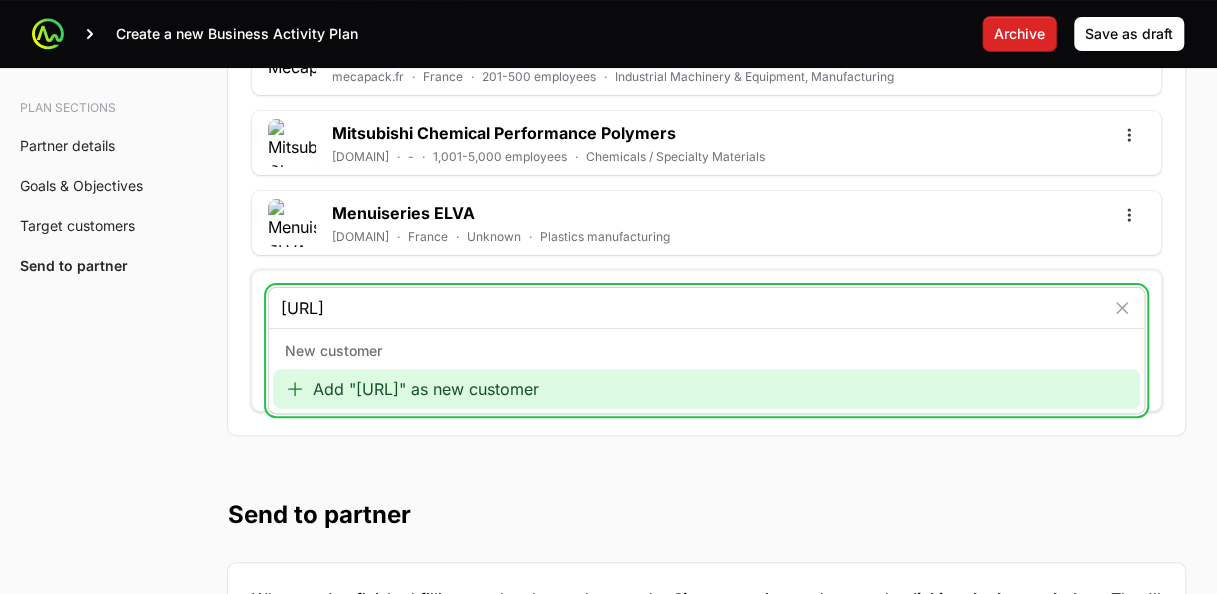 type on "[URL]" 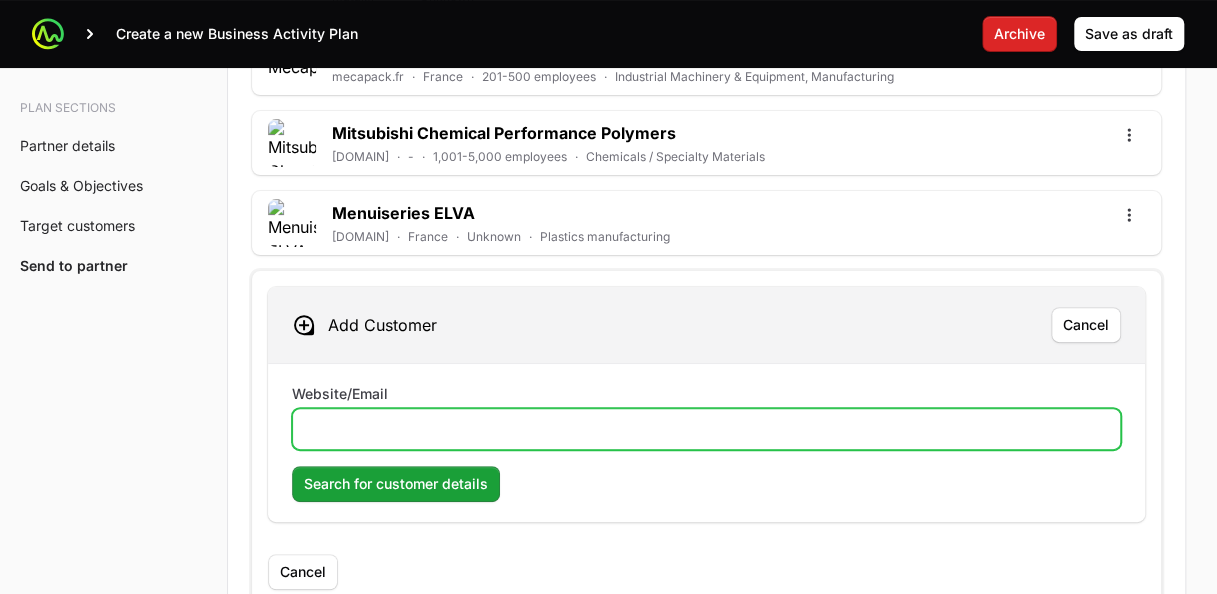 click on "Website/Email" 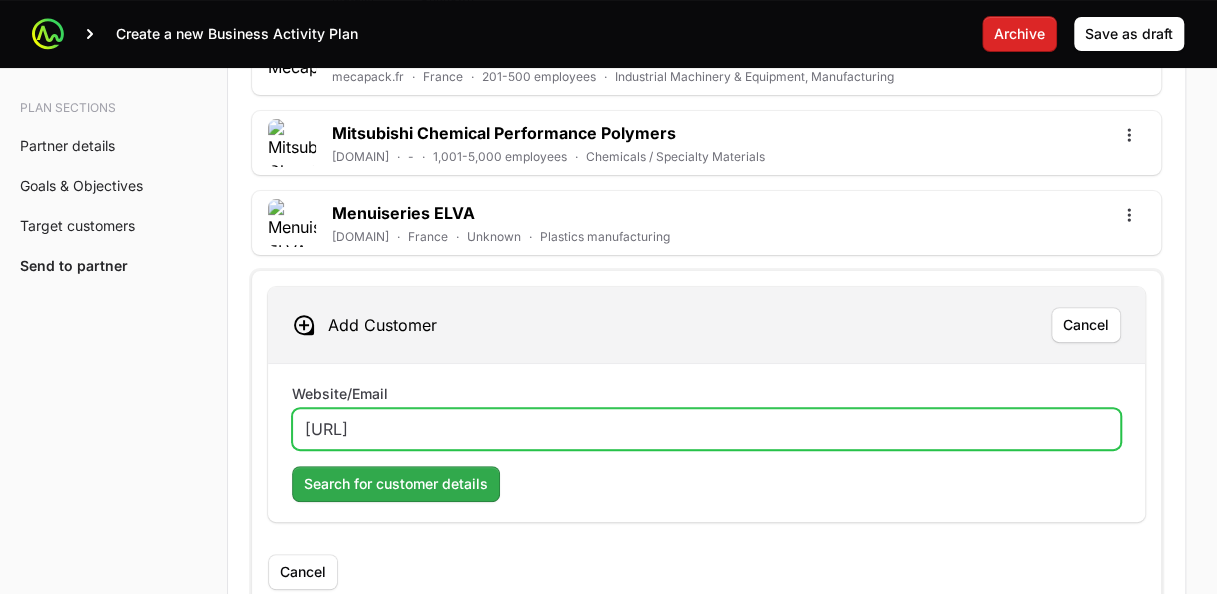 type on "[URL]" 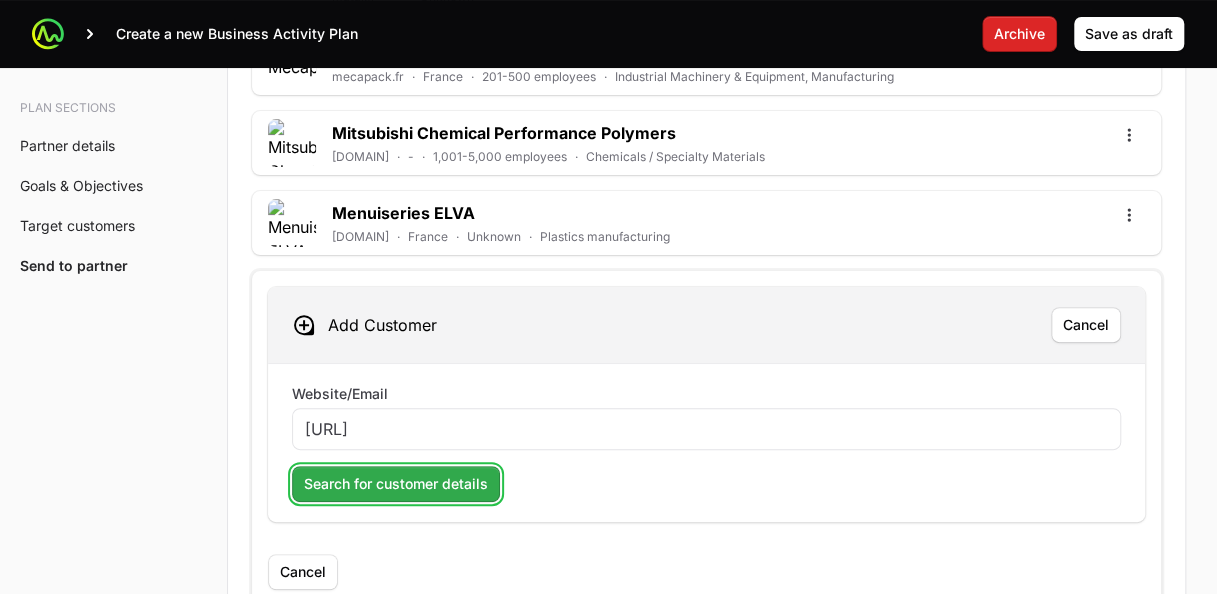 click on "Search for customer details" 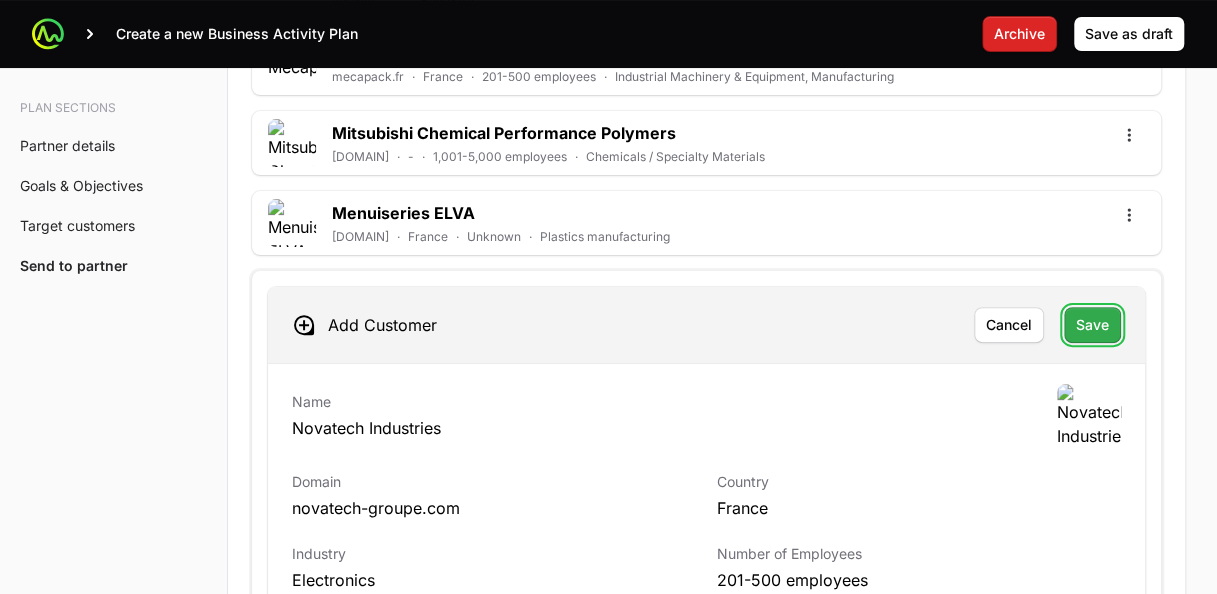 click on "Save" 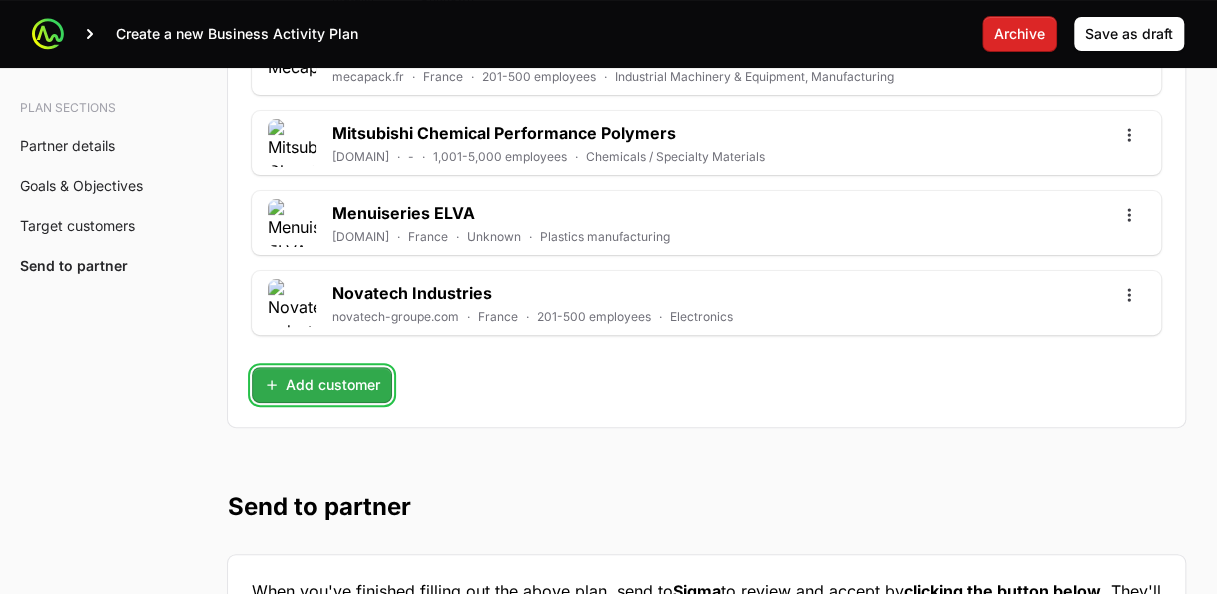 click on "Add customer" 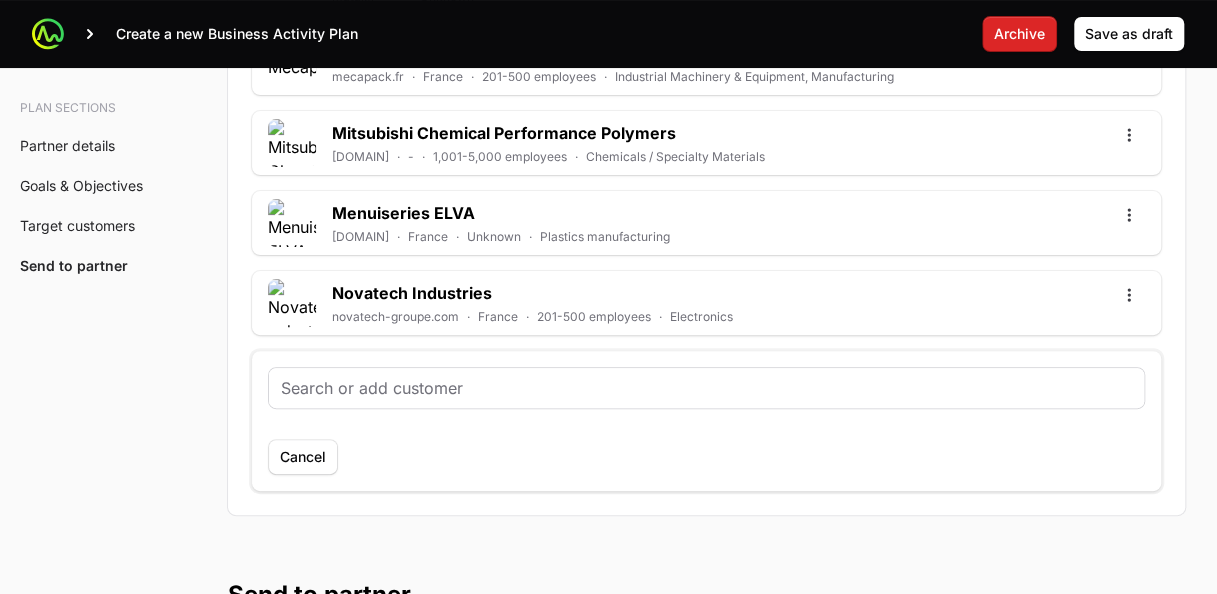 click 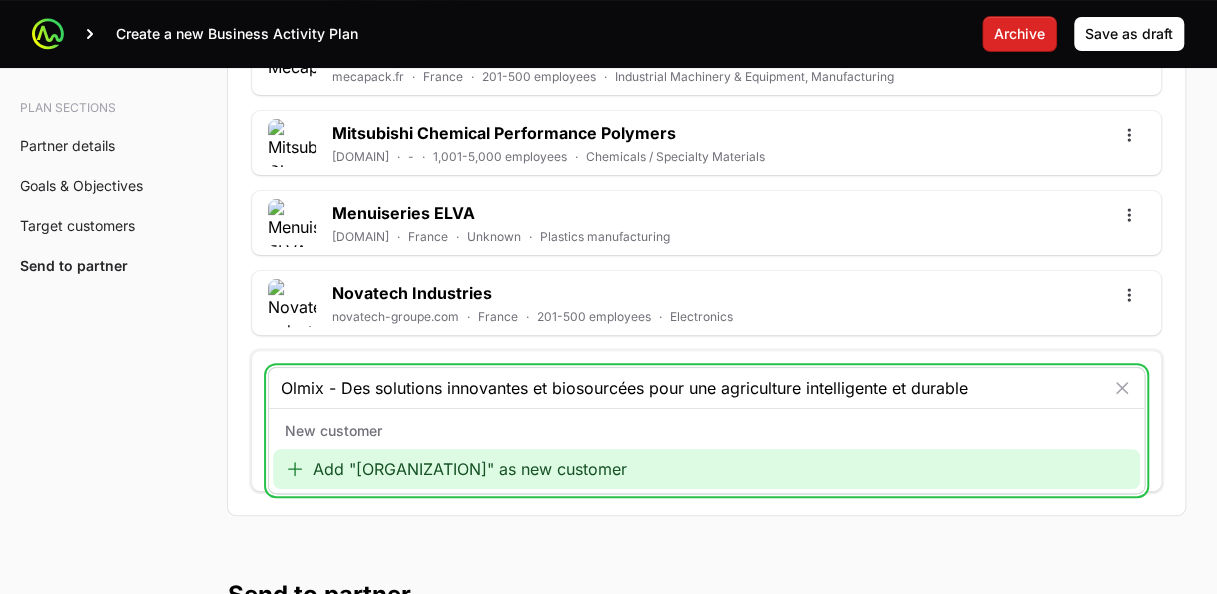 click on "Add "[ORGANIZATION]" as new customer" 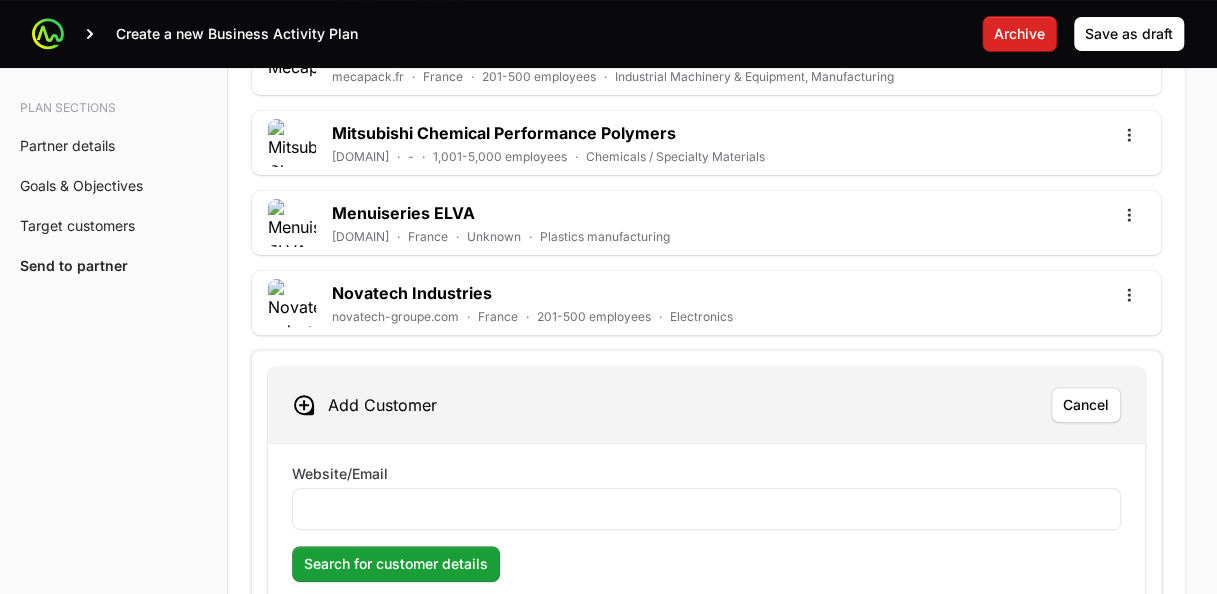 click 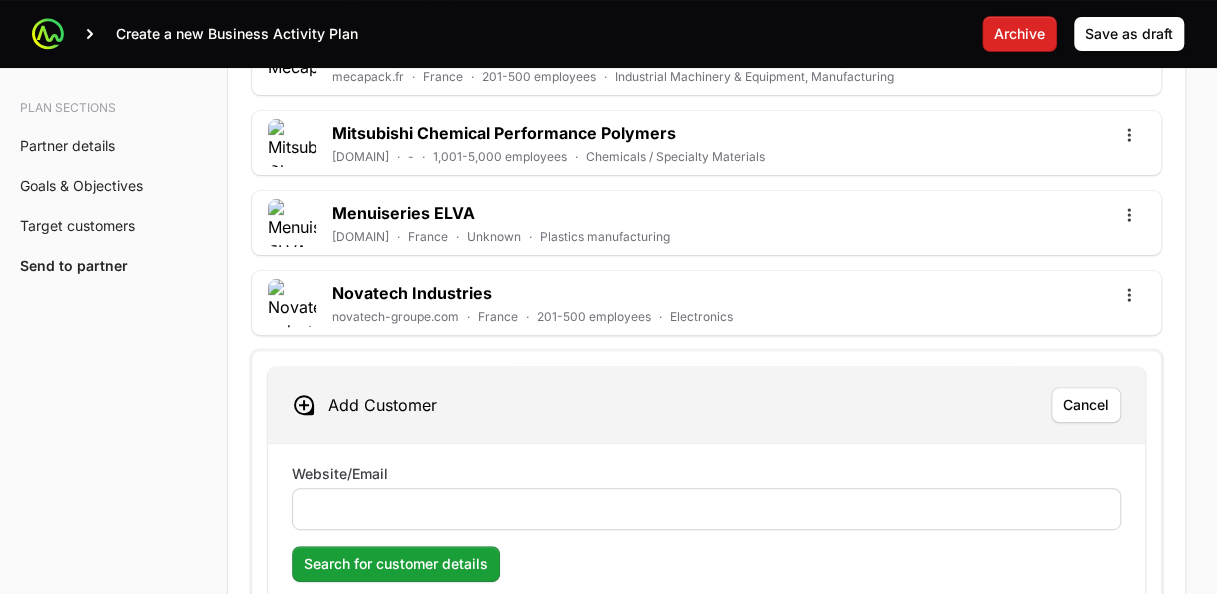 click 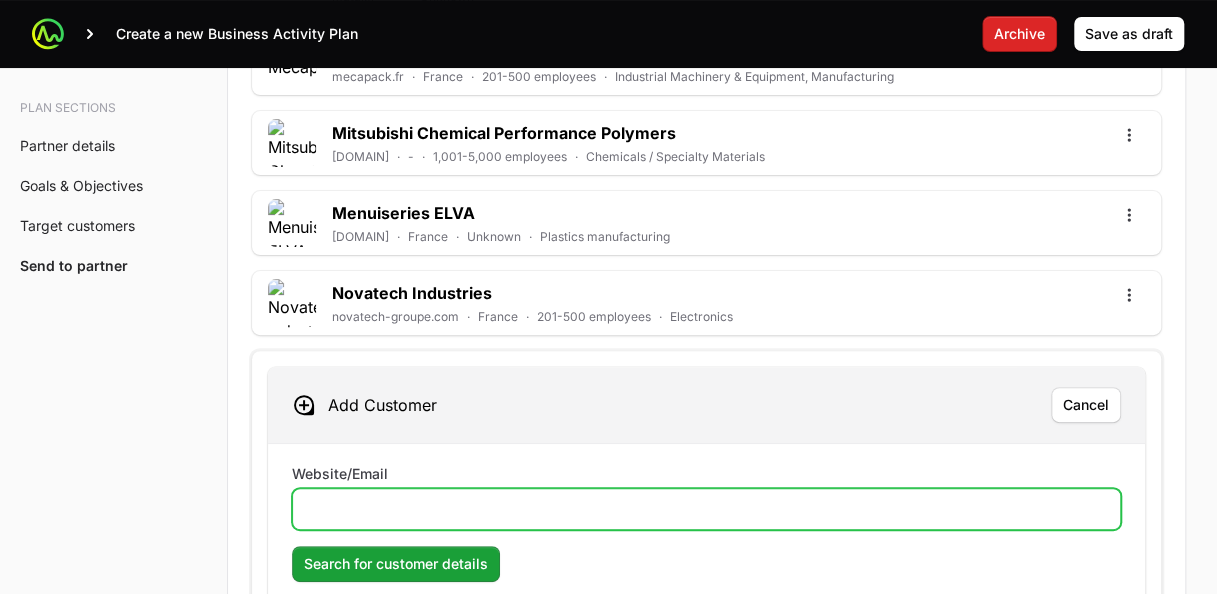 click on "Website/Email" 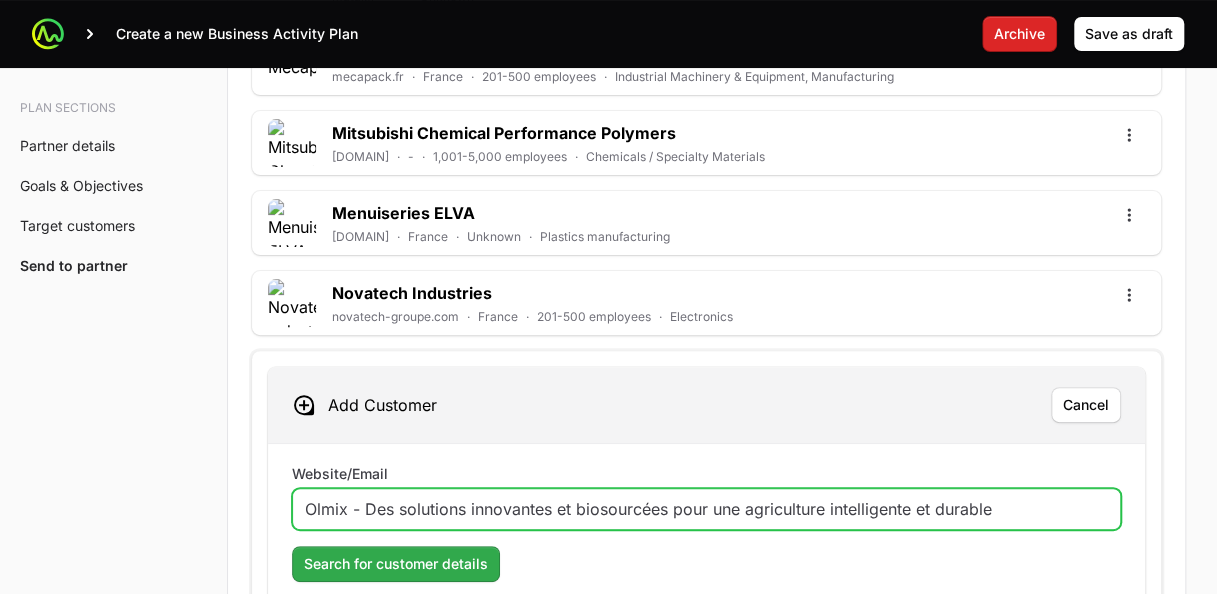 type on "Olmix - Des solutions innovantes et biosourcées pour une agriculture intelligente et durable" 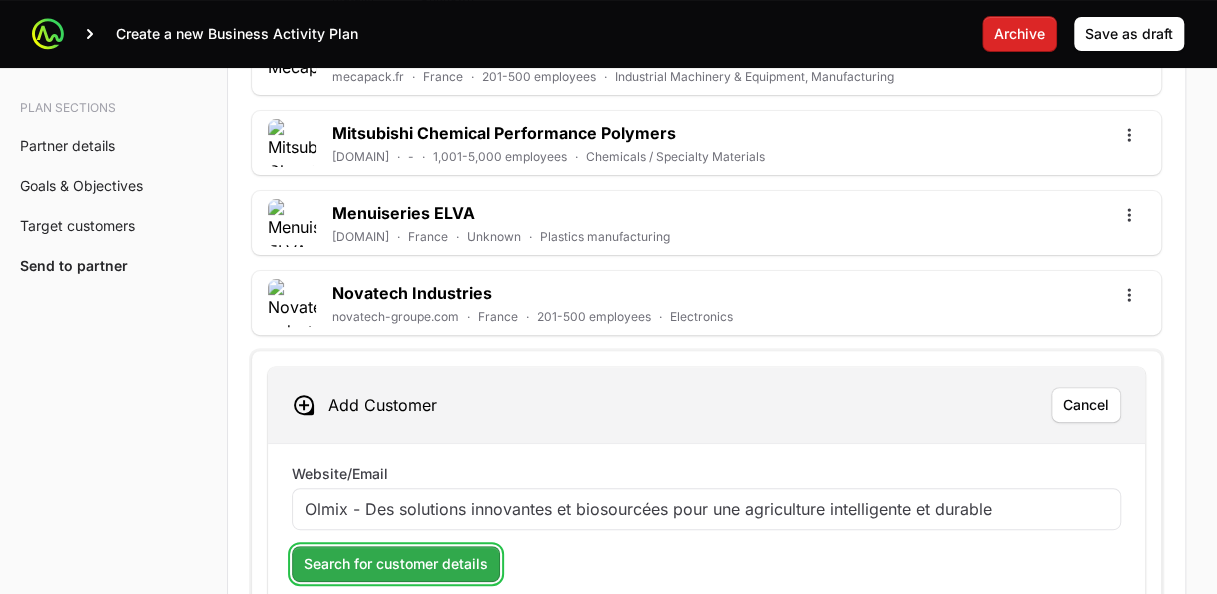 click on "Search for customer details" 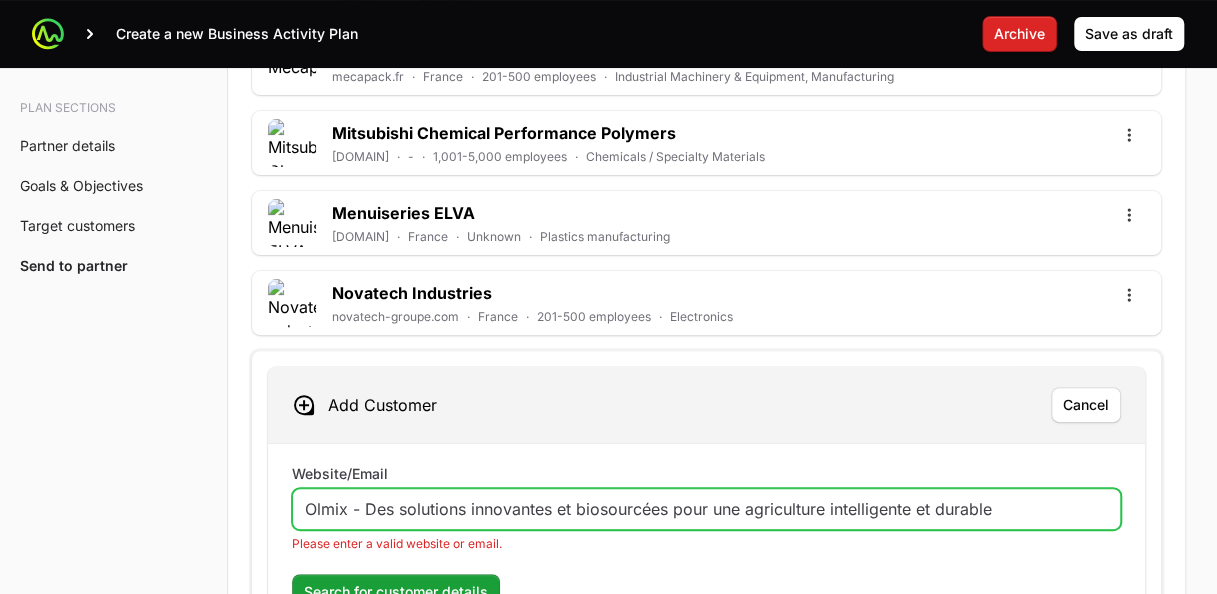 drag, startPoint x: 1004, startPoint y: 494, endPoint x: 137, endPoint y: 508, distance: 867.11304 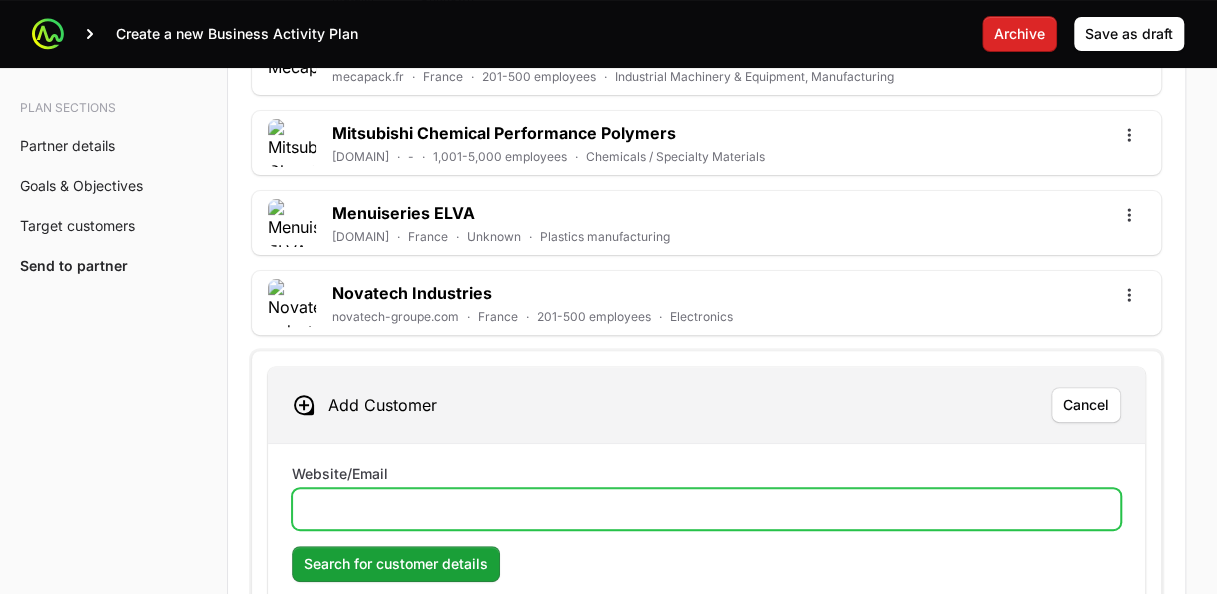 paste on "https://olmix.com/fr/" 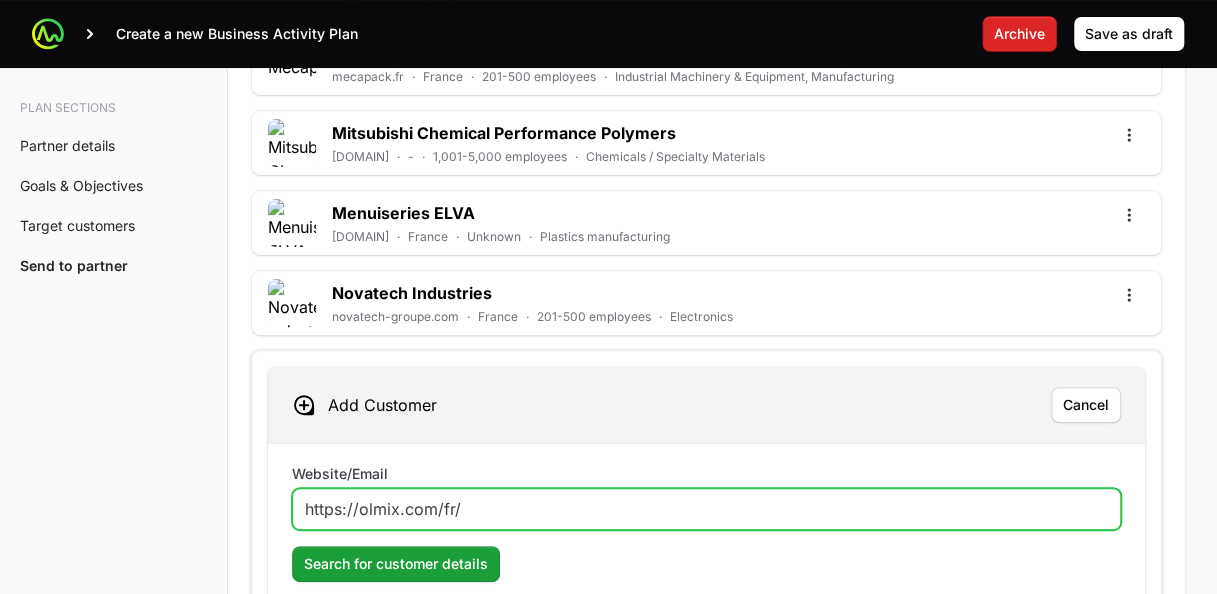 type on "https://olmix.com/fr/" 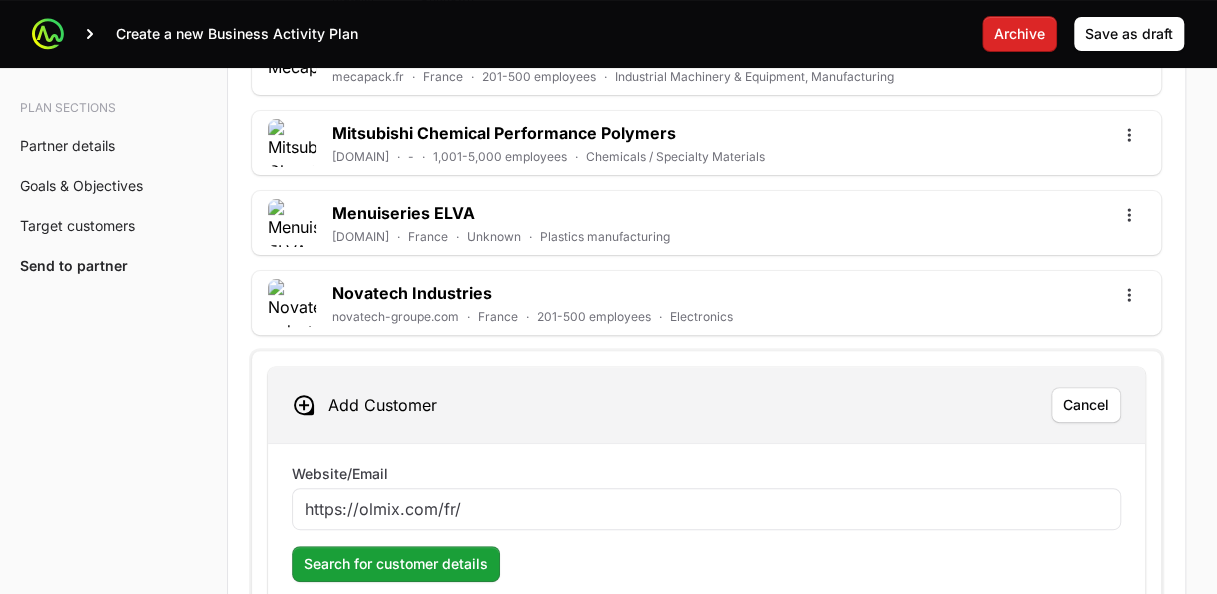 click on "Website/Email [DOMAIN] Search for customer details" 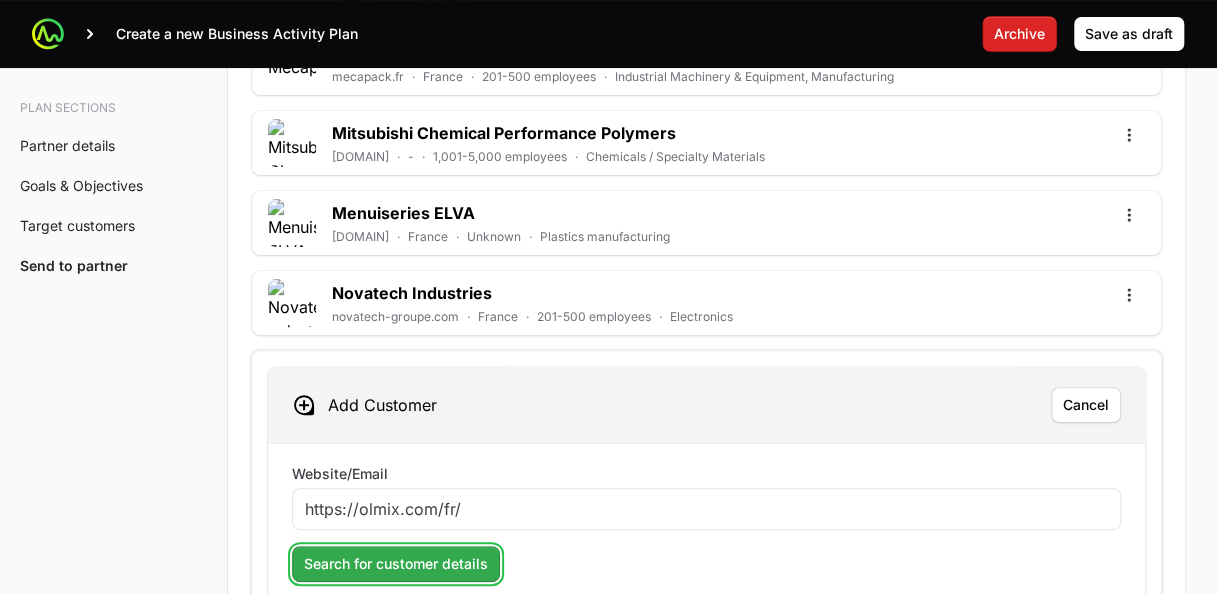 click on "Search for customer details" 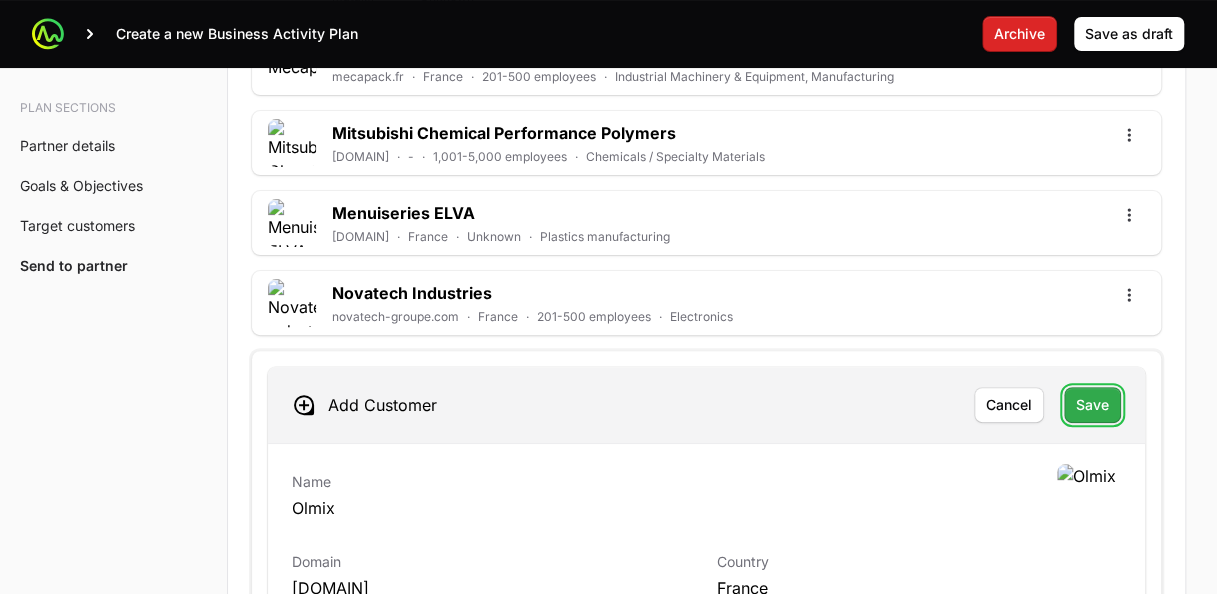 click on "Save" 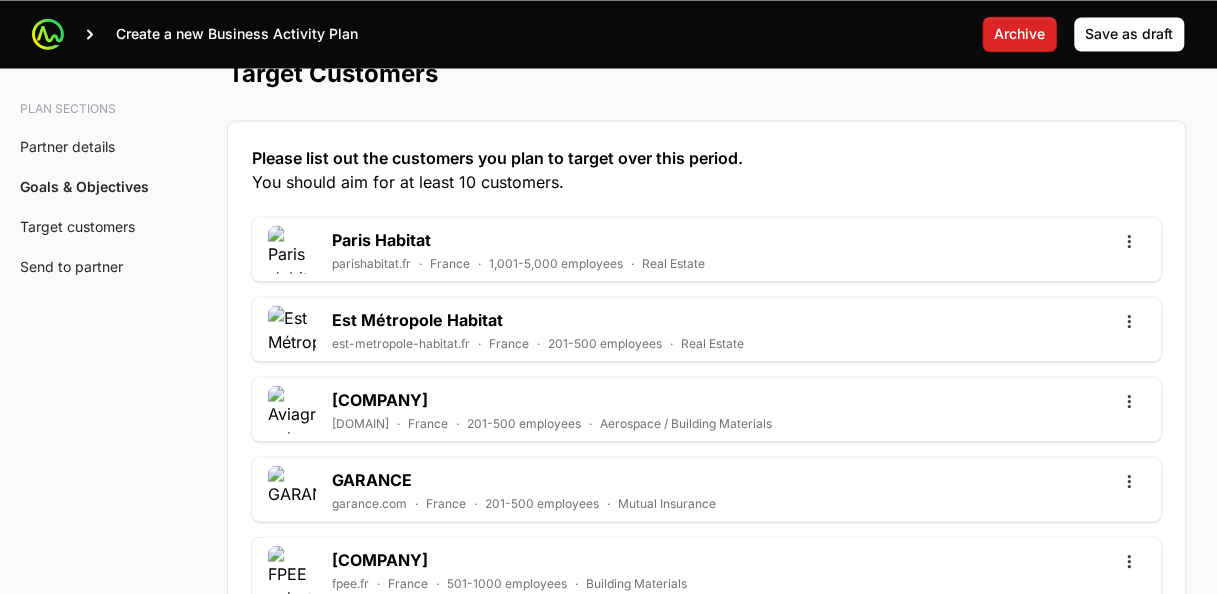 scroll, scrollTop: 5379, scrollLeft: 0, axis: vertical 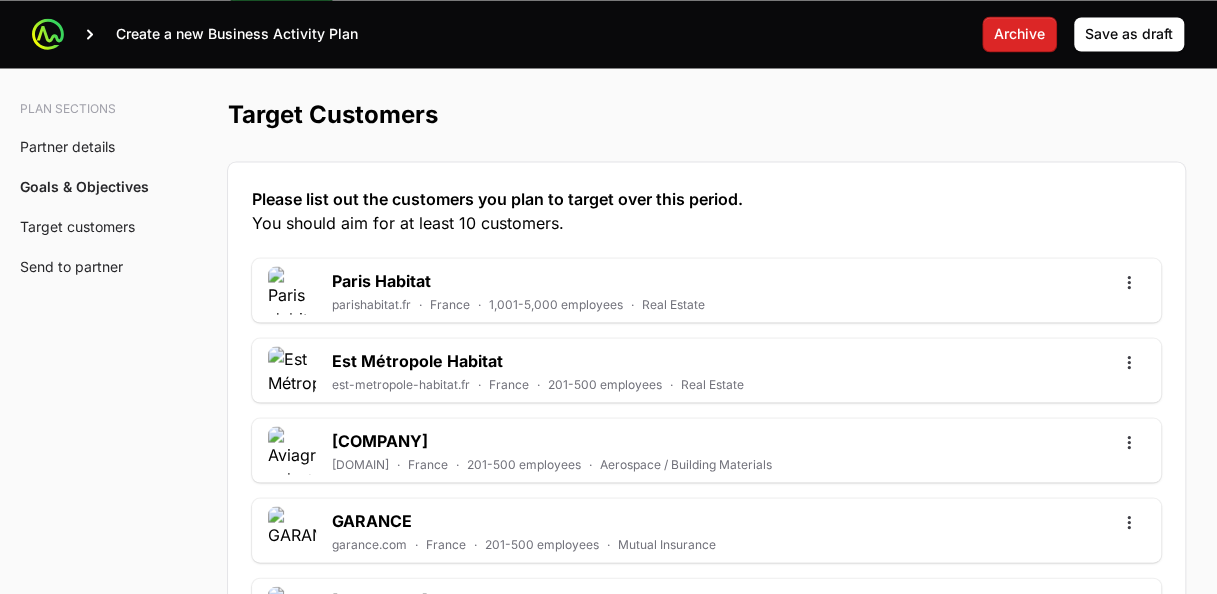 click on "Paris Habitat" 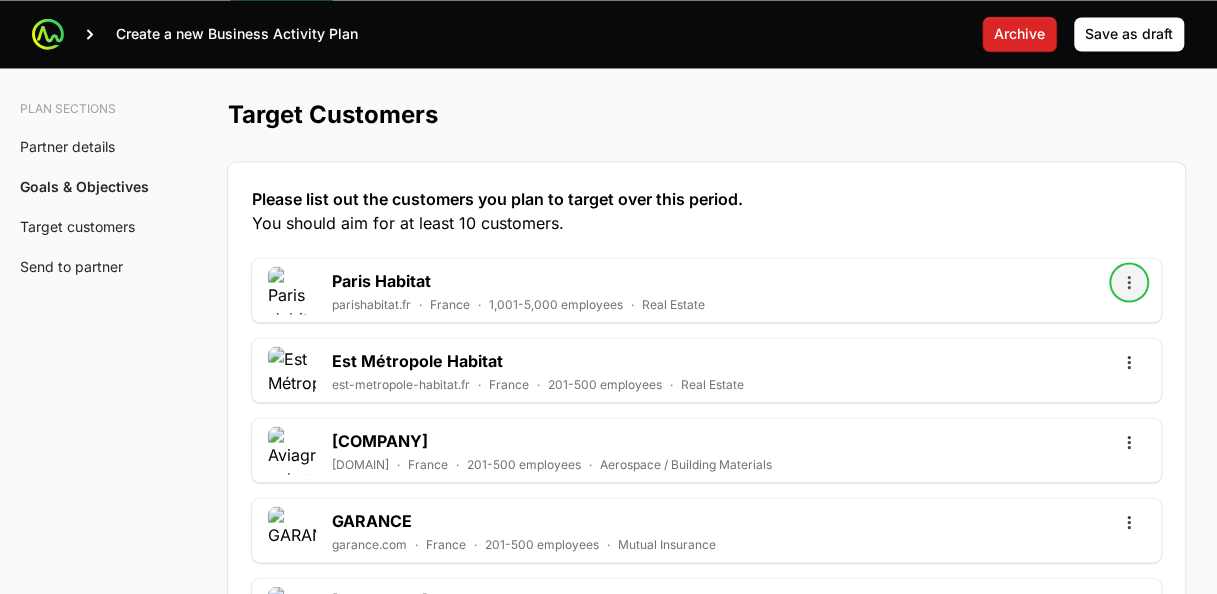 click 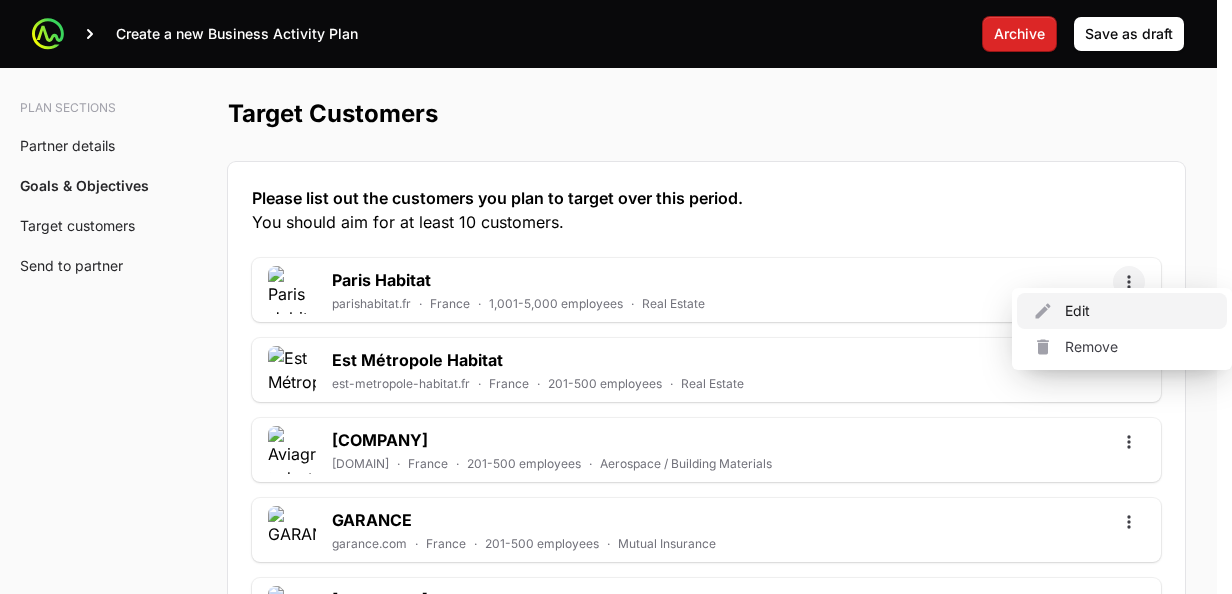 click 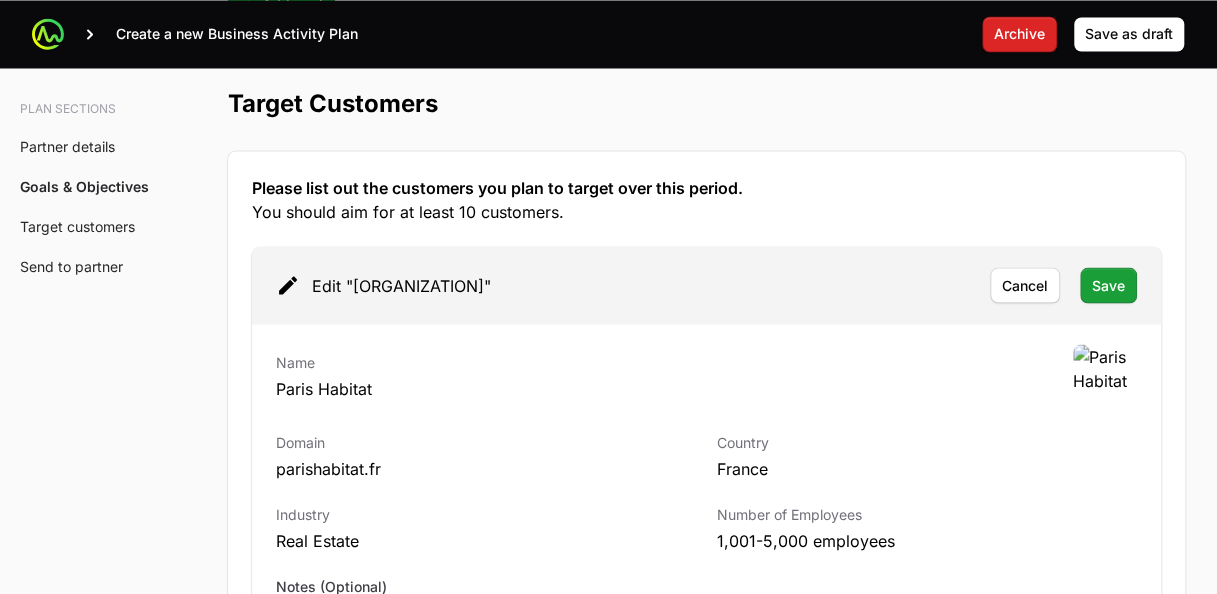 scroll, scrollTop: 5347, scrollLeft: 0, axis: vertical 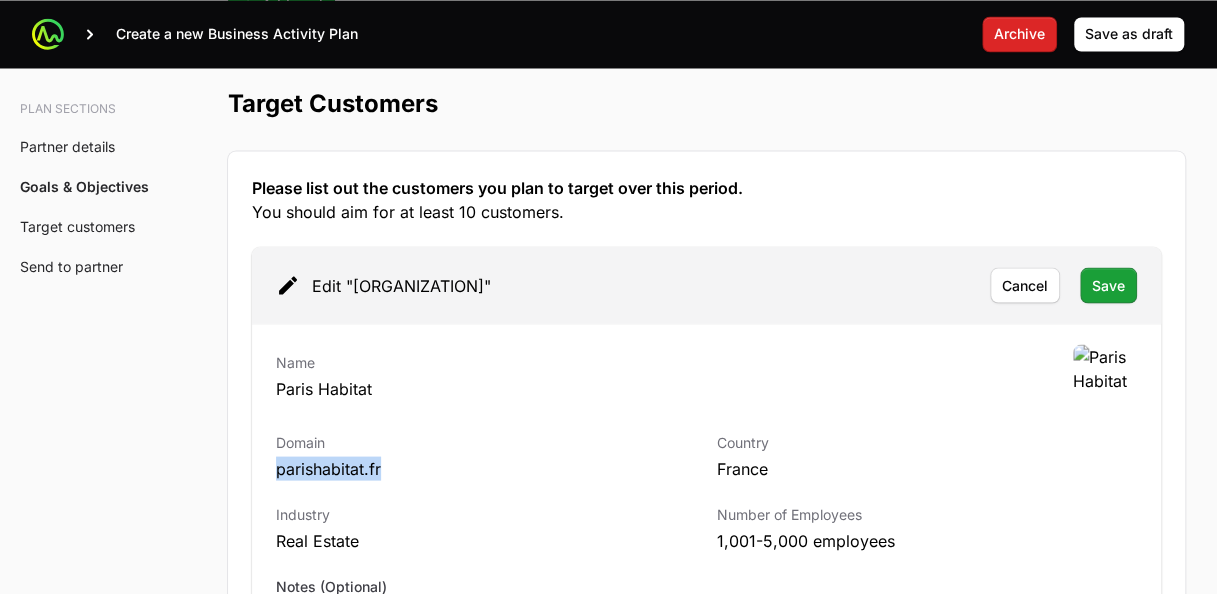 drag, startPoint x: 394, startPoint y: 458, endPoint x: 270, endPoint y: 446, distance: 124.57929 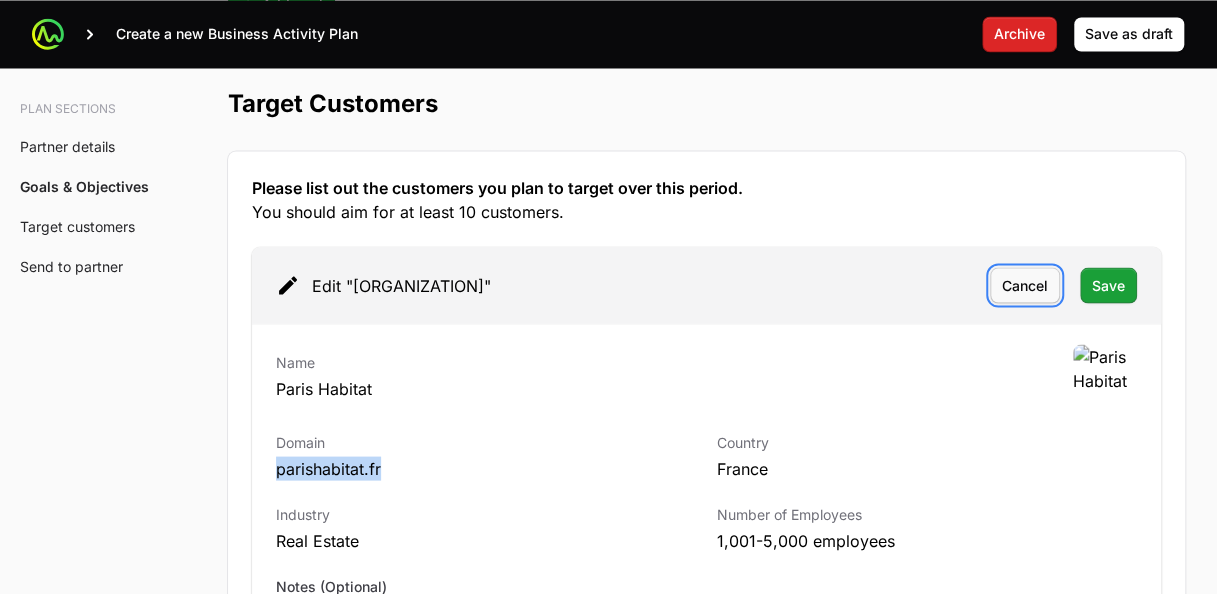 click on "Cancel" 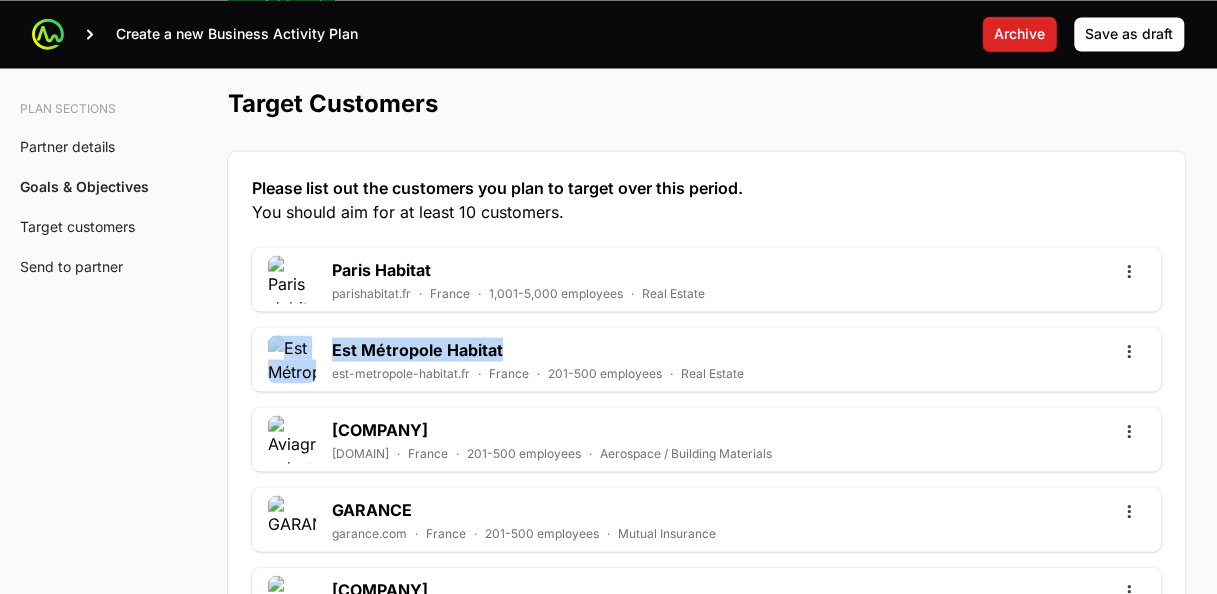 drag, startPoint x: 527, startPoint y: 337, endPoint x: 322, endPoint y: 335, distance: 205.00975 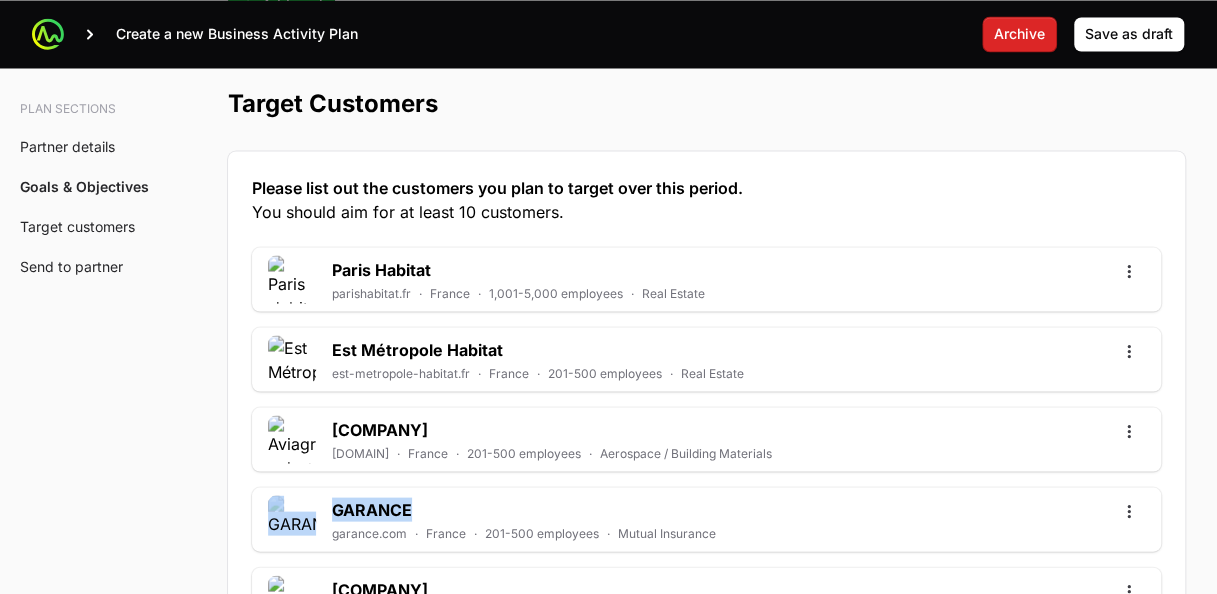 drag, startPoint x: 414, startPoint y: 494, endPoint x: 315, endPoint y: 494, distance: 99 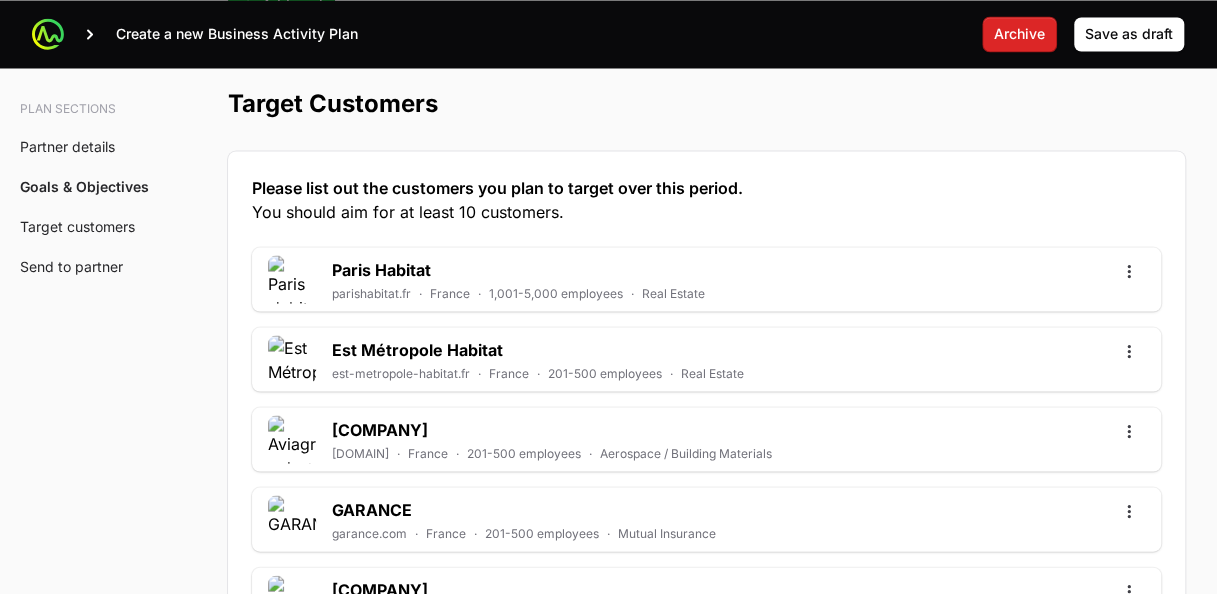click on "Plan sections Partner details Goals & Objectives Target customers Send to partner A  Business Activity Plan  is an agreement between the partner and the distributor about the targets they will aim for and the activities they will run to hit those targets. The Distributor will arrange a meeting to talk through the business activity plan below. This BAP will be filled out by the the Distributor Rep during the call. The BAP will be assigned to the Partner to review on the portal. Partner will then accept the BAP in the portal. Partner details Tell us about your business How many salespeople do you have? [NUMBER] How many engineers do you have? [NUMBER] Which country do you operate in? [COUNTRY] How many customers do you have? [NUMBER] What are your marketing capabilities? Direct Marketing, Content Marketing, Email Marketing, Social Media Marketing What are your goals for the APEX initiative? How many new deals will you register? (Minimum [NUMBER]) [NUMBER] How many Championship points will you earn? [CURRENCY] [NUMBER] Training and enablement targets [NUMBER] [NUMBER] [NUMBER]" 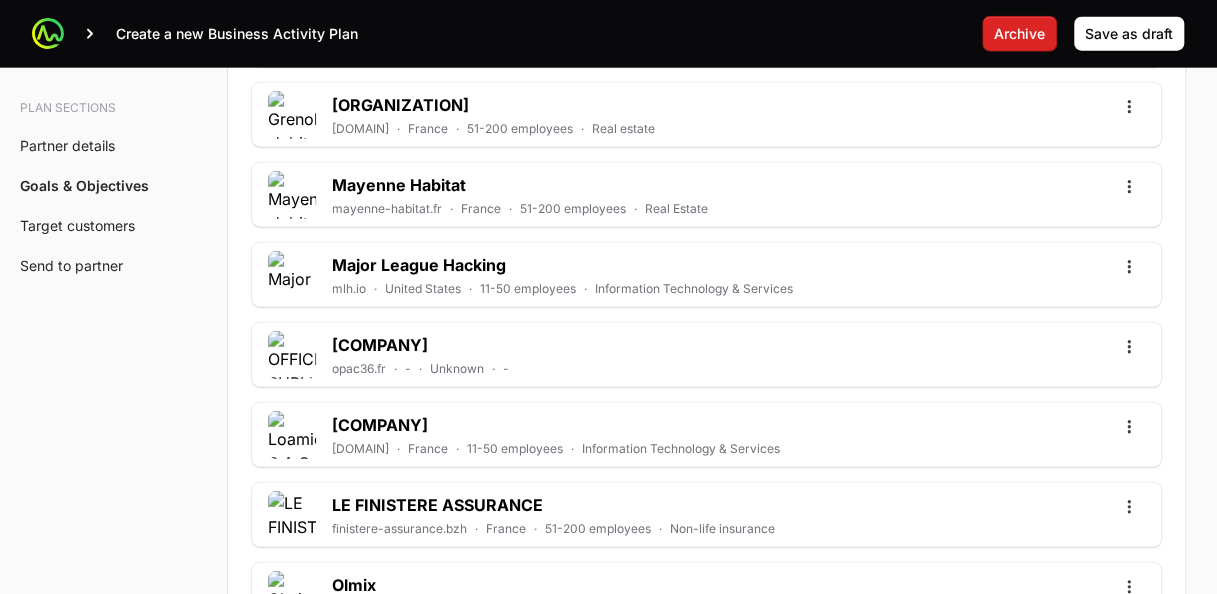 scroll, scrollTop: 6030, scrollLeft: 0, axis: vertical 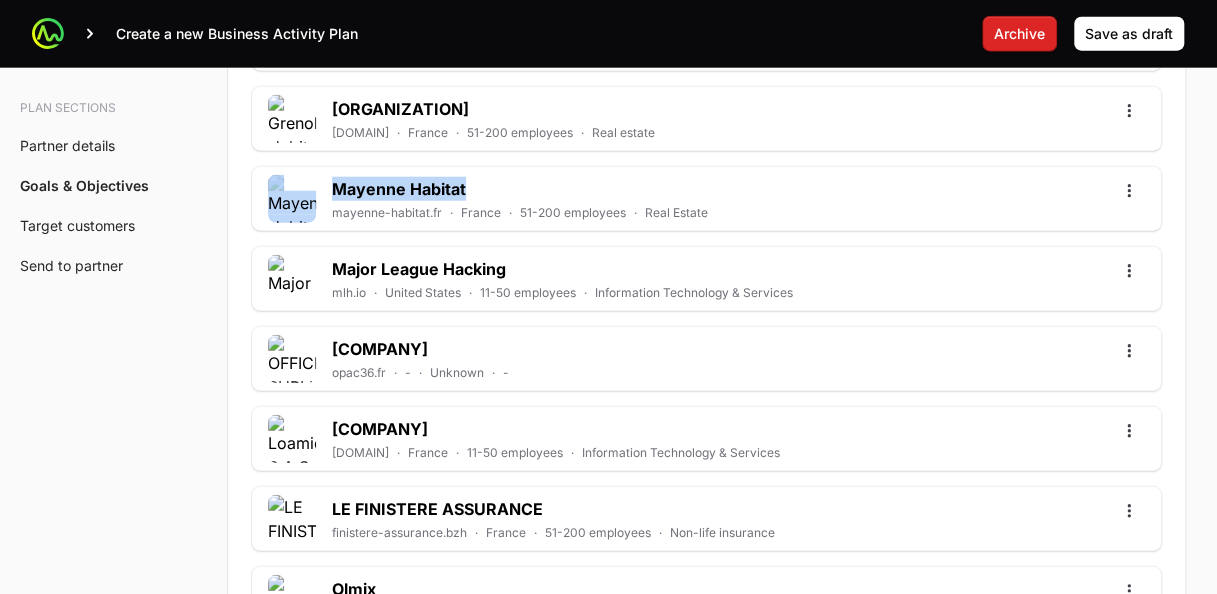 drag, startPoint x: 496, startPoint y: 176, endPoint x: 306, endPoint y: 172, distance: 190.0421 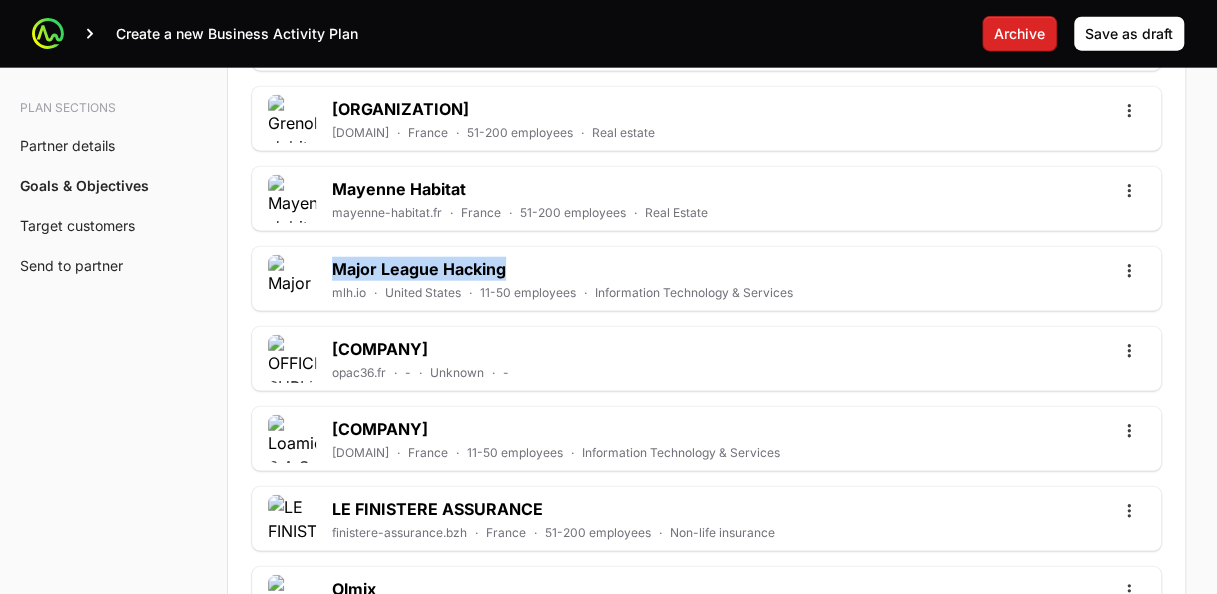 drag, startPoint x: 521, startPoint y: 261, endPoint x: 329, endPoint y: 252, distance: 192.21082 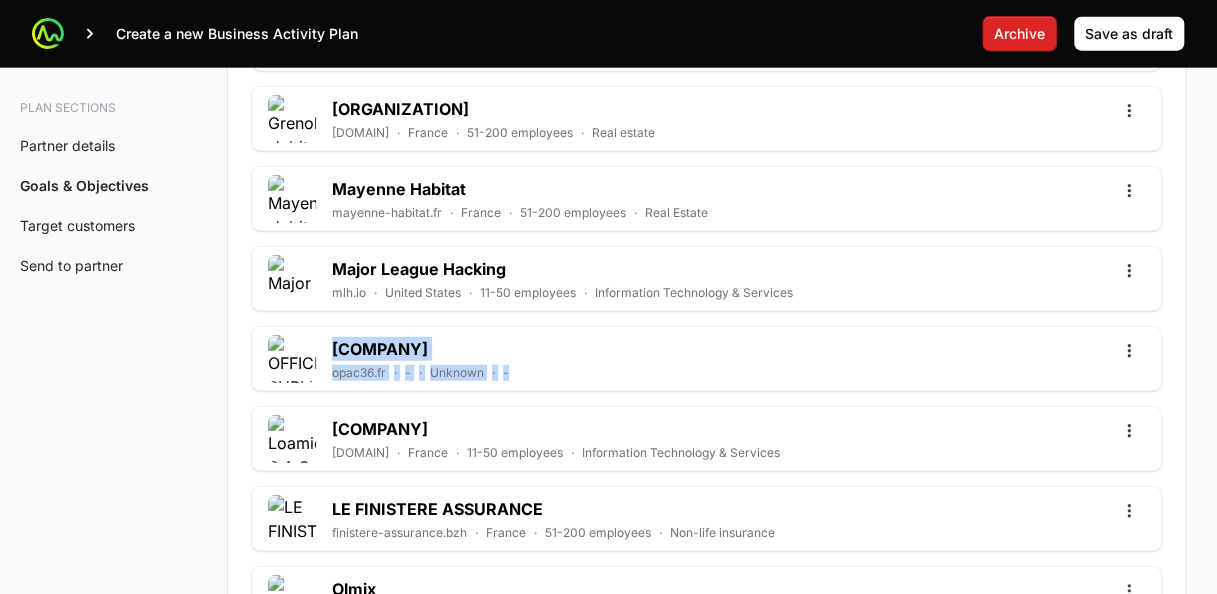 drag, startPoint x: 1090, startPoint y: 324, endPoint x: 338, endPoint y: 335, distance: 752.08044 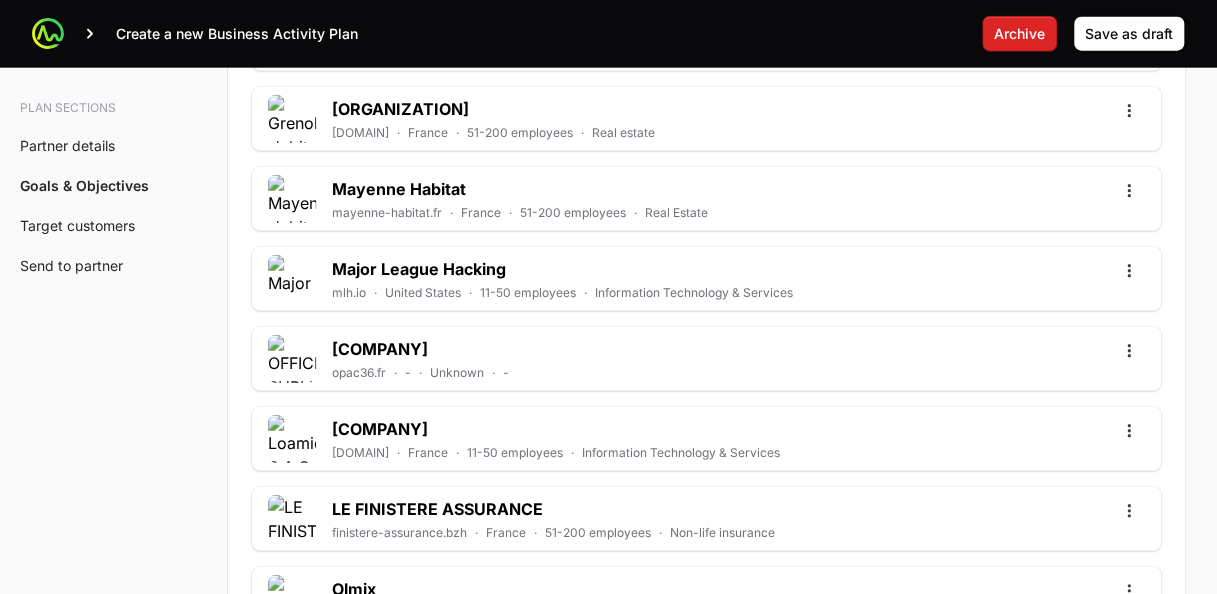 drag, startPoint x: 1088, startPoint y: 324, endPoint x: 306, endPoint y: 324, distance: 782 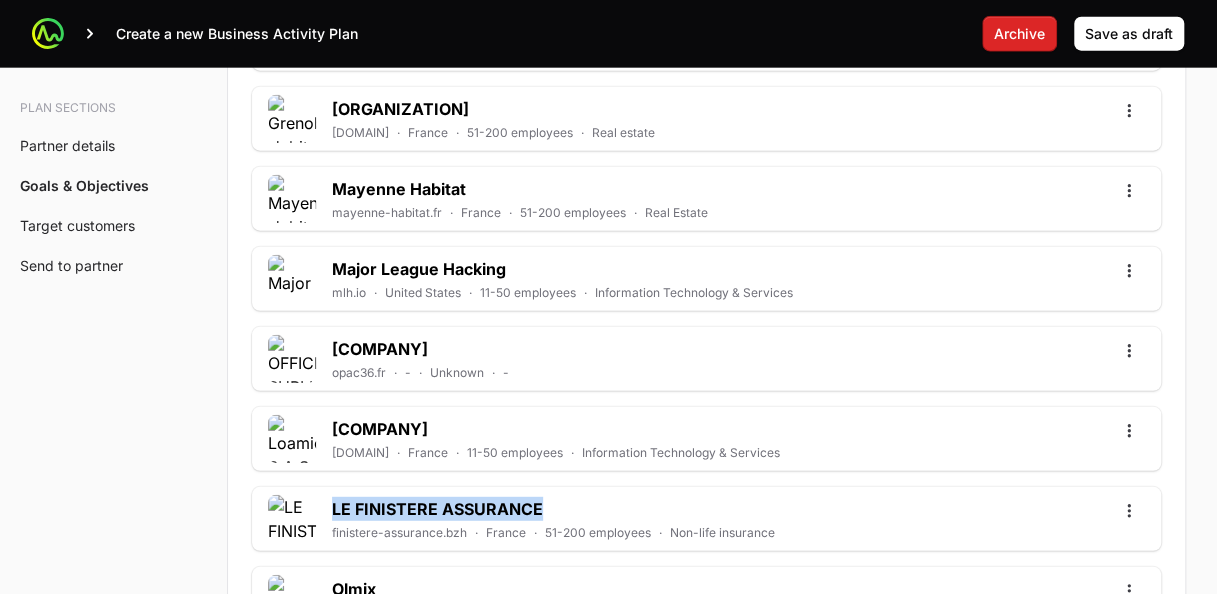 drag, startPoint x: 554, startPoint y: 491, endPoint x: 324, endPoint y: 498, distance: 230.10649 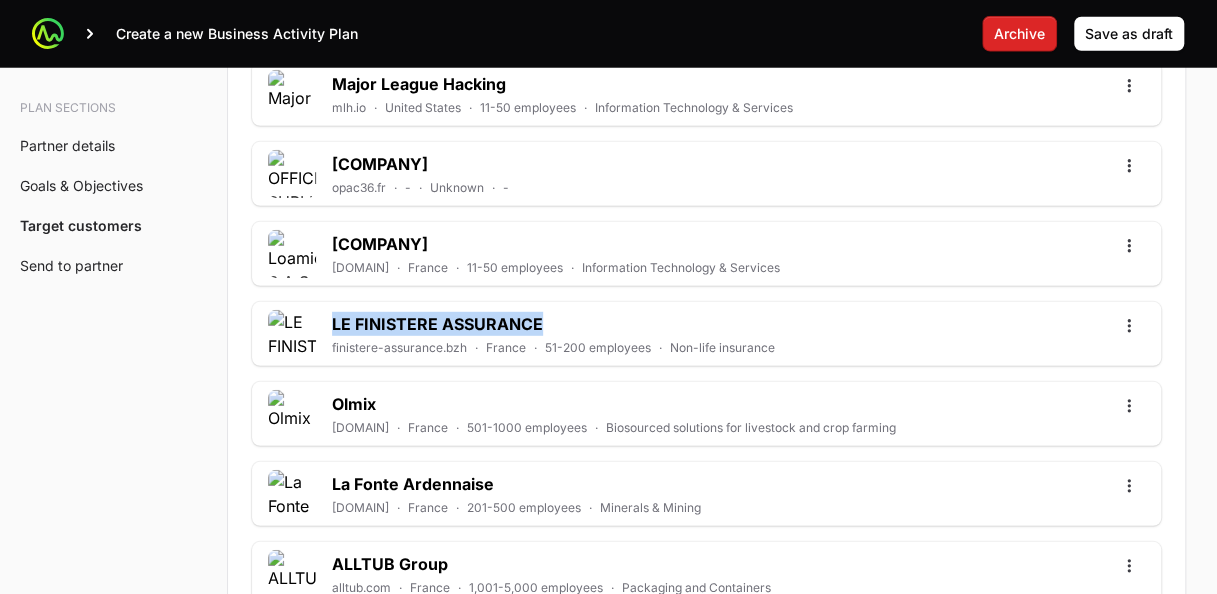 scroll, scrollTop: 6230, scrollLeft: 0, axis: vertical 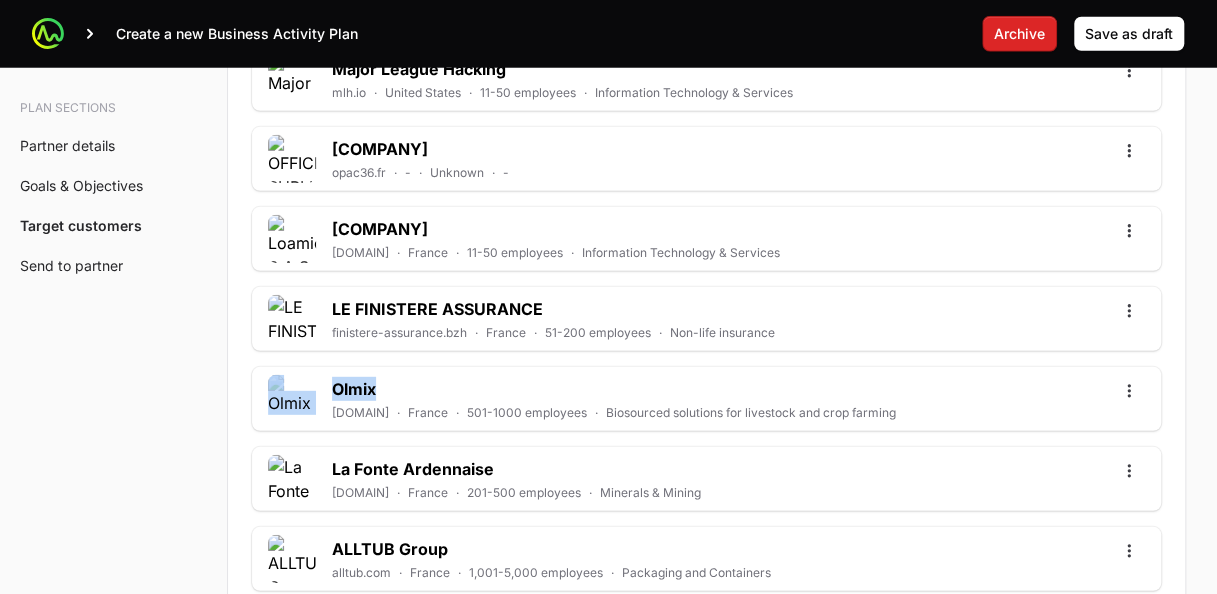 drag, startPoint x: 406, startPoint y: 380, endPoint x: 314, endPoint y: 372, distance: 92.34717 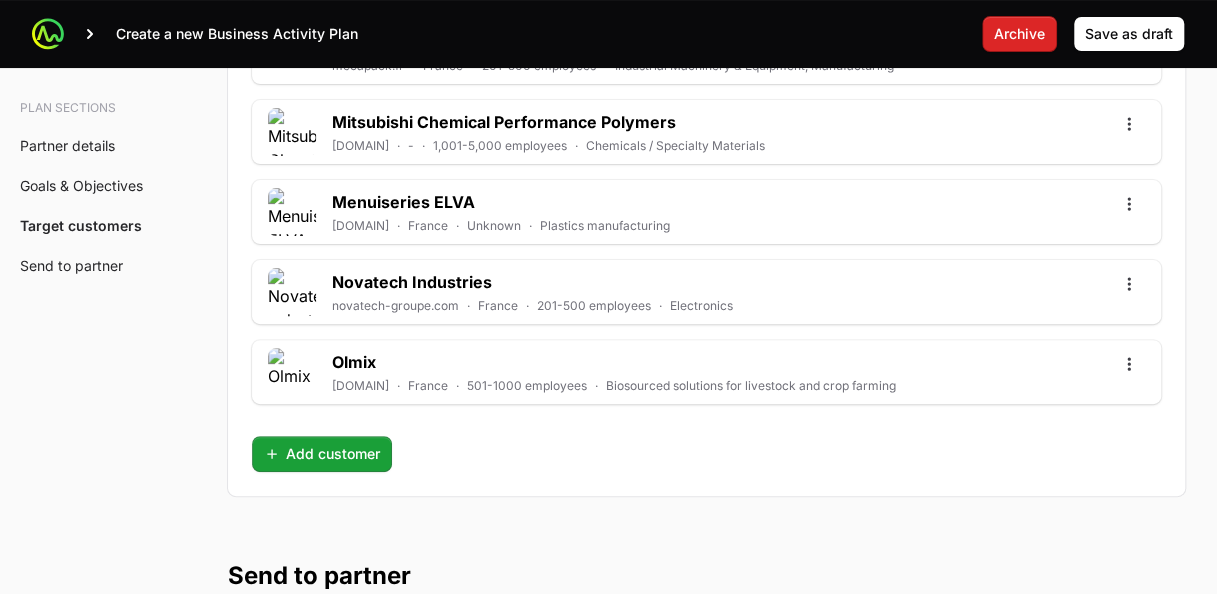 scroll, scrollTop: 7426, scrollLeft: 0, axis: vertical 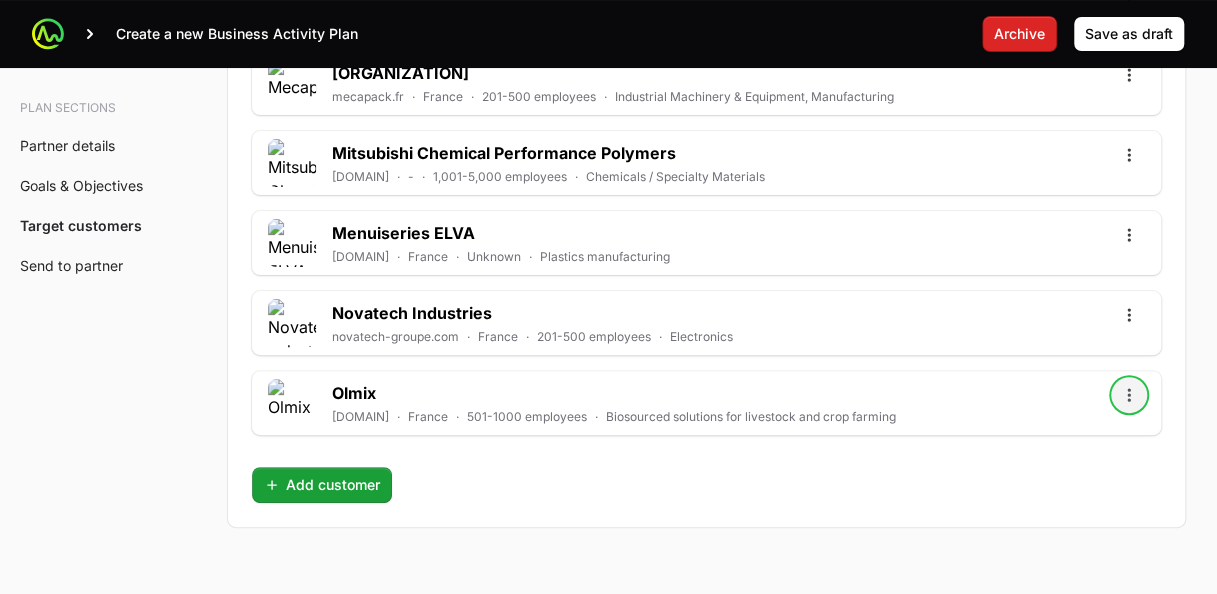click 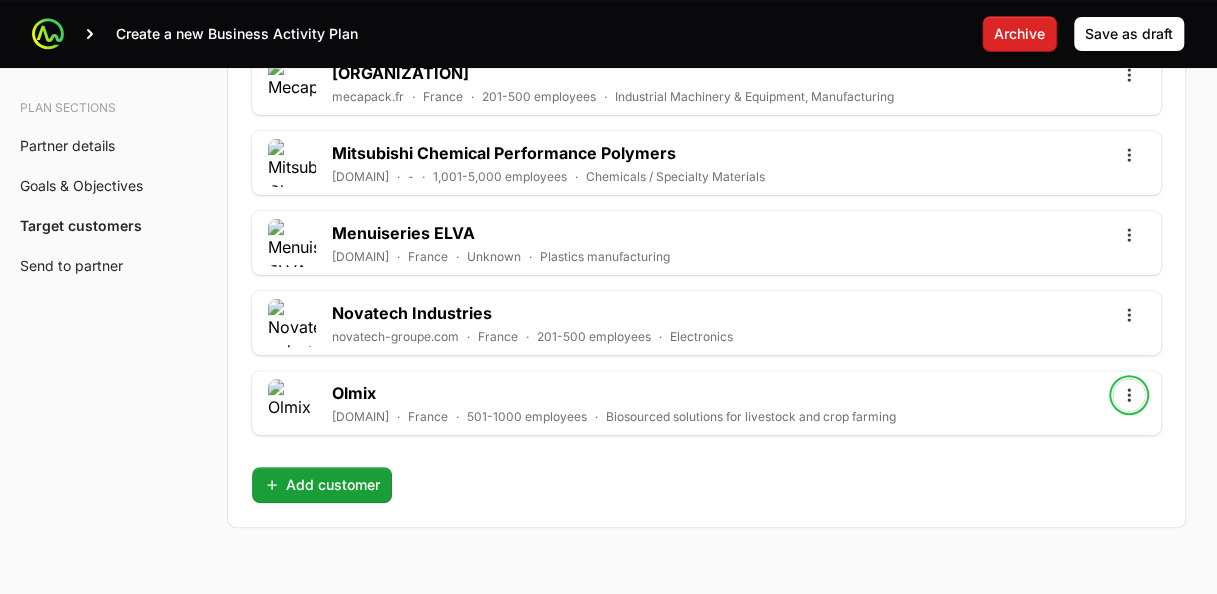 click on "Create a new Business Activity Plan   Archive  Save as draft Draft [COMPANY] [COMPANY]   ·   [COMPANY]   ·   [COMPANY] [COUNTRY] Plan sections Partner details Goals & Objectives Target customers Send to partner A  Business Activity Plan  is an agreement between the partner and the distributor about the targets they will aim for and the activities they will run to hit those targets. The Distributor will arrange a meeting to talk through the business activity plan below. This BAP will be filled out by the the Distributor Rep during the call. The BAP will be assigned to the Partner to review on the portal. Partner will then accept the BAP in the portal. Partner details Tell us about your business How many salespeople do you have? [NUMBER] How many engineers do you have? [NUMBER] Which country do you operate in? [COUNTRY] How many customers do you have? [NUMBER] What are your marketing capabilities? Direct Marketing, Content Marketing, Email Marketing, Social Media Marketing [NUMBER] [CURRENCY] Training and enablement targets" at bounding box center [608, -3219] 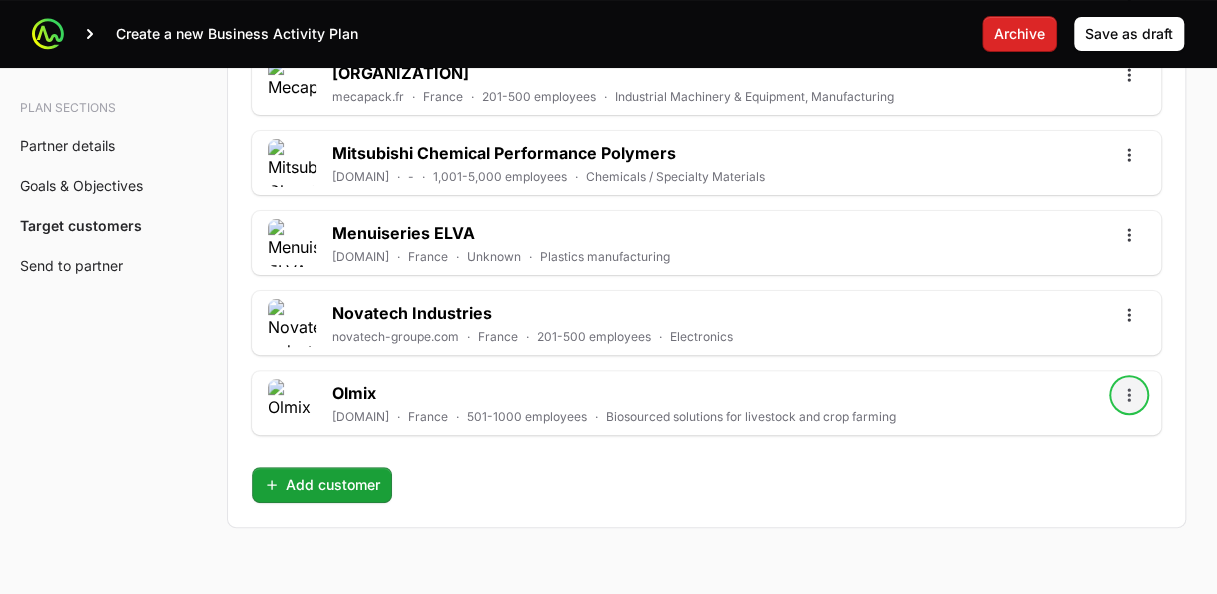 click 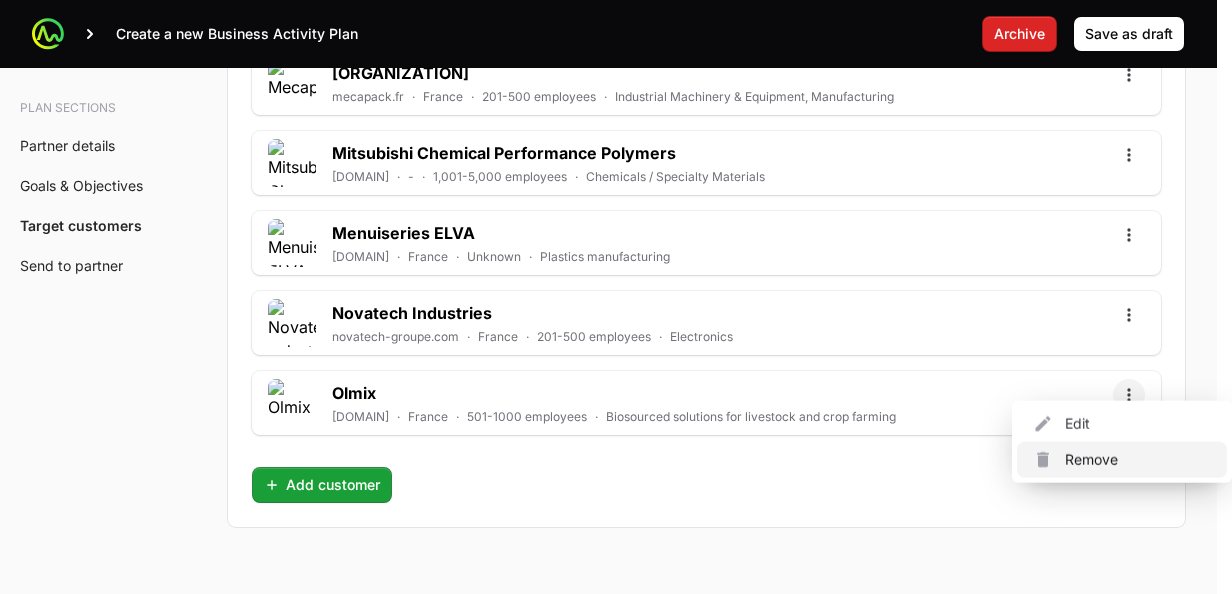 click on "Remove" 